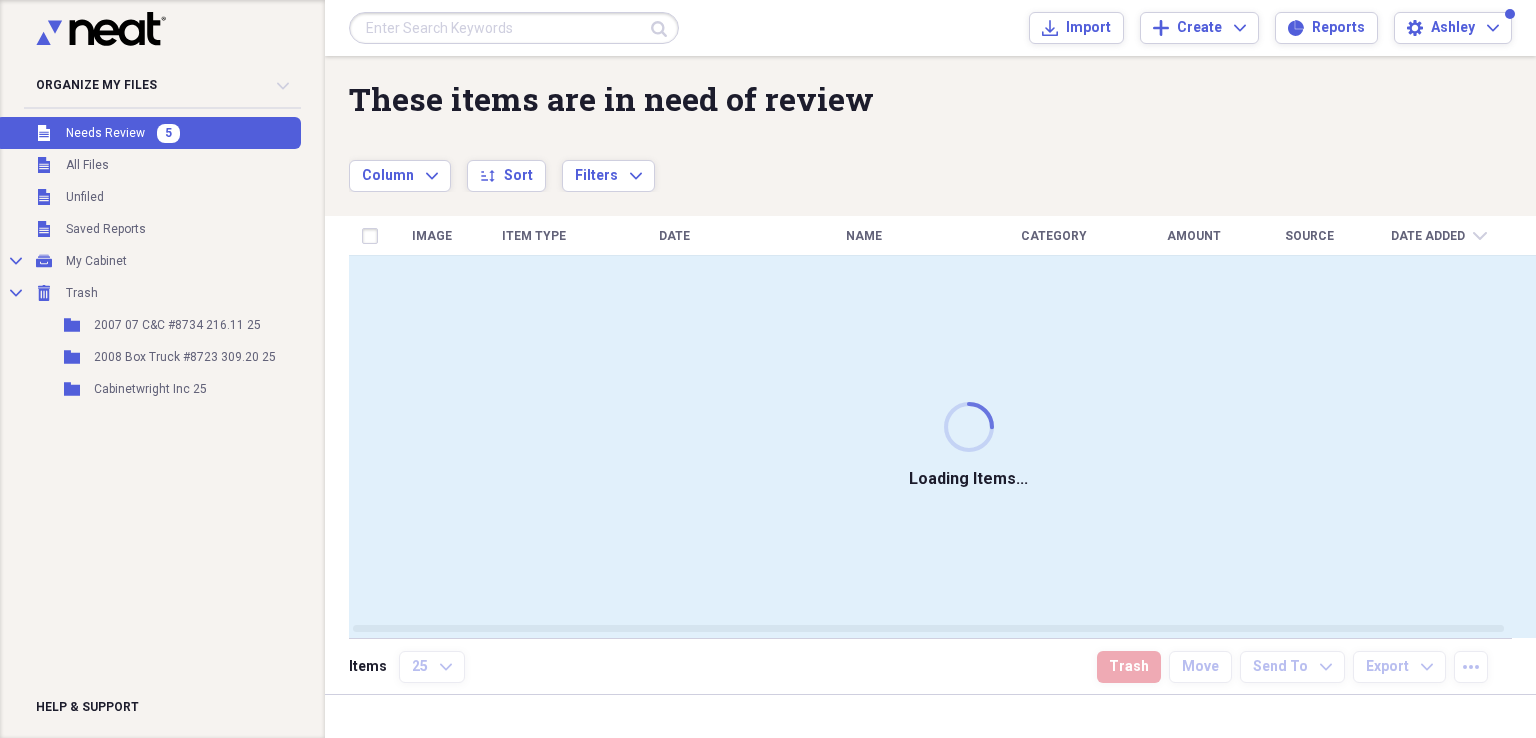 scroll, scrollTop: 0, scrollLeft: 0, axis: both 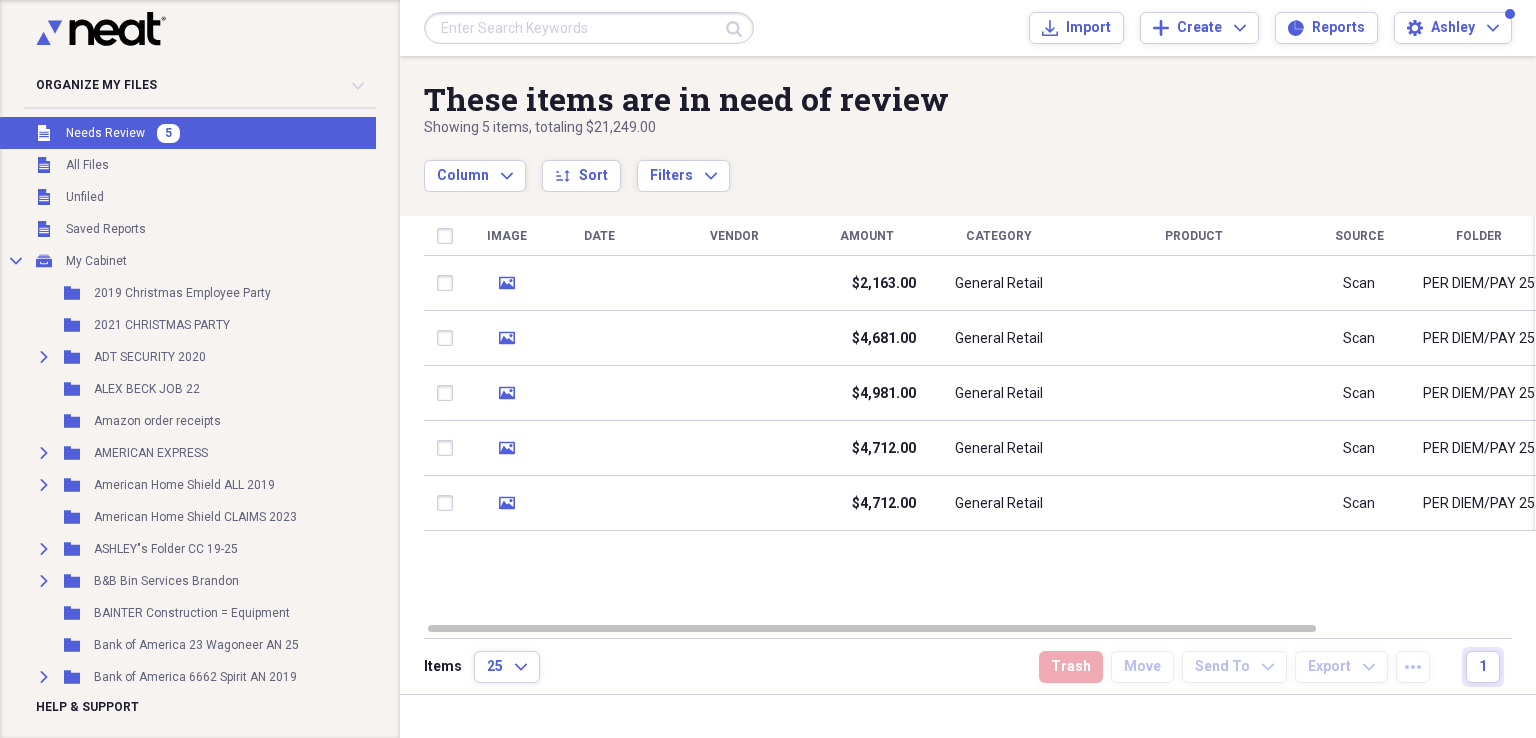 click on "Unfiled Needs Review 5" at bounding box center [278, 133] 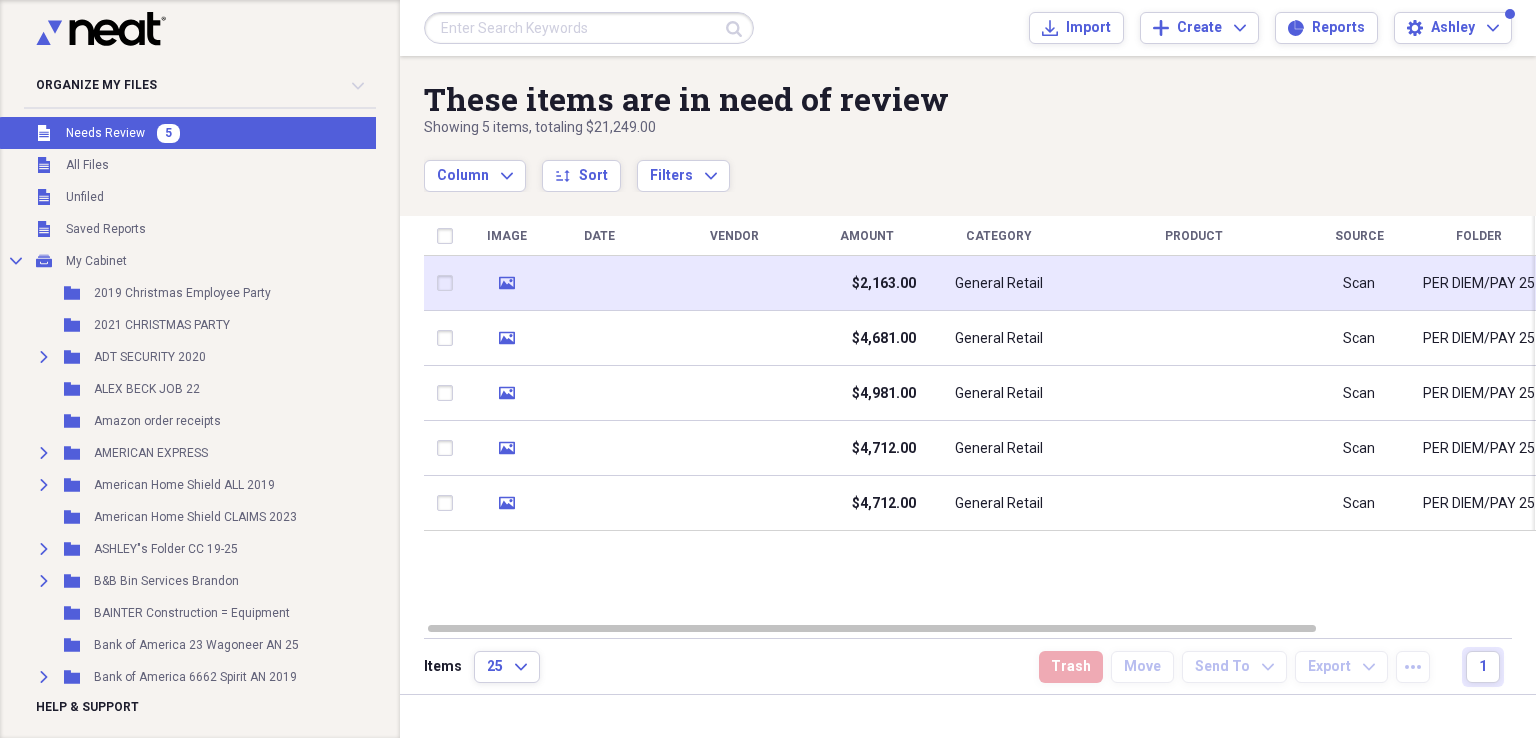 click at bounding box center (734, 283) 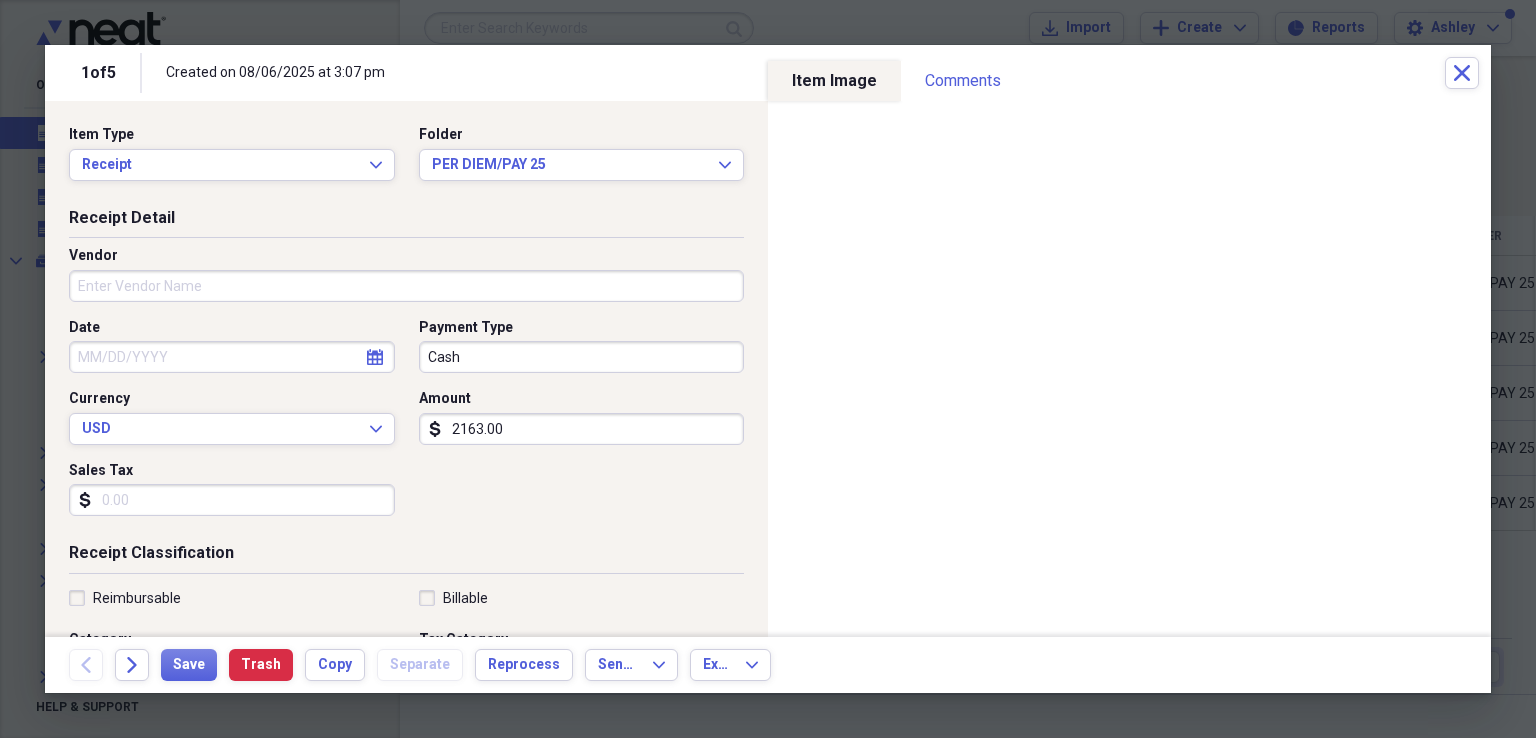 click on "Vendor" at bounding box center [406, 286] 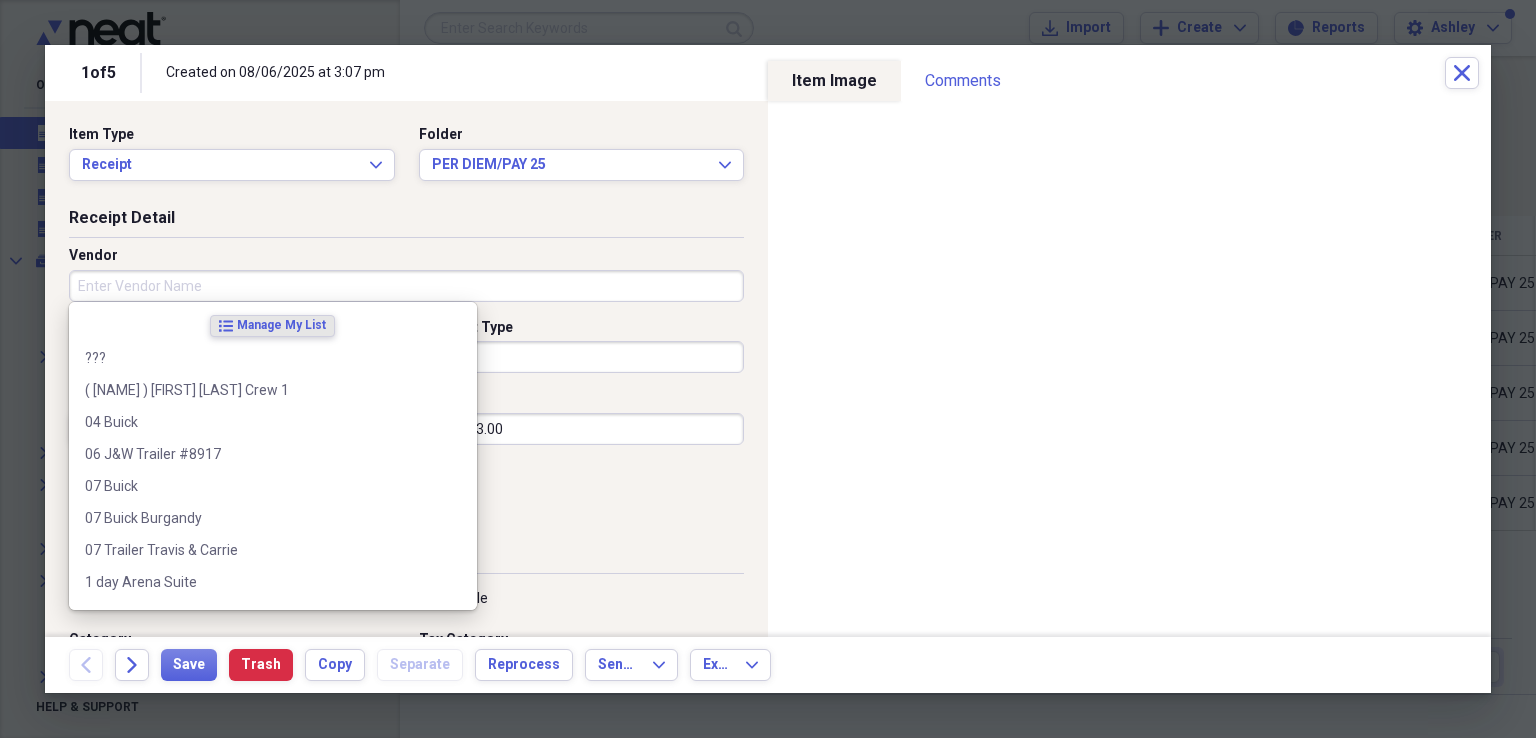 click on "Vendor" at bounding box center [406, 286] 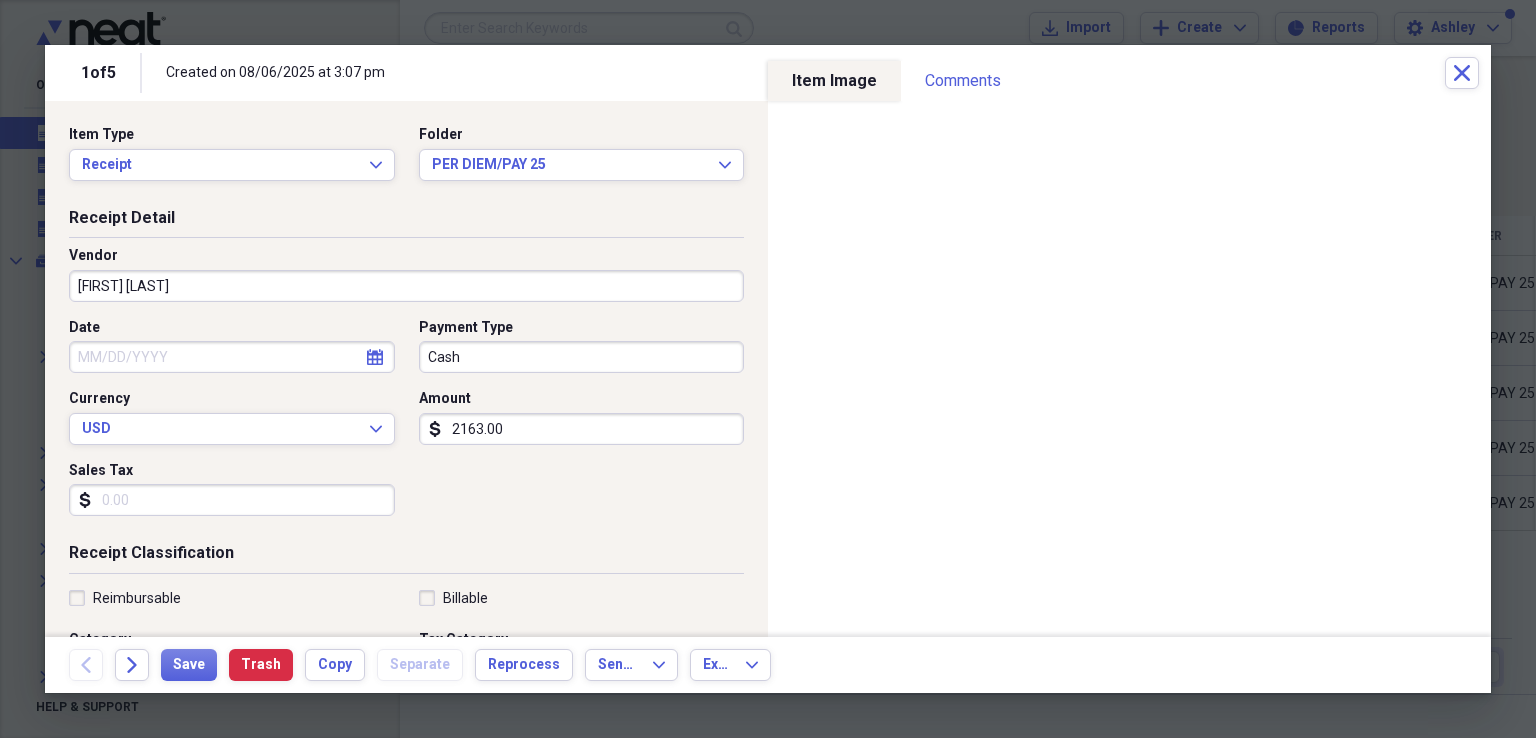 type on "[FIRST] [LAST]" 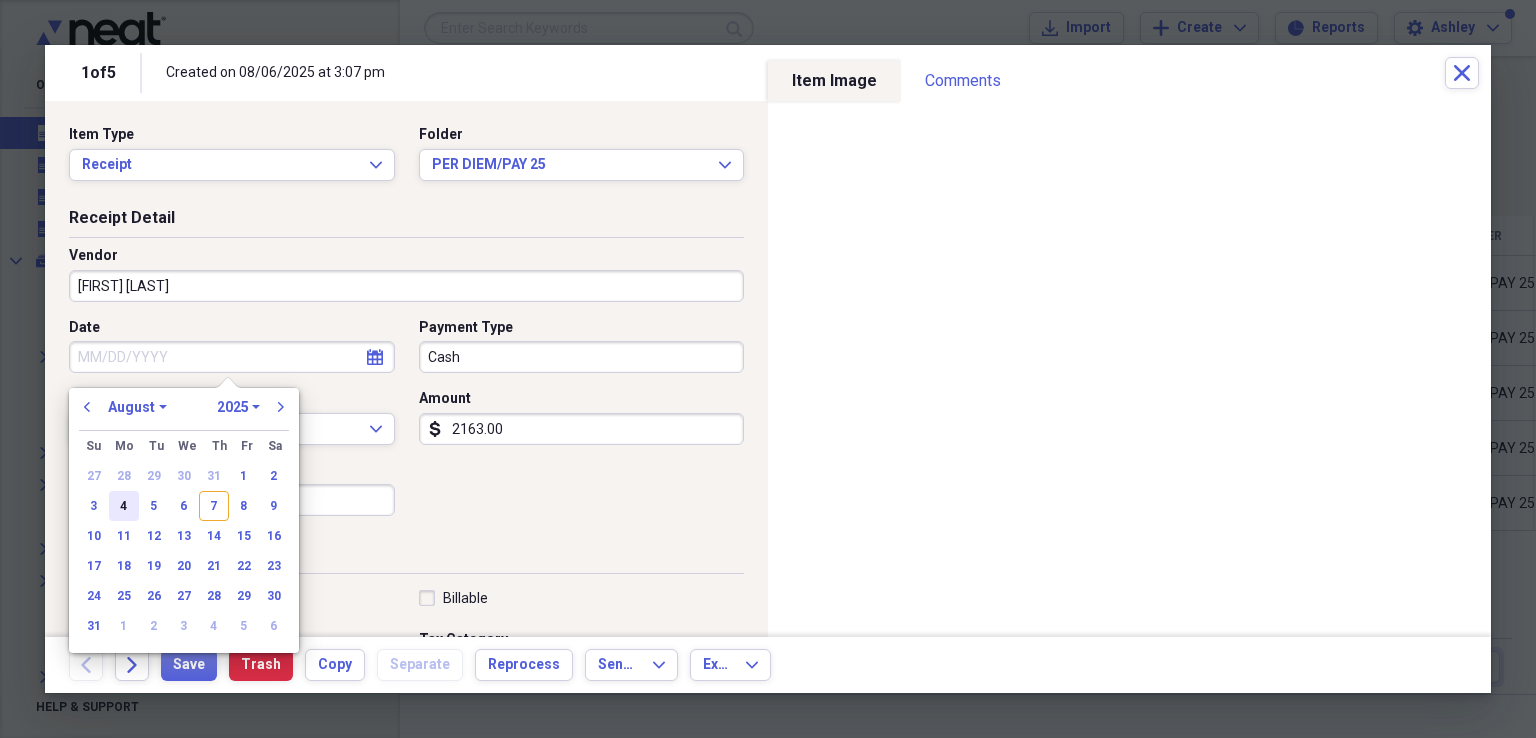 click on "4" at bounding box center [124, 506] 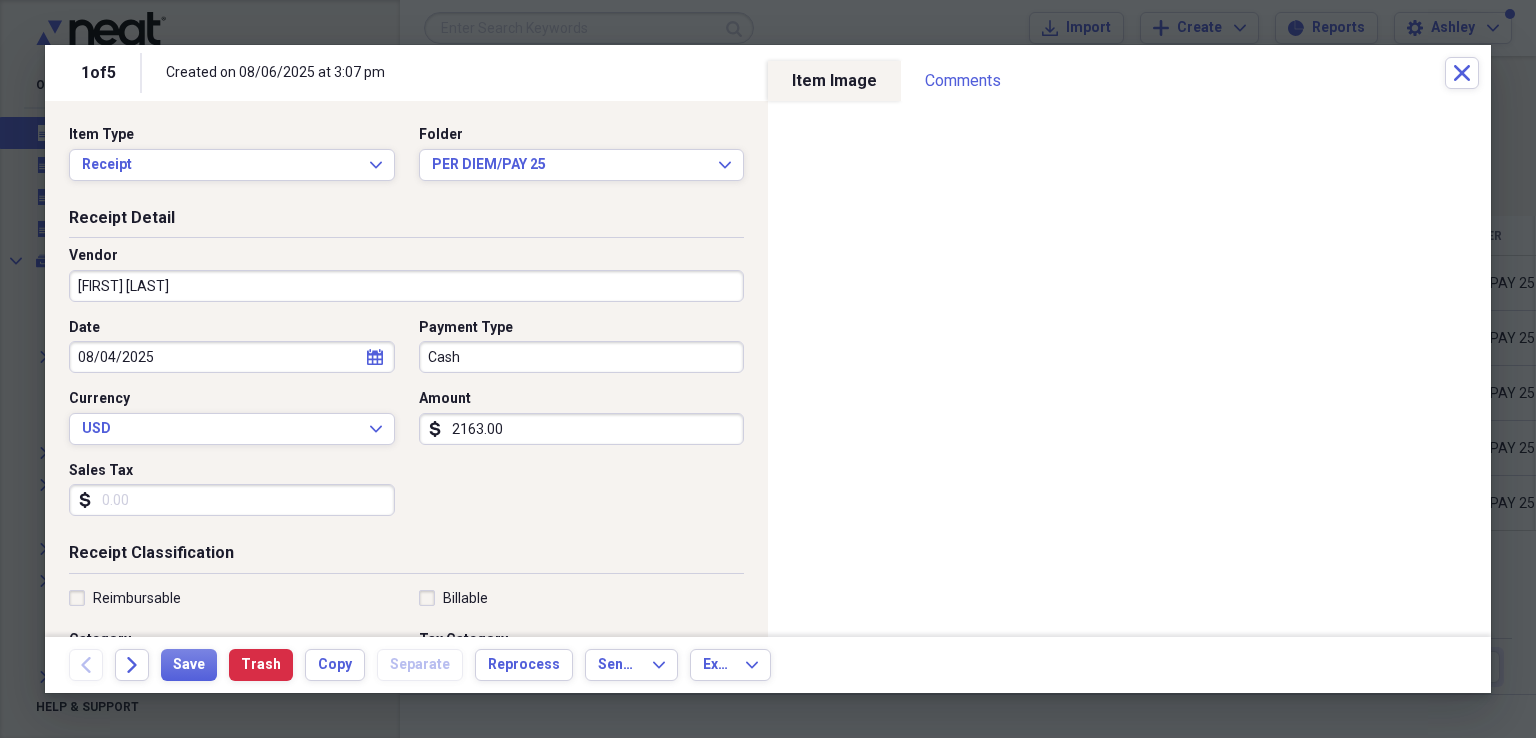 click on "Cash" at bounding box center [582, 357] 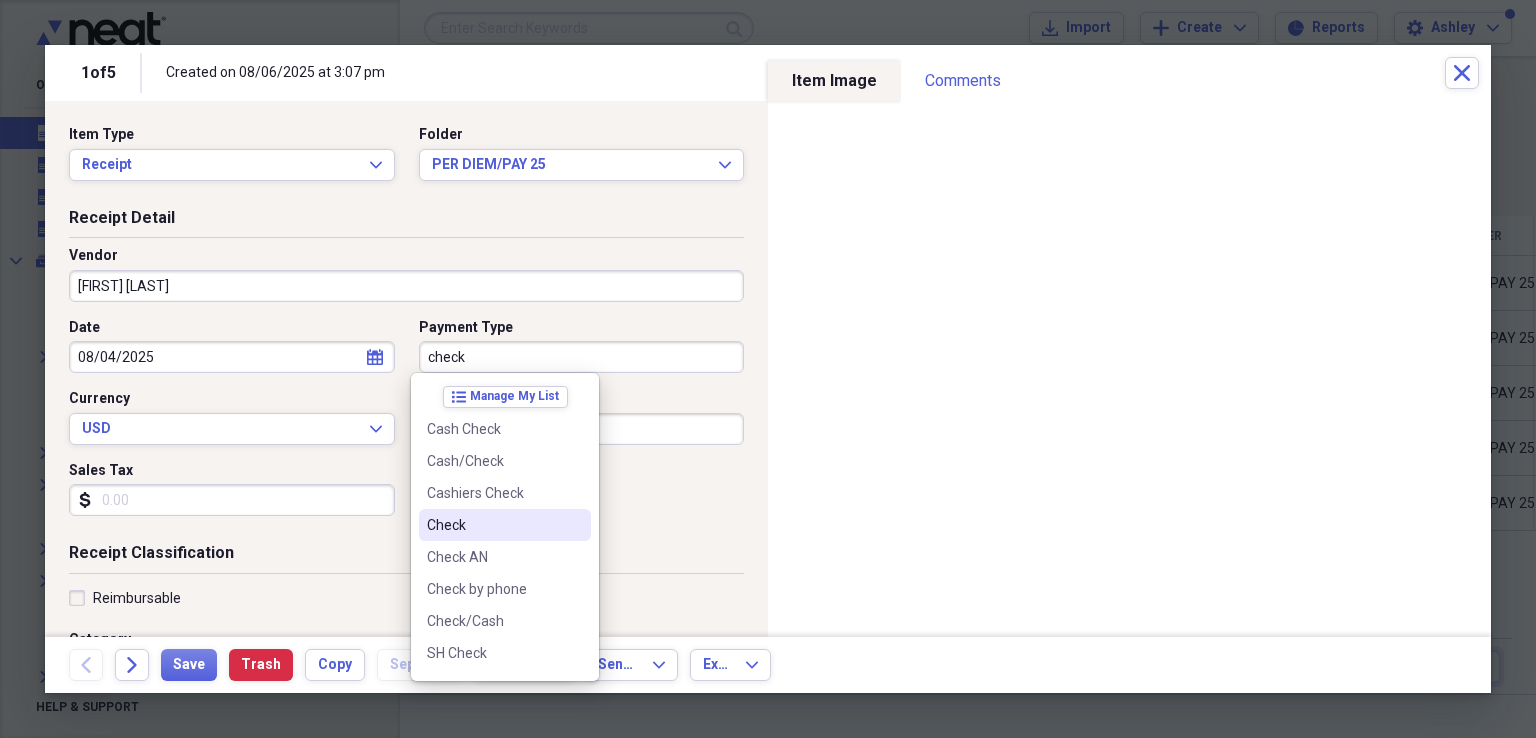click on "Check" at bounding box center (493, 525) 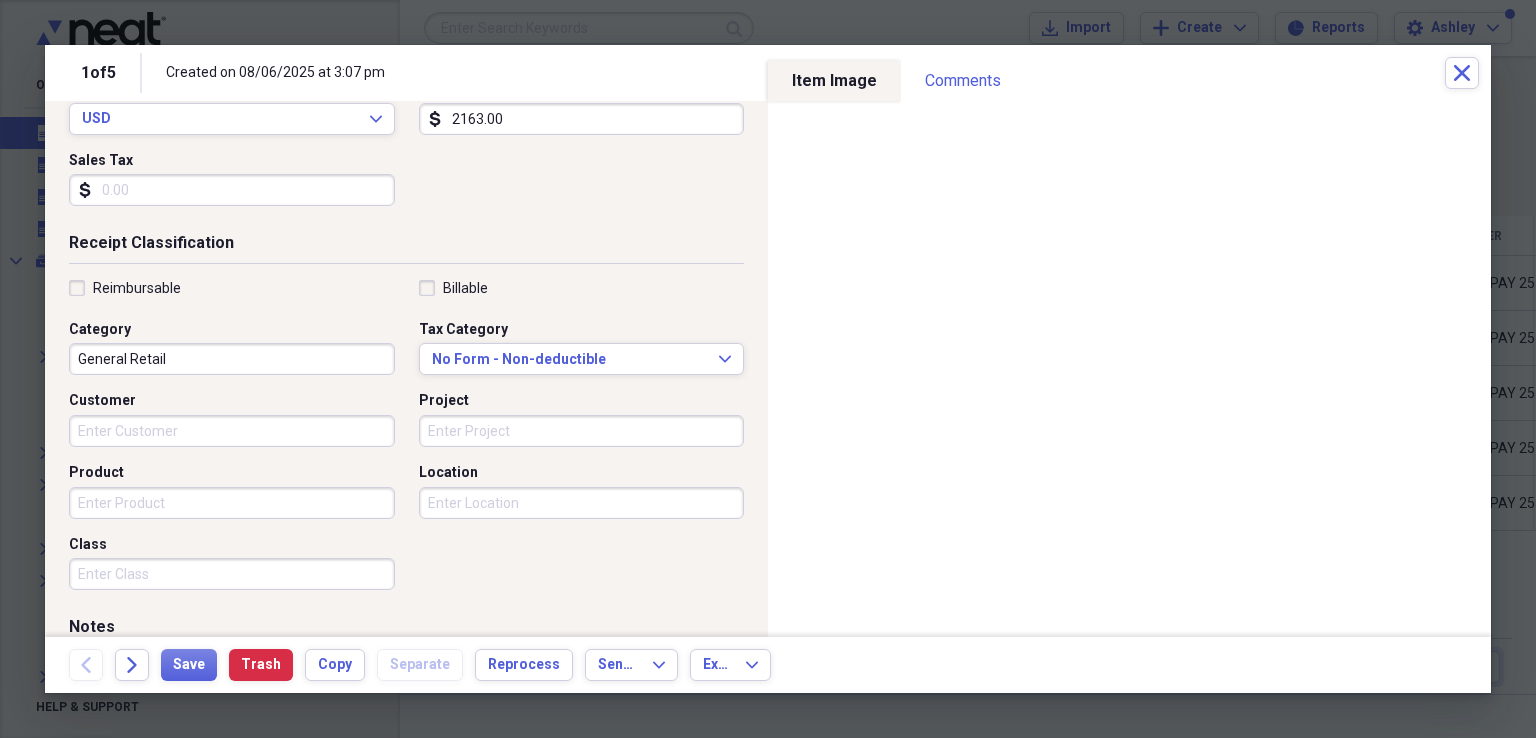 scroll, scrollTop: 329, scrollLeft: 0, axis: vertical 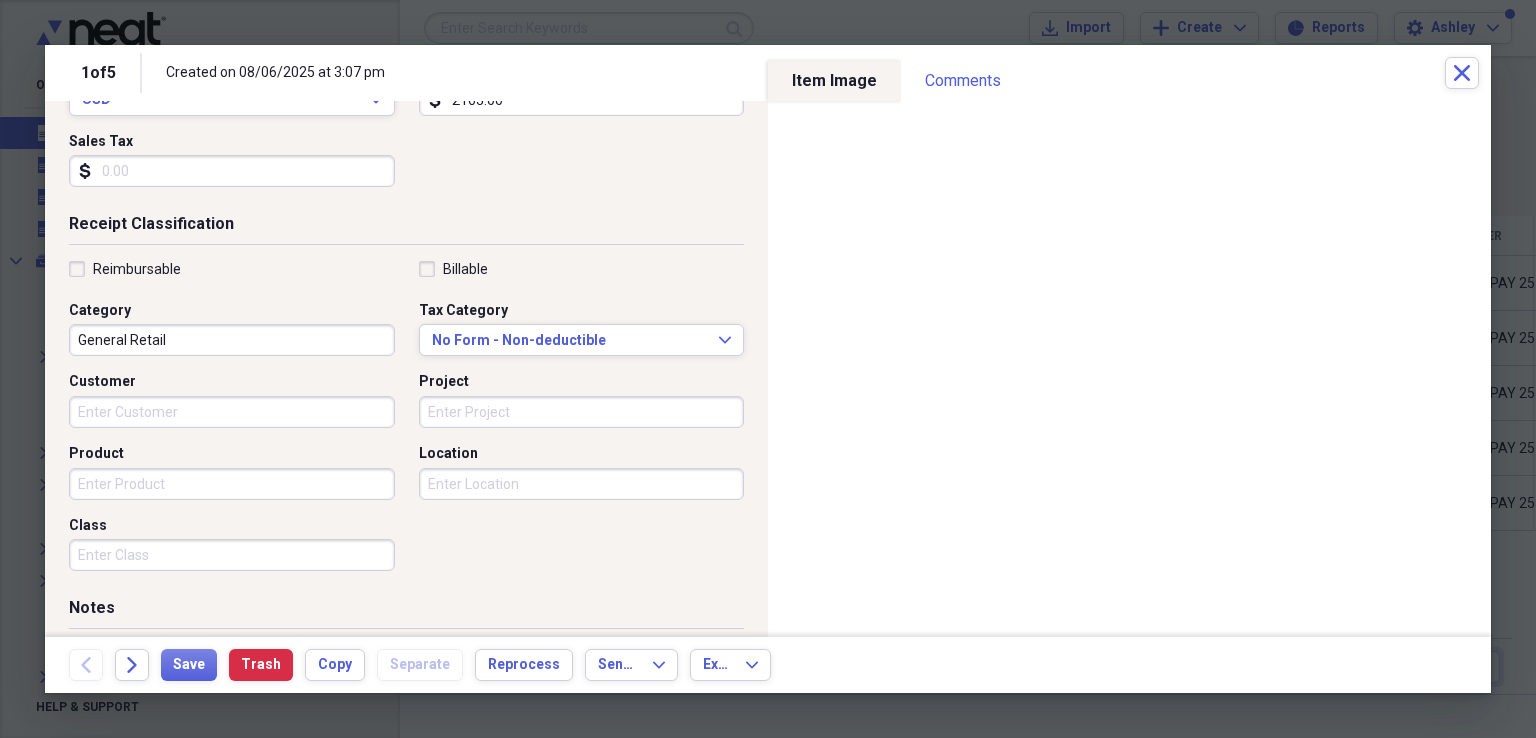 click on "General Retail" at bounding box center [232, 340] 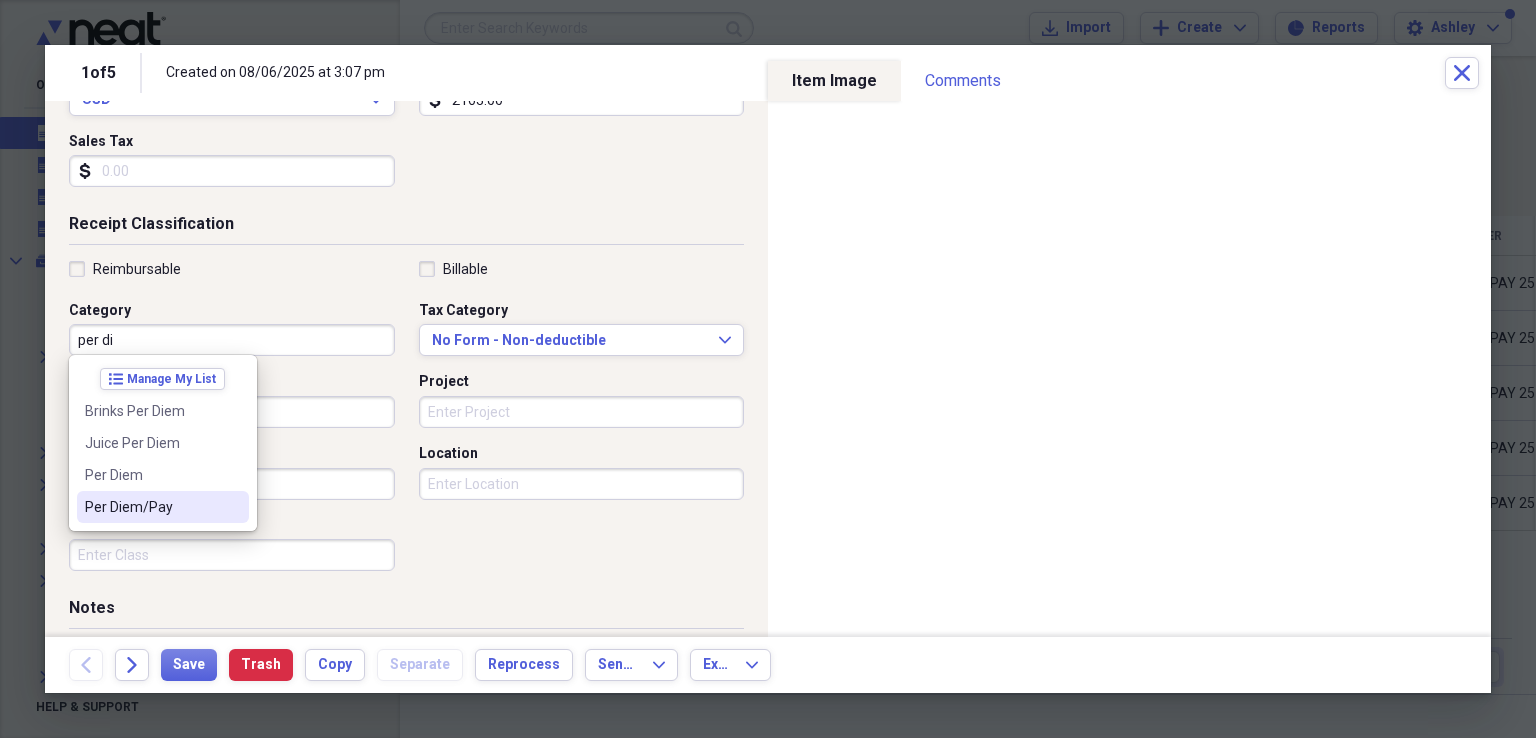 click on "Per Diem/Pay" at bounding box center [151, 507] 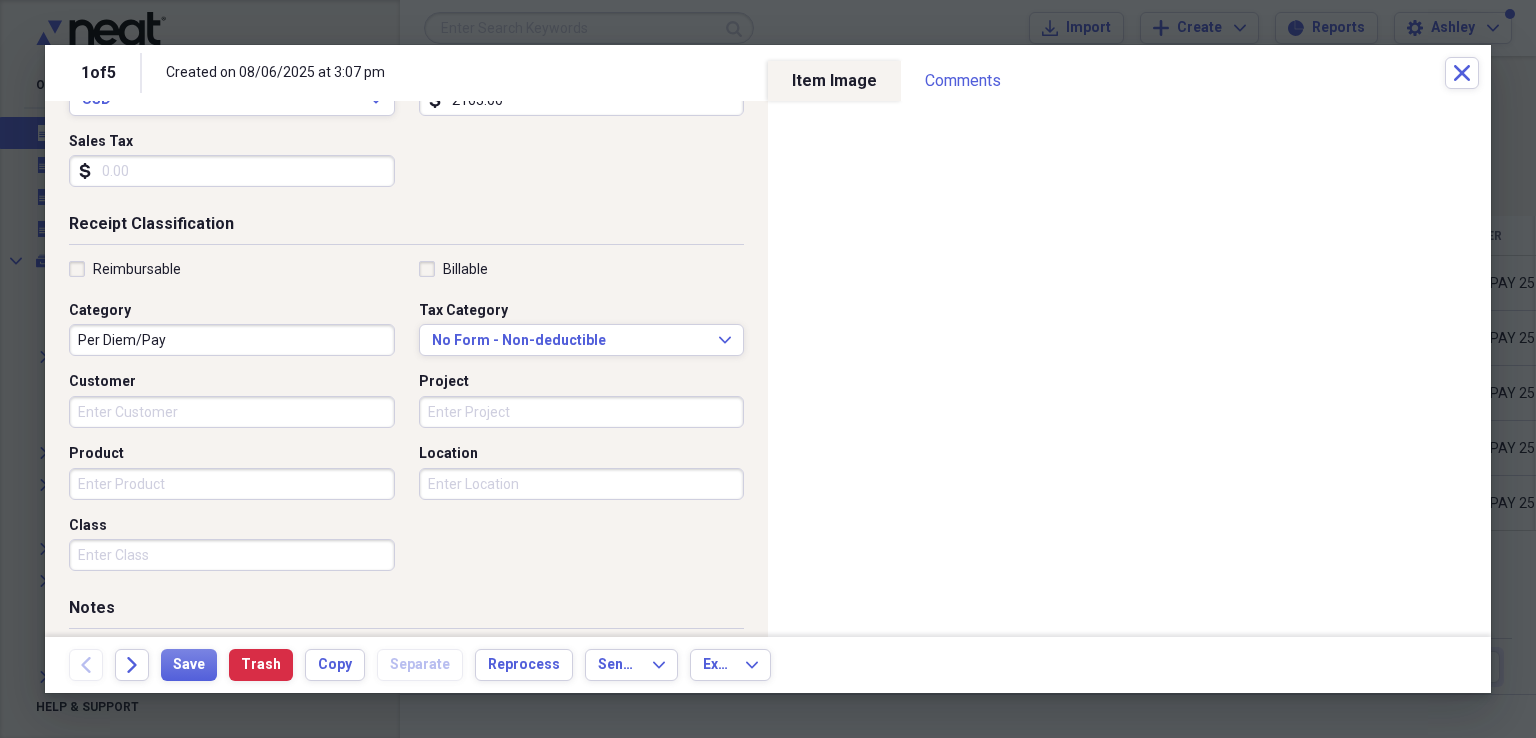 click on "Product" at bounding box center [232, 484] 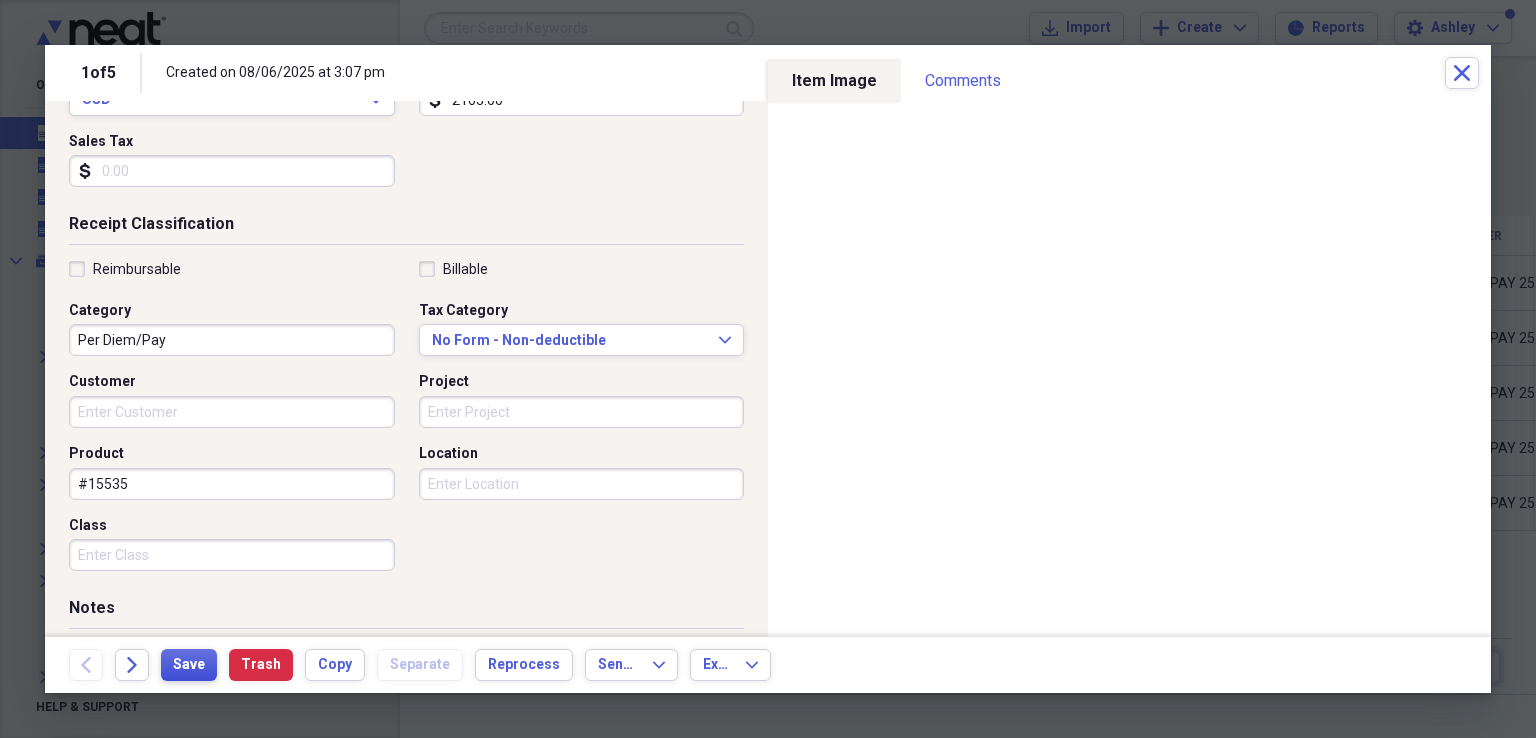 type on "#15535" 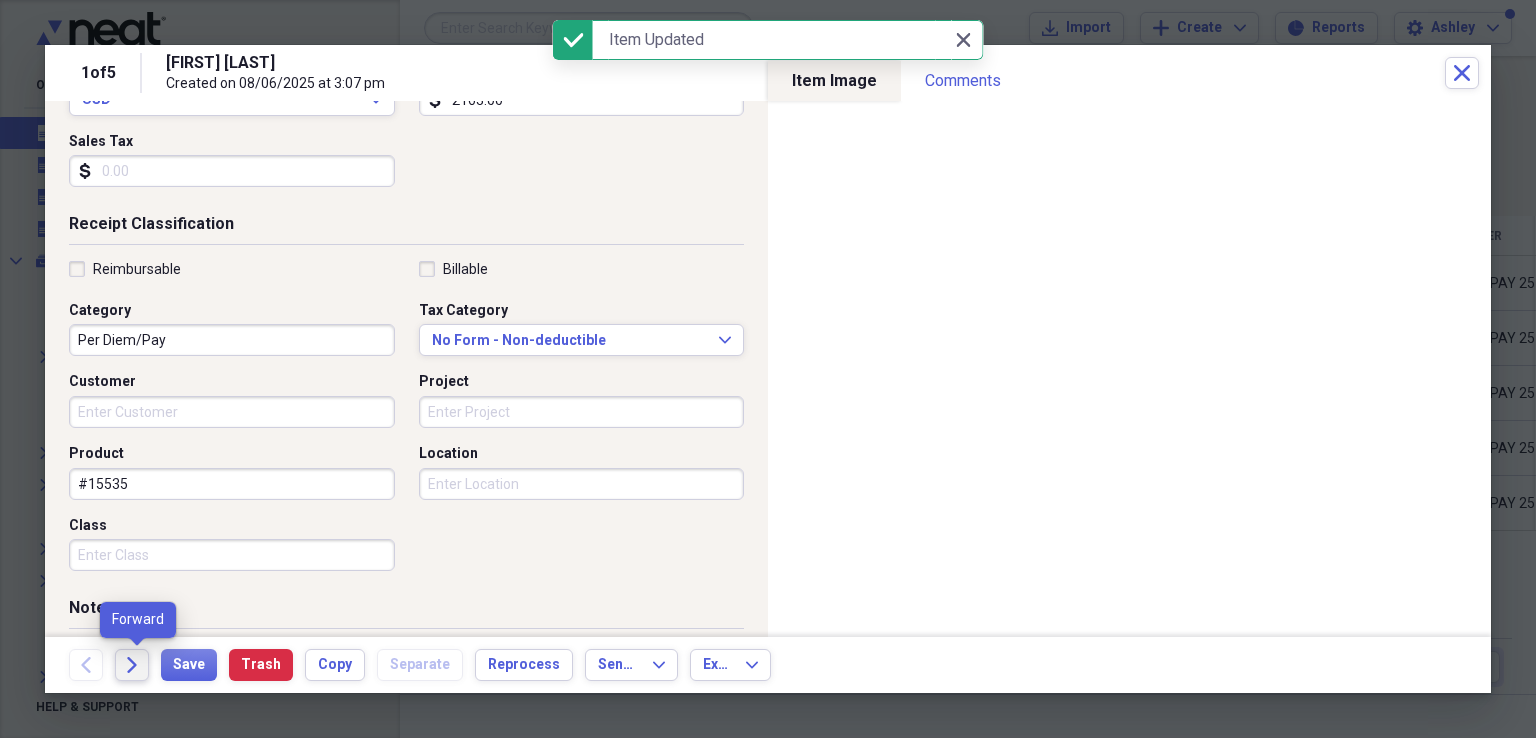 click on "Forward" 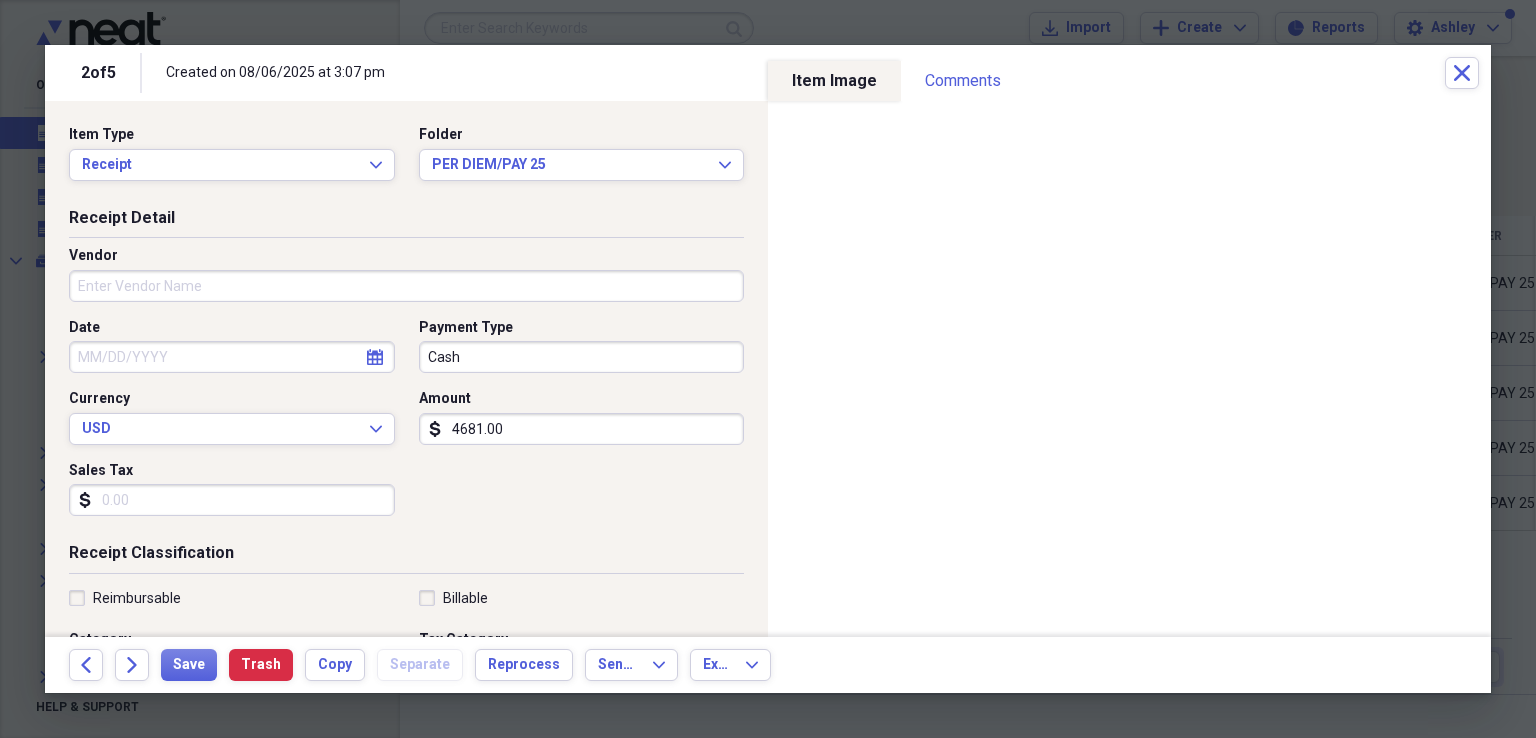 click on "Vendor" at bounding box center (406, 286) 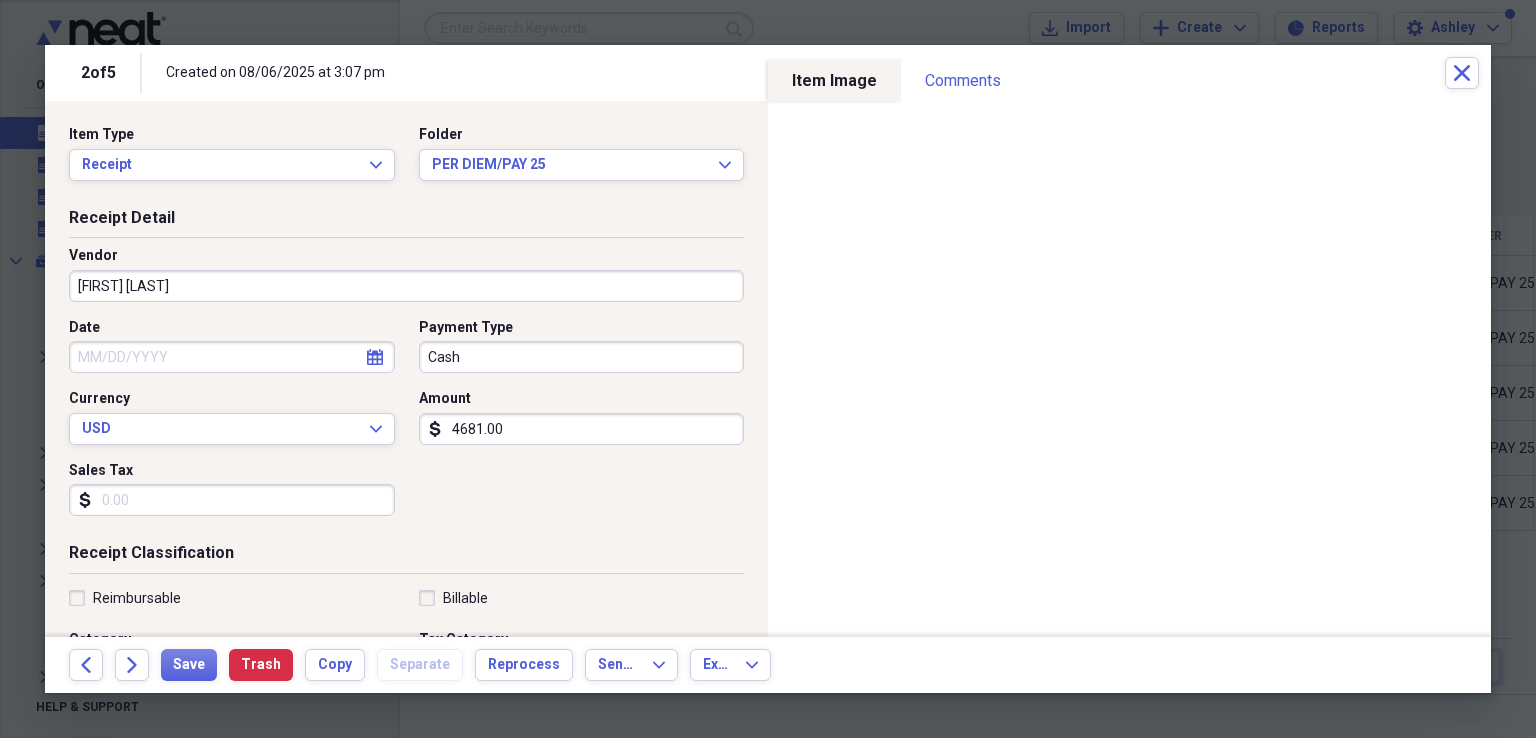 type on "[NAME] [LAST]" 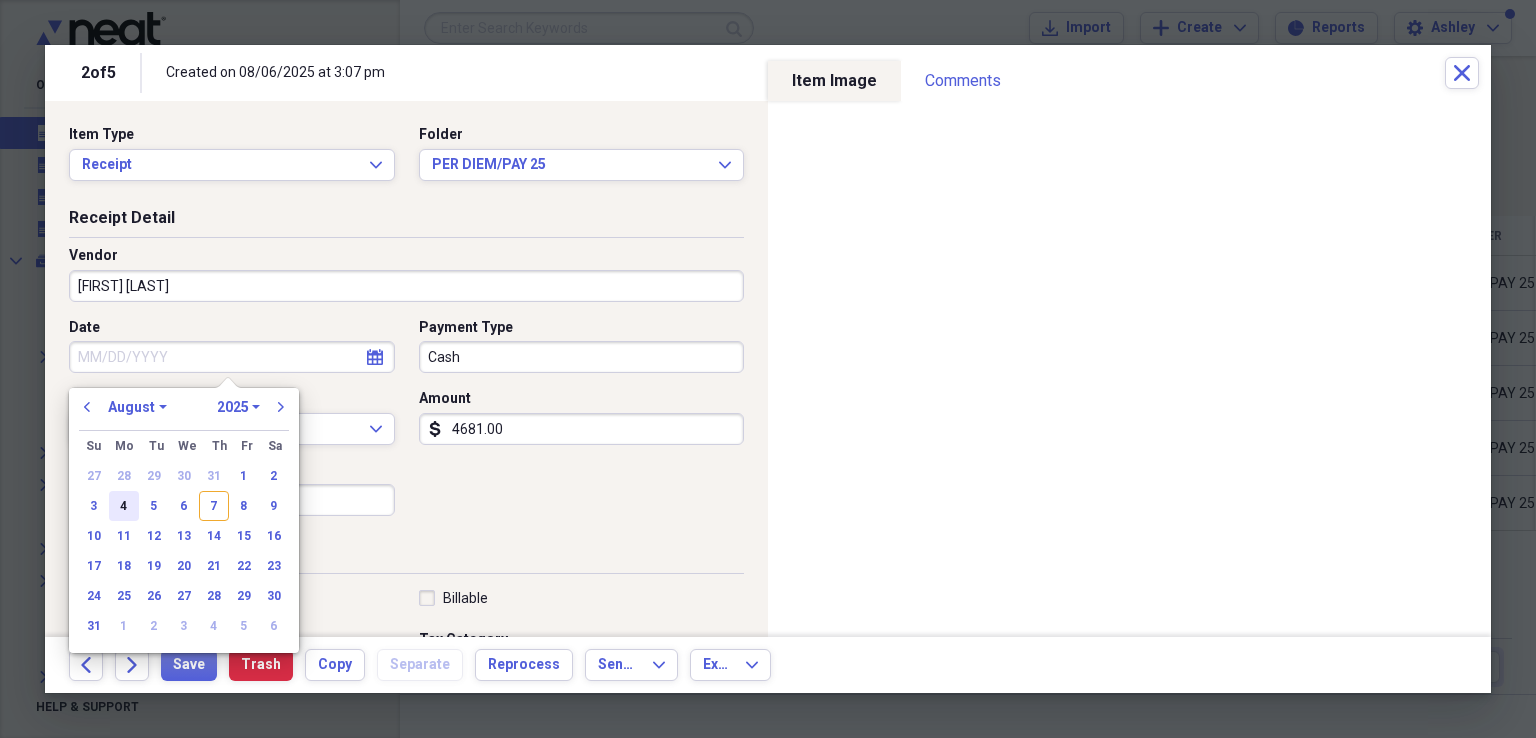 click on "4" at bounding box center [124, 506] 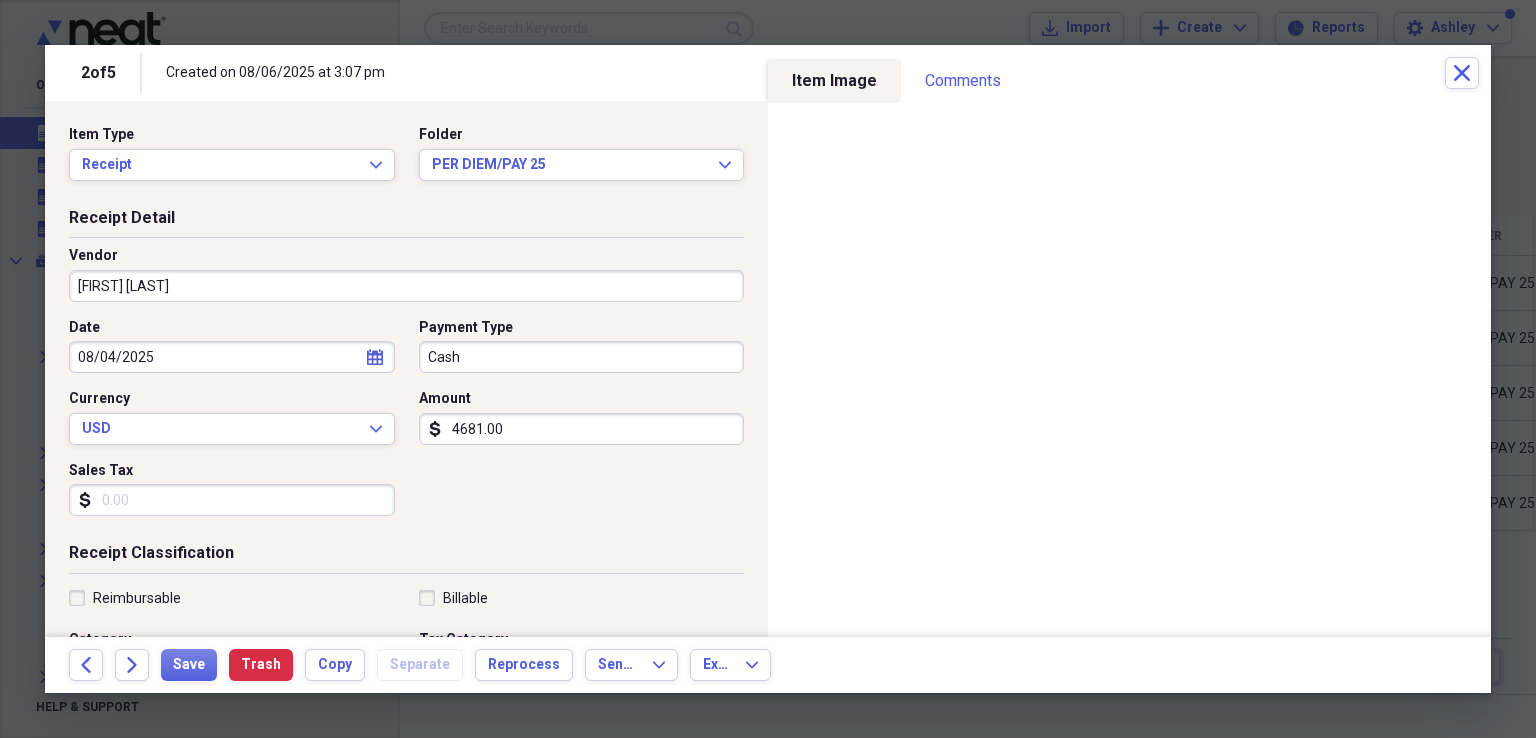 click on "Cash" at bounding box center [582, 357] 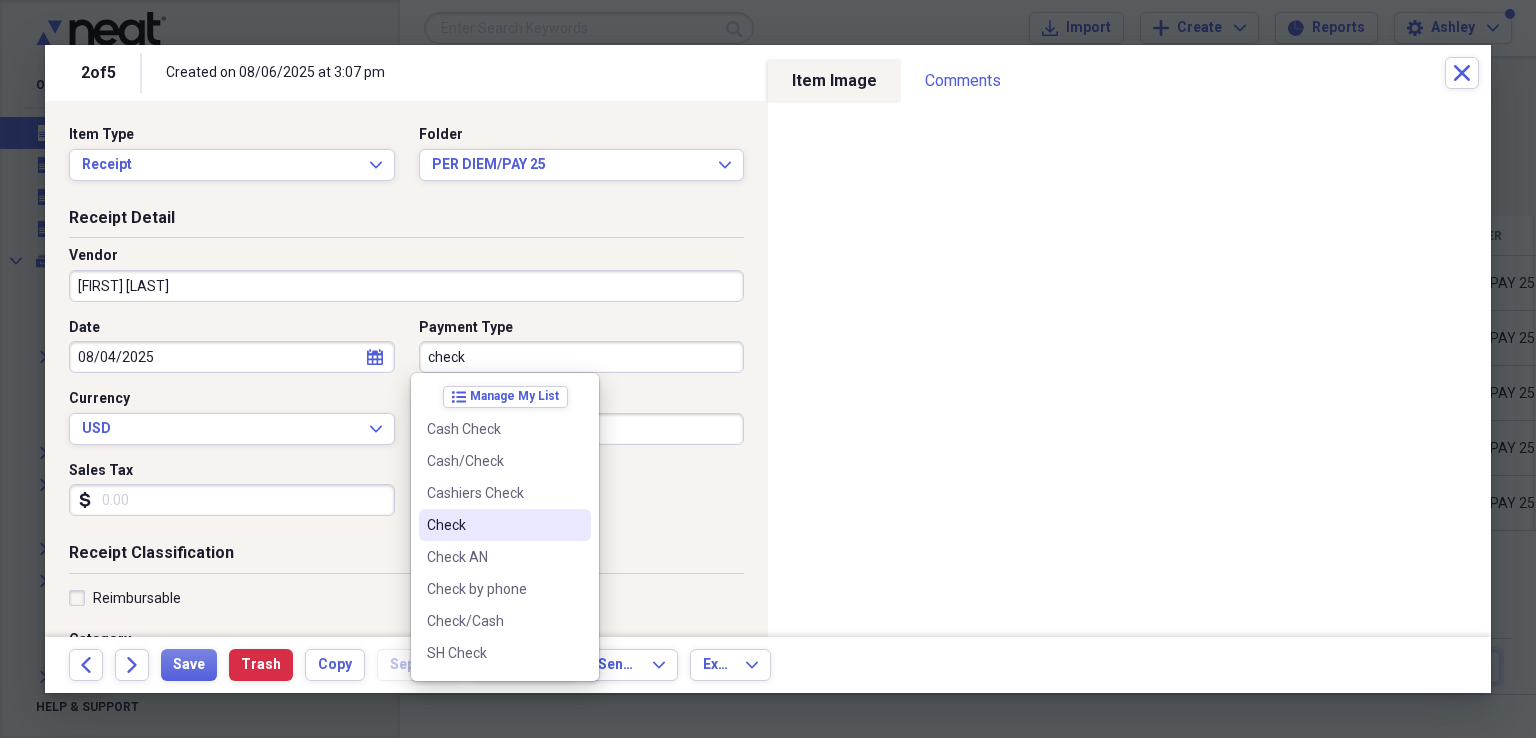 click on "Check" at bounding box center (493, 525) 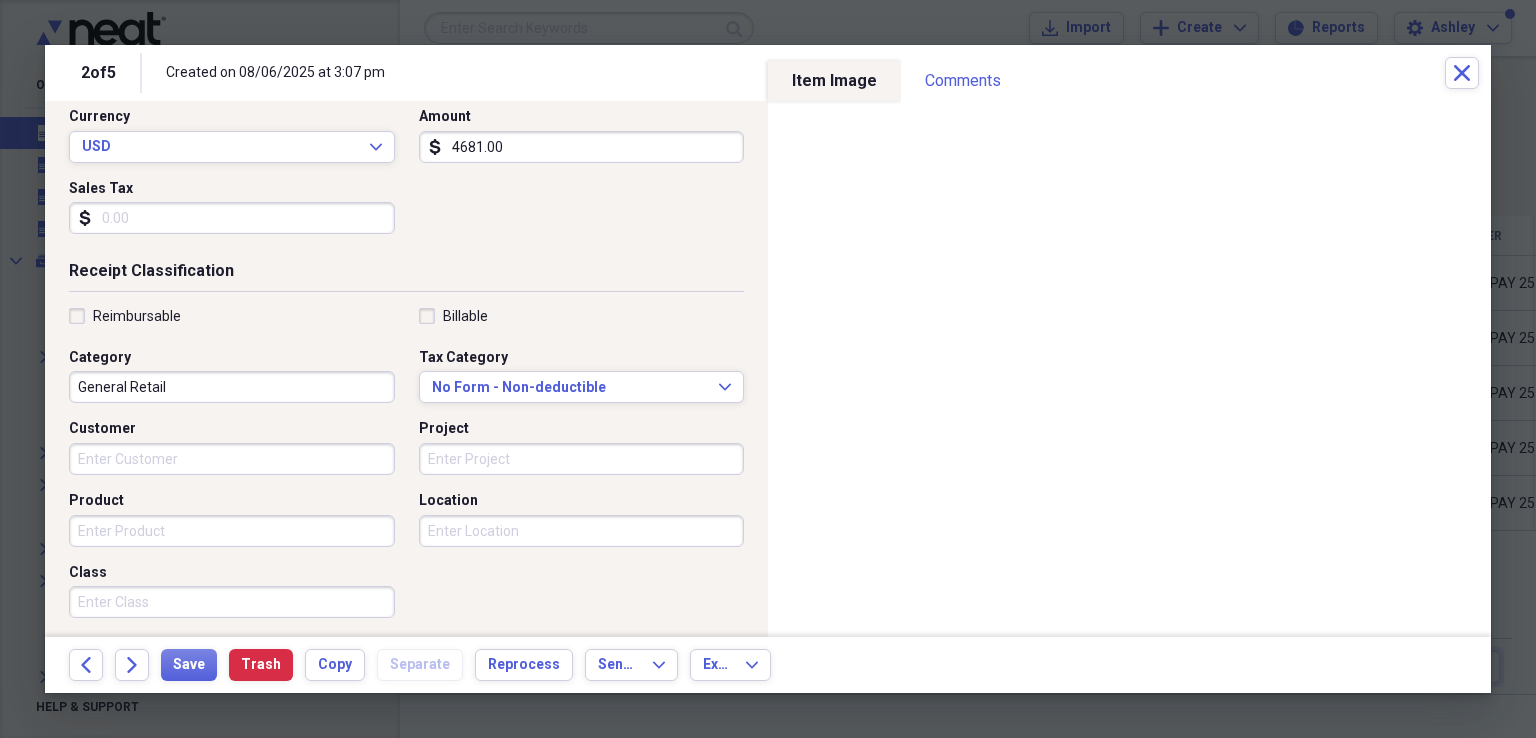 scroll, scrollTop: 304, scrollLeft: 0, axis: vertical 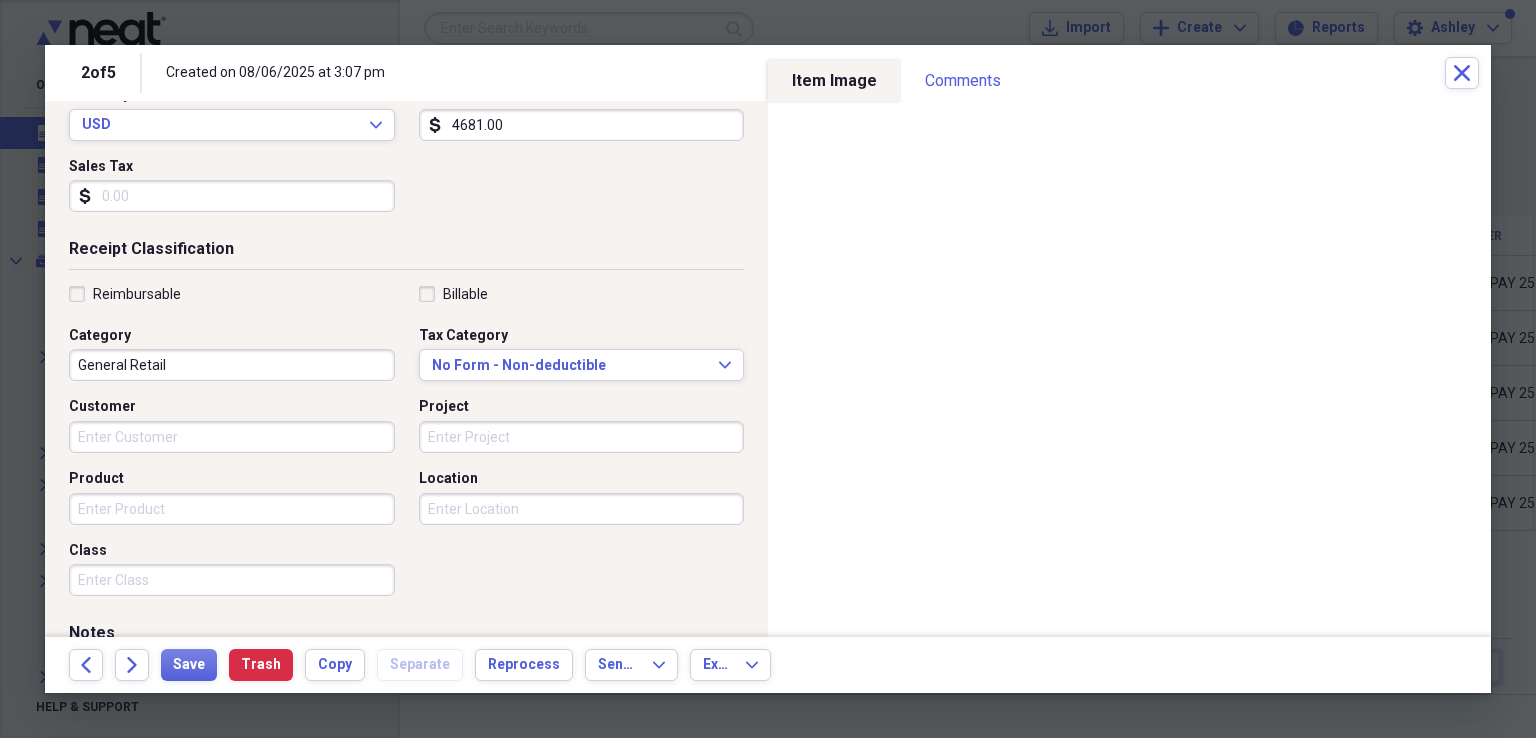 click on "General Retail" at bounding box center [232, 365] 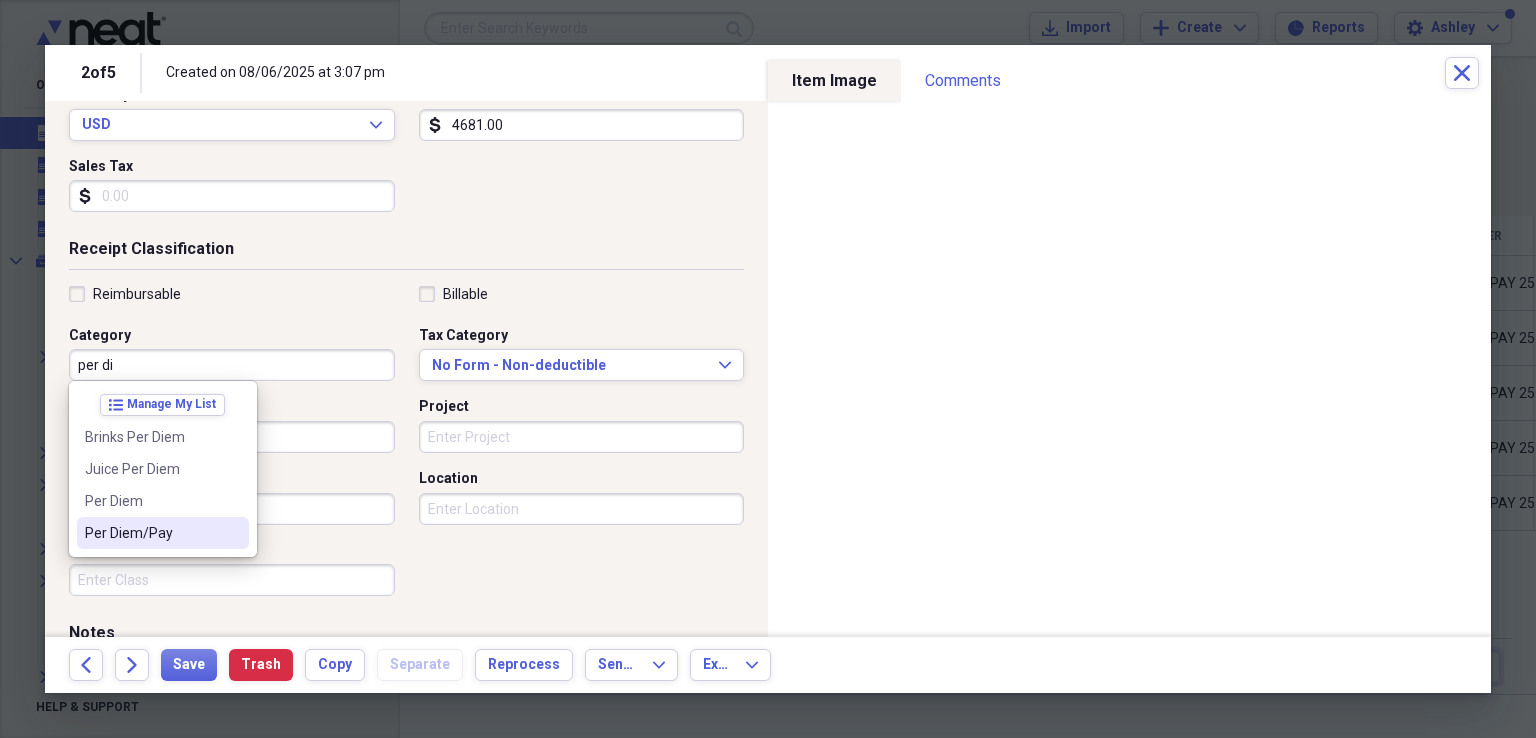 click on "Per Diem/Pay" at bounding box center (151, 533) 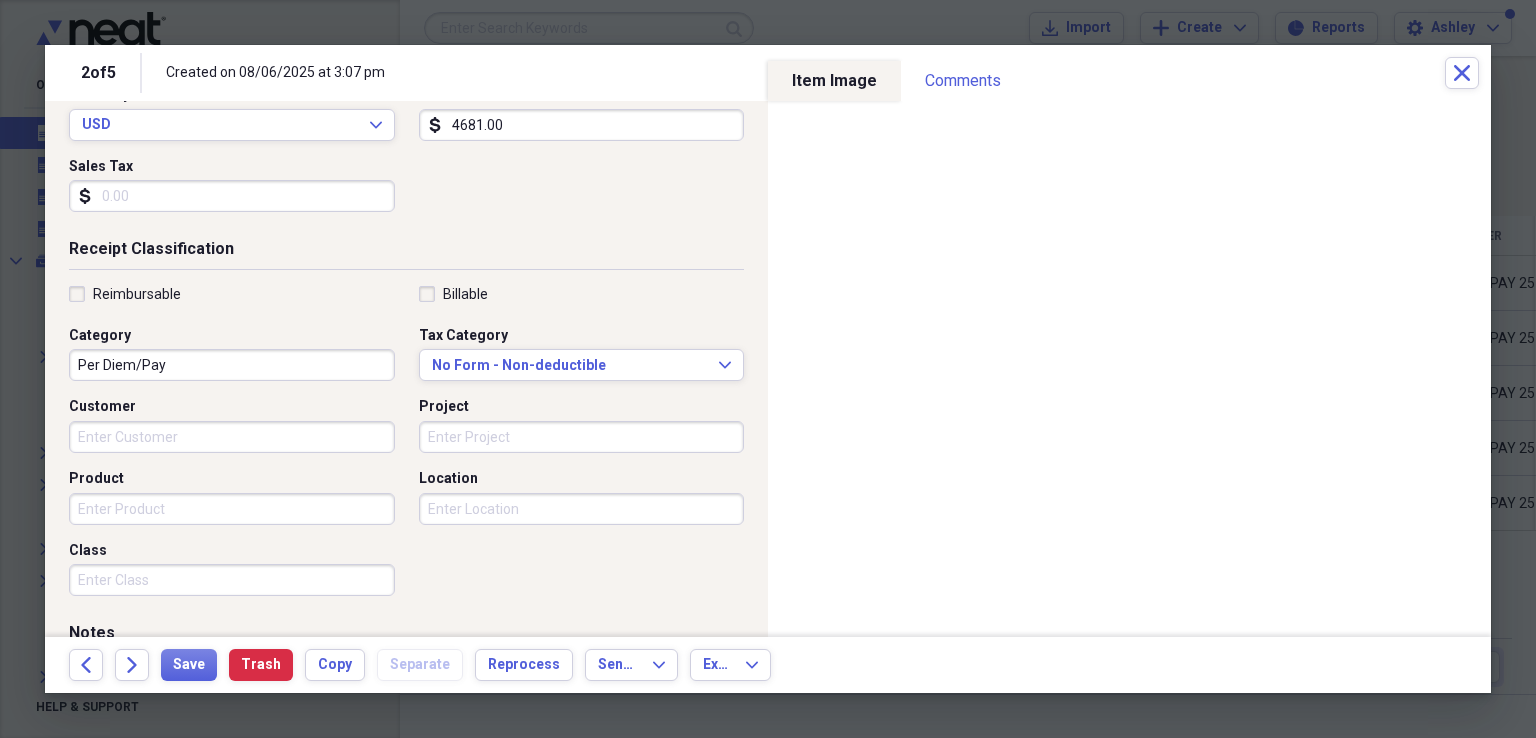 click on "Product" at bounding box center (232, 509) 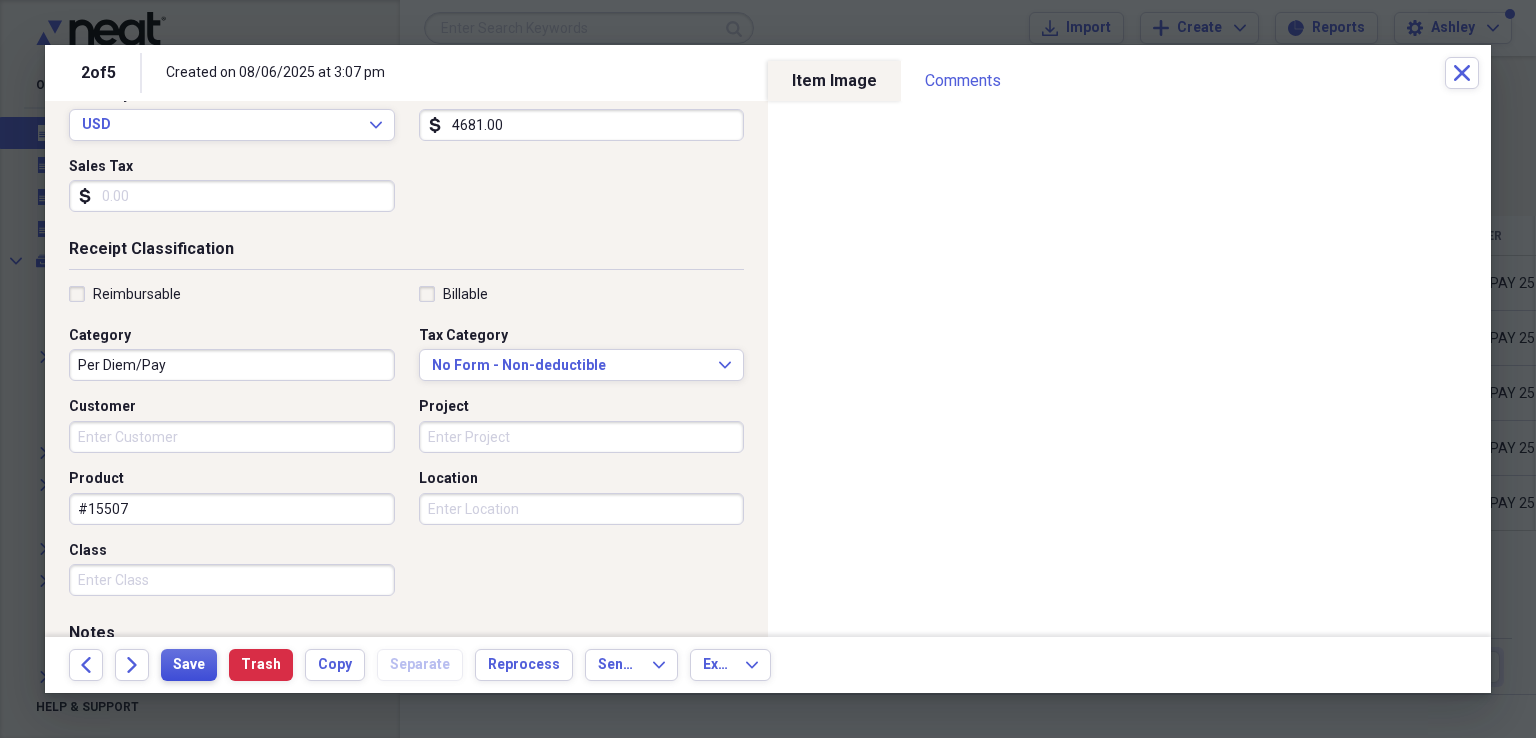 type on "#15507" 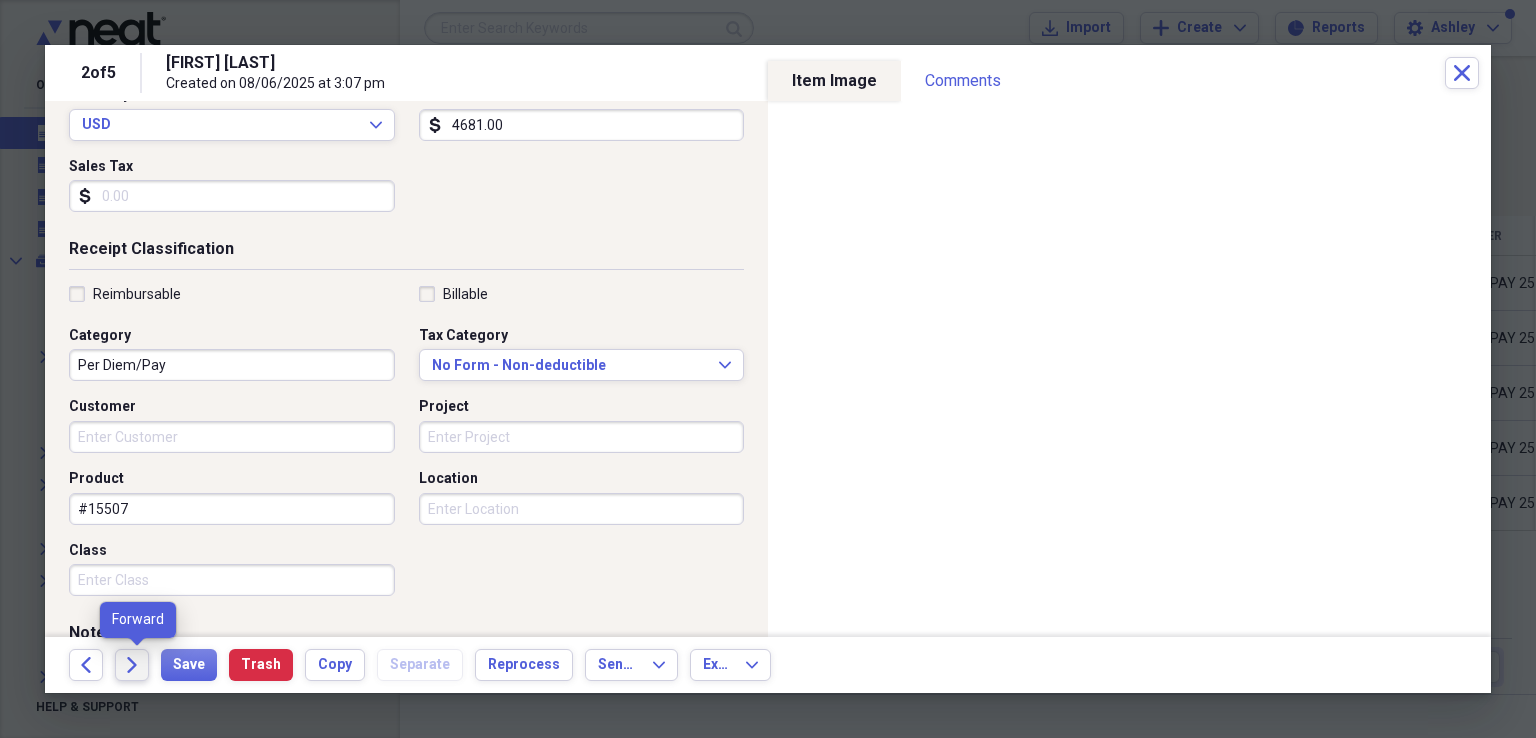 click on "Forward" 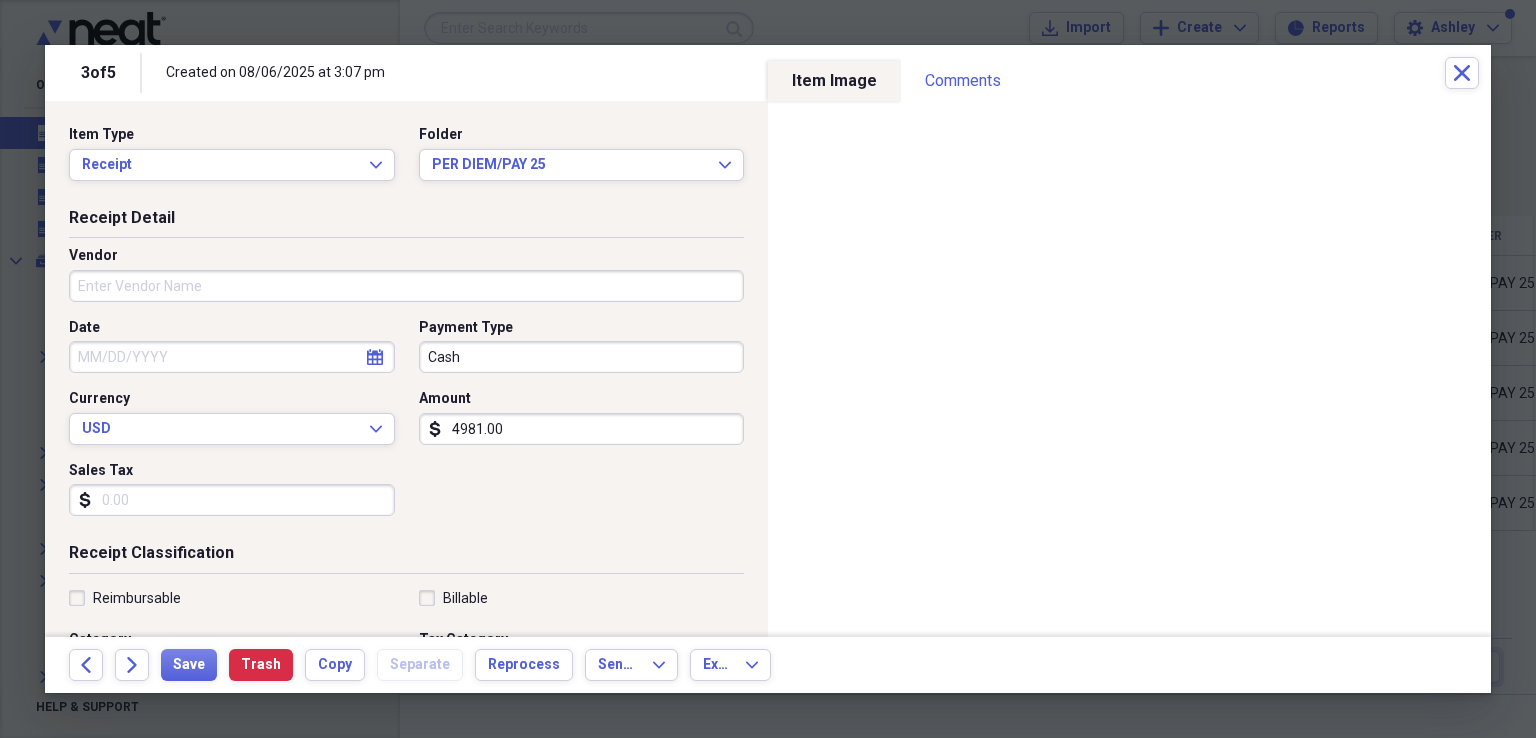 click on "Vendor" at bounding box center (406, 286) 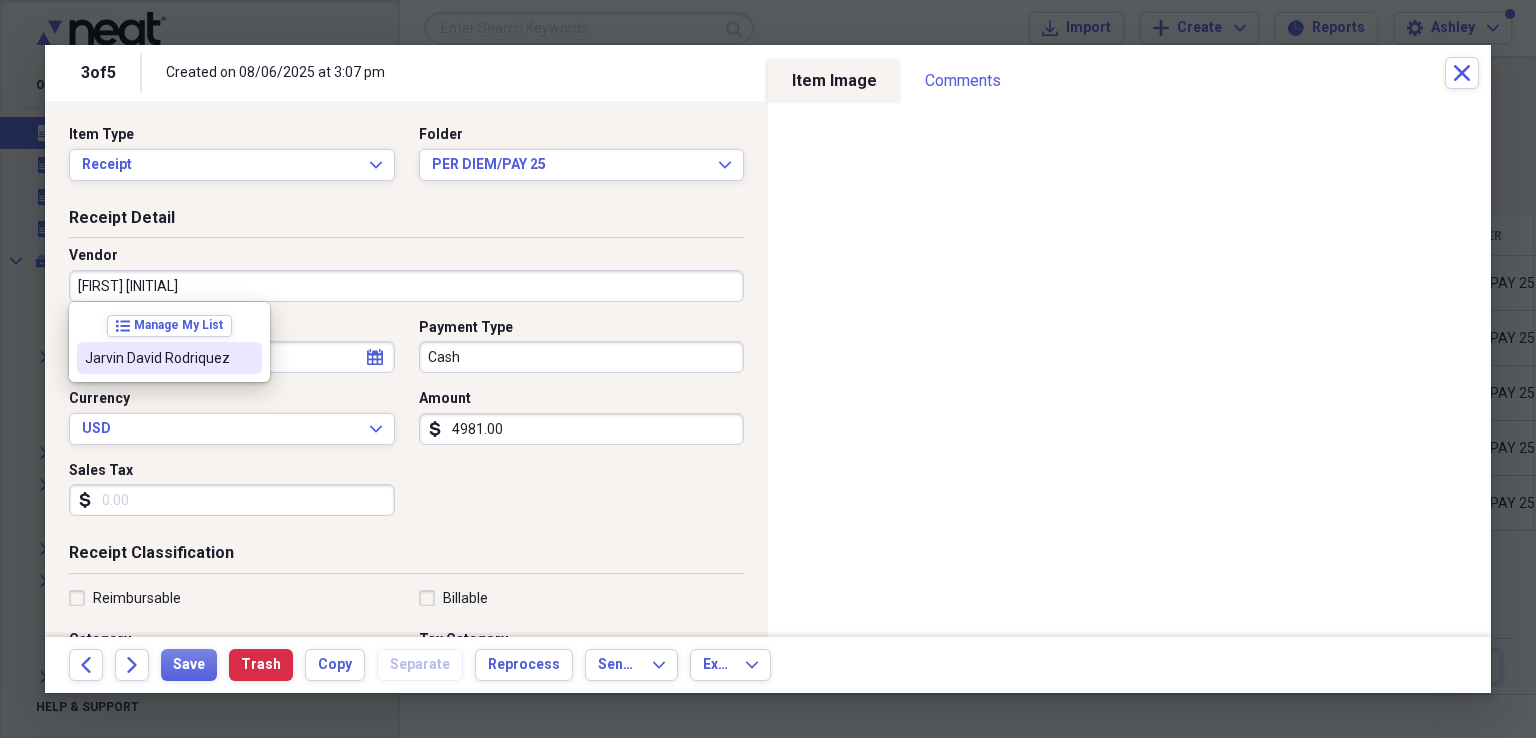 click on "Jarvin David Rodriquez" at bounding box center [157, 358] 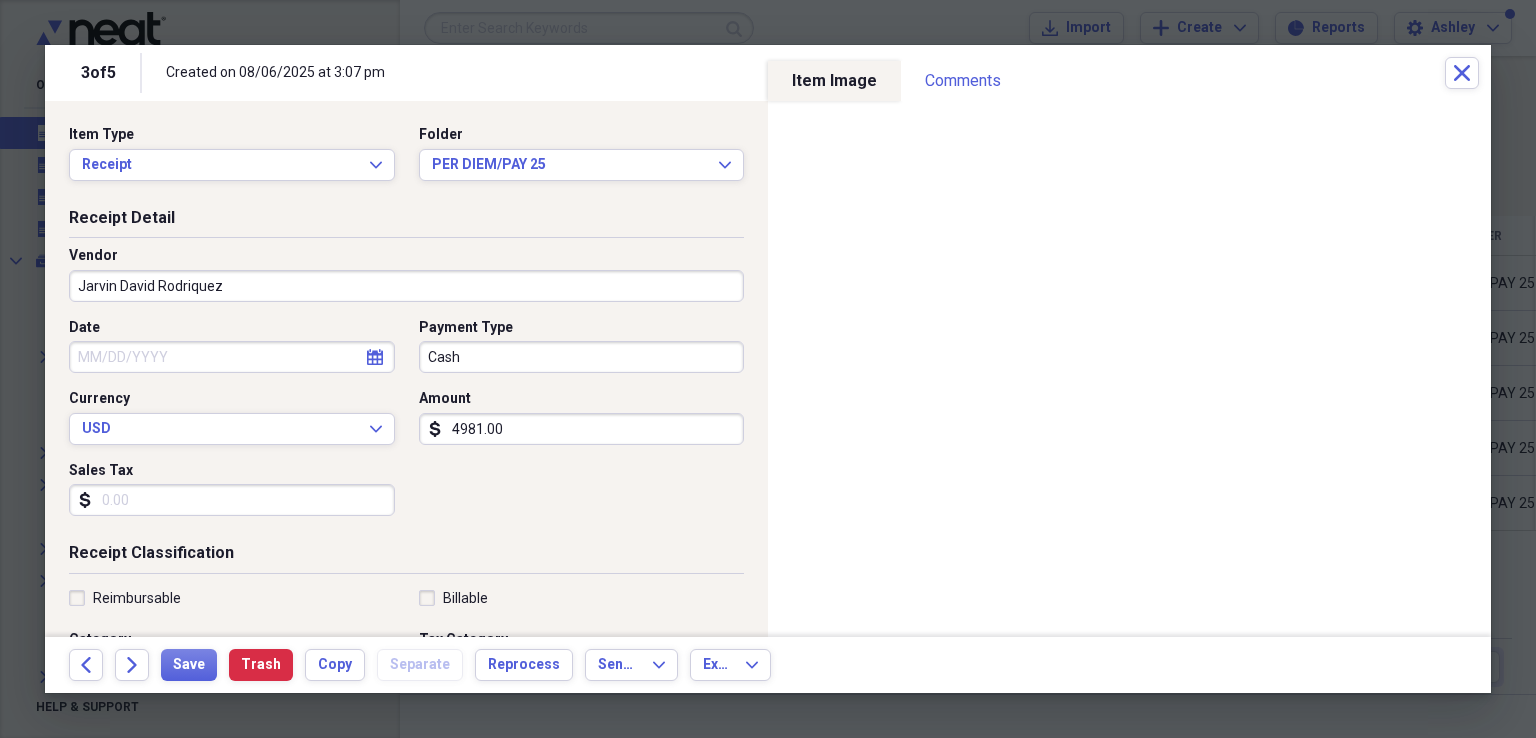 type on "Employee Information" 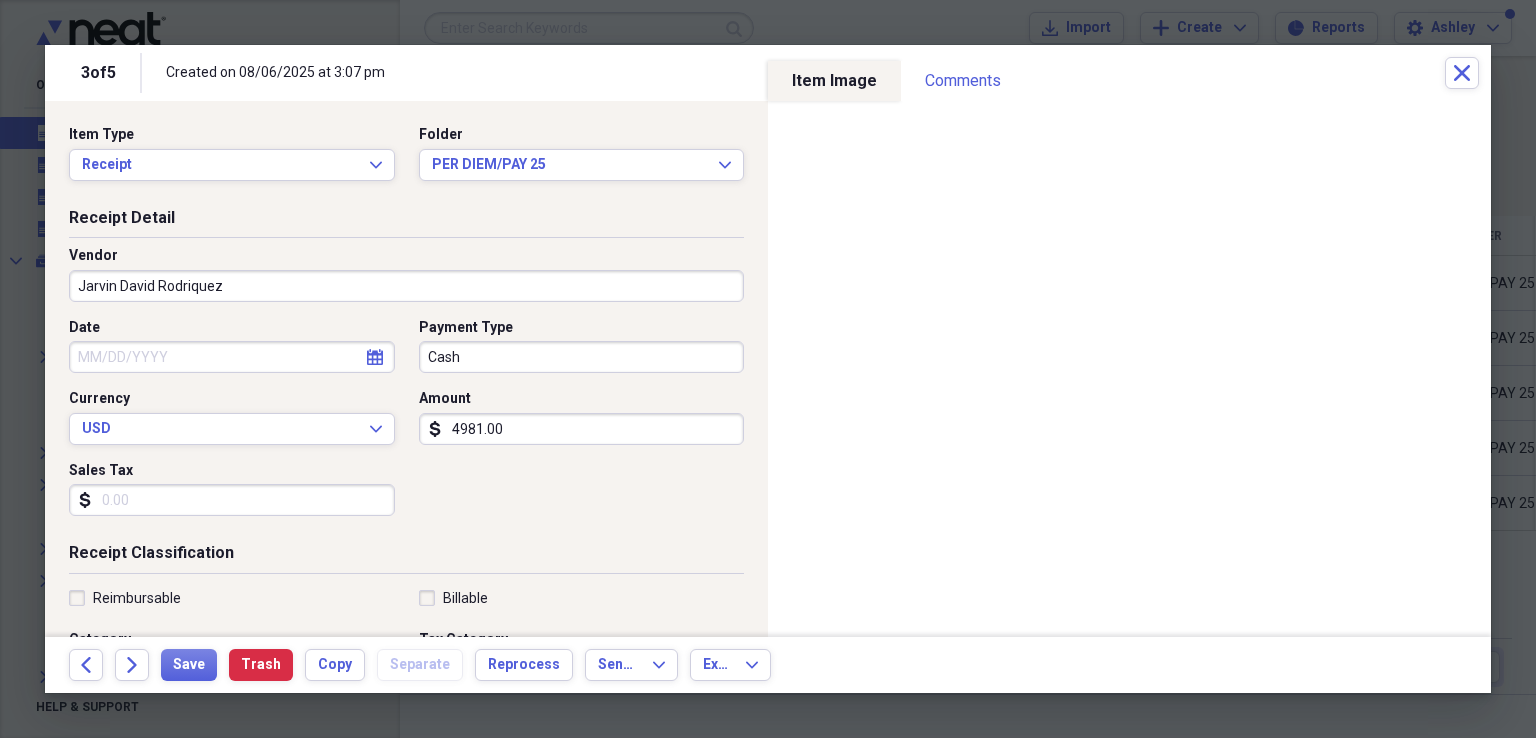 click on "Jarvin David Rodriquez" at bounding box center (406, 286) 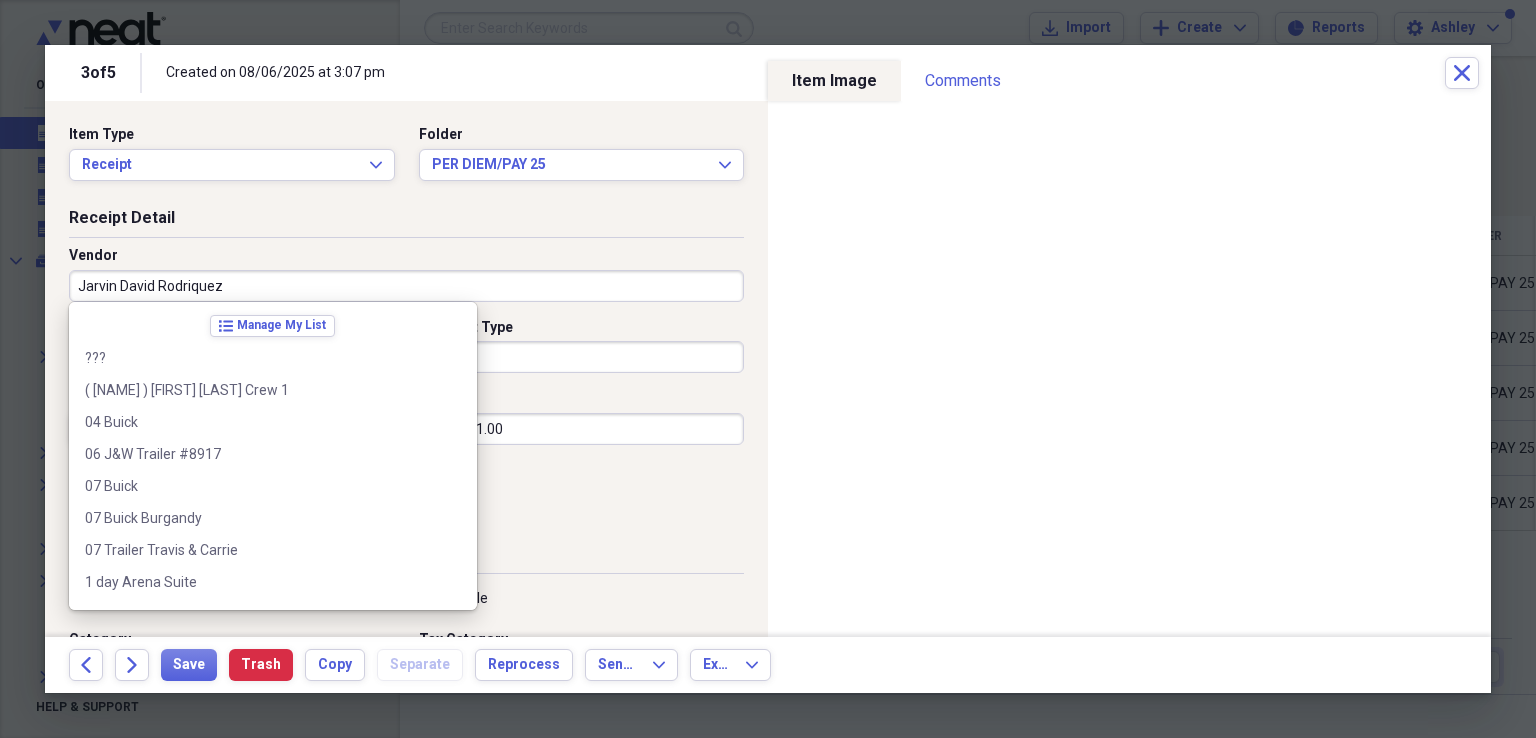 scroll, scrollTop: 80252, scrollLeft: 0, axis: vertical 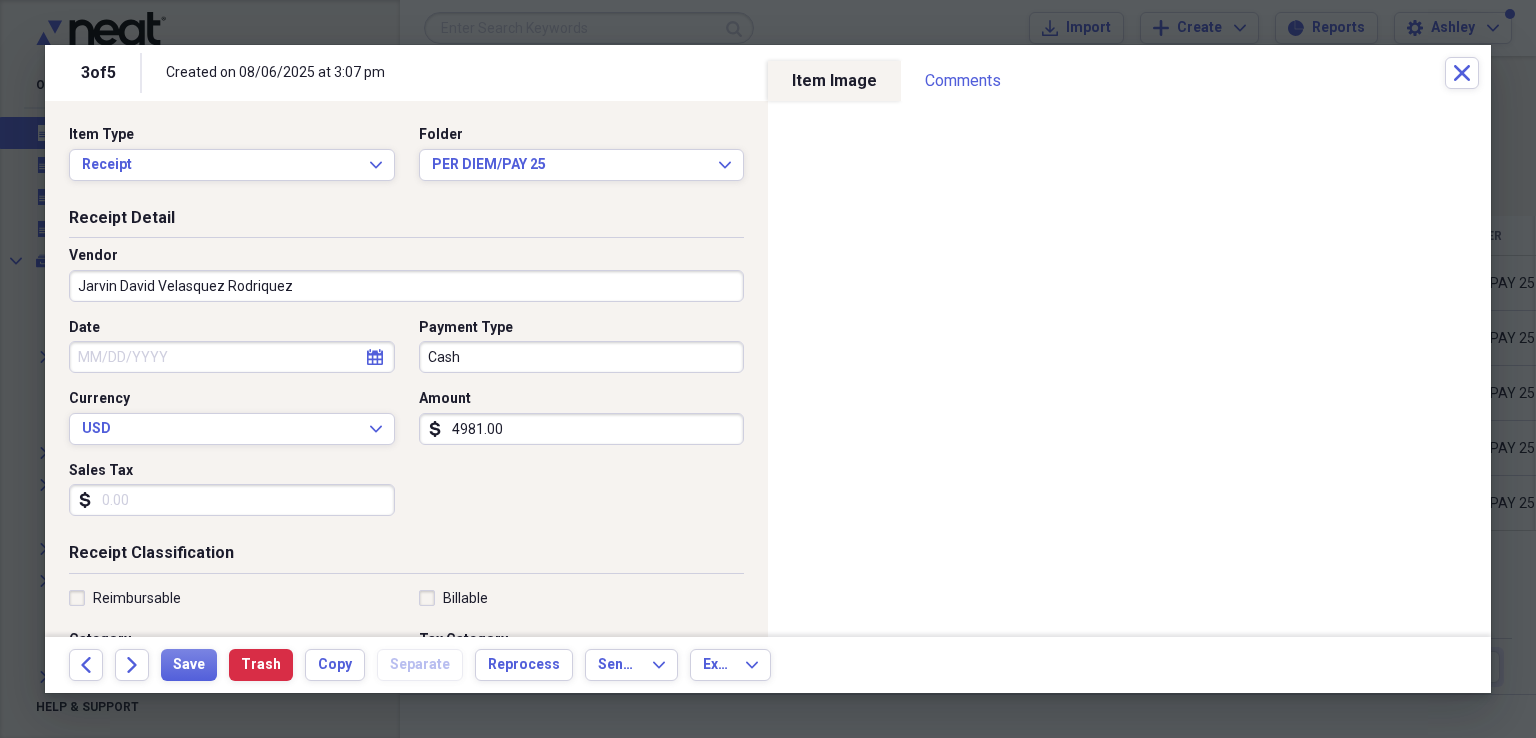 type on "Jarvin David Velasquez Rodriquez" 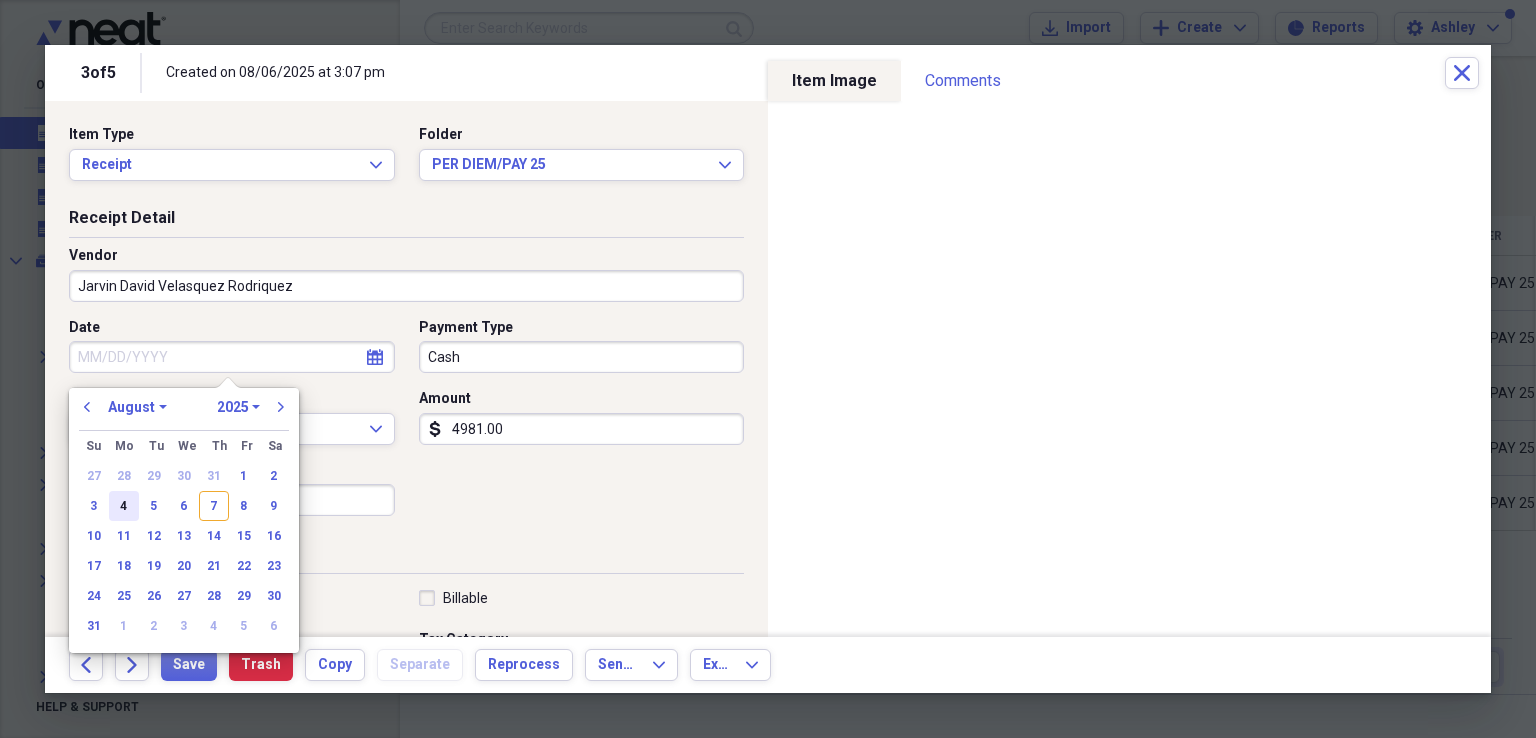 click on "4" at bounding box center [124, 506] 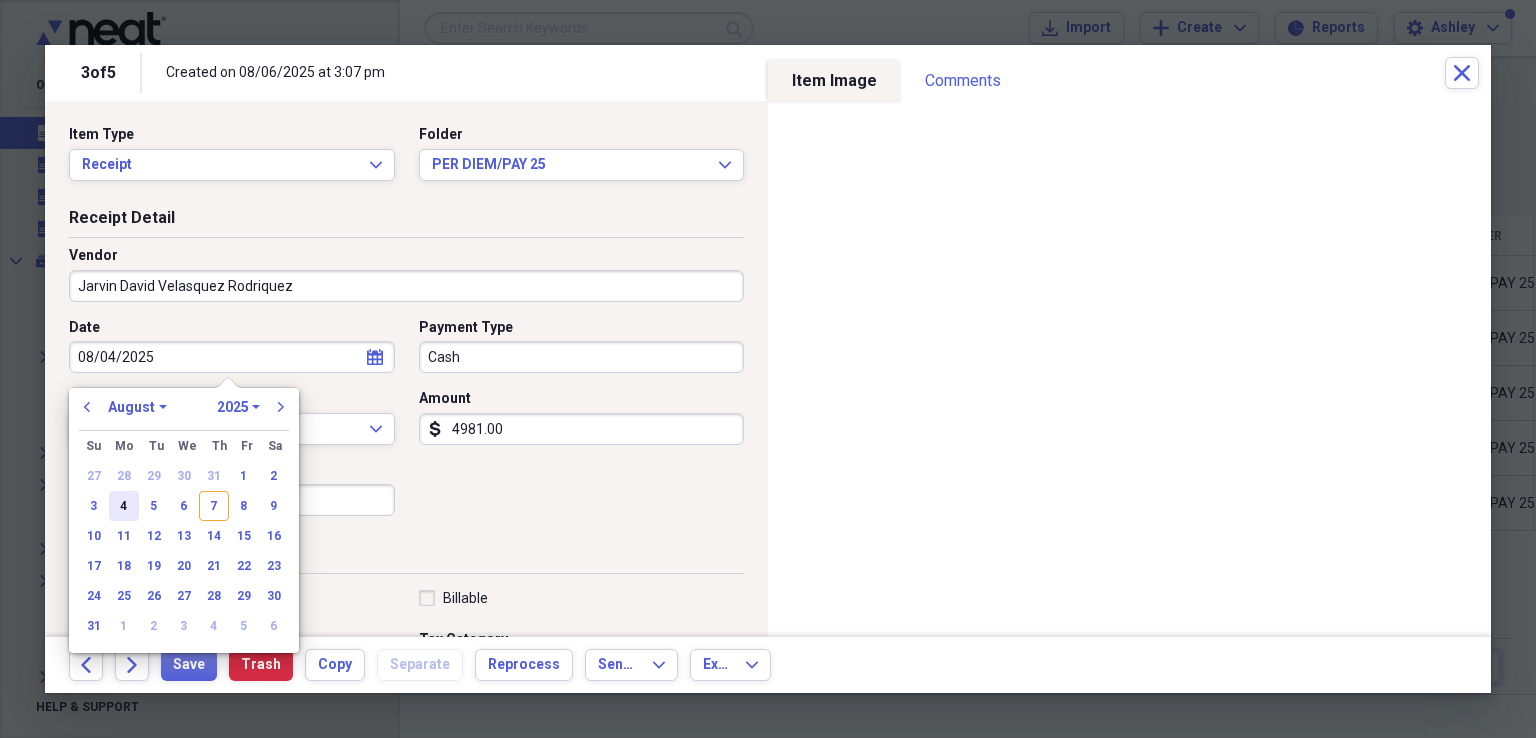 type on "08/04/2025" 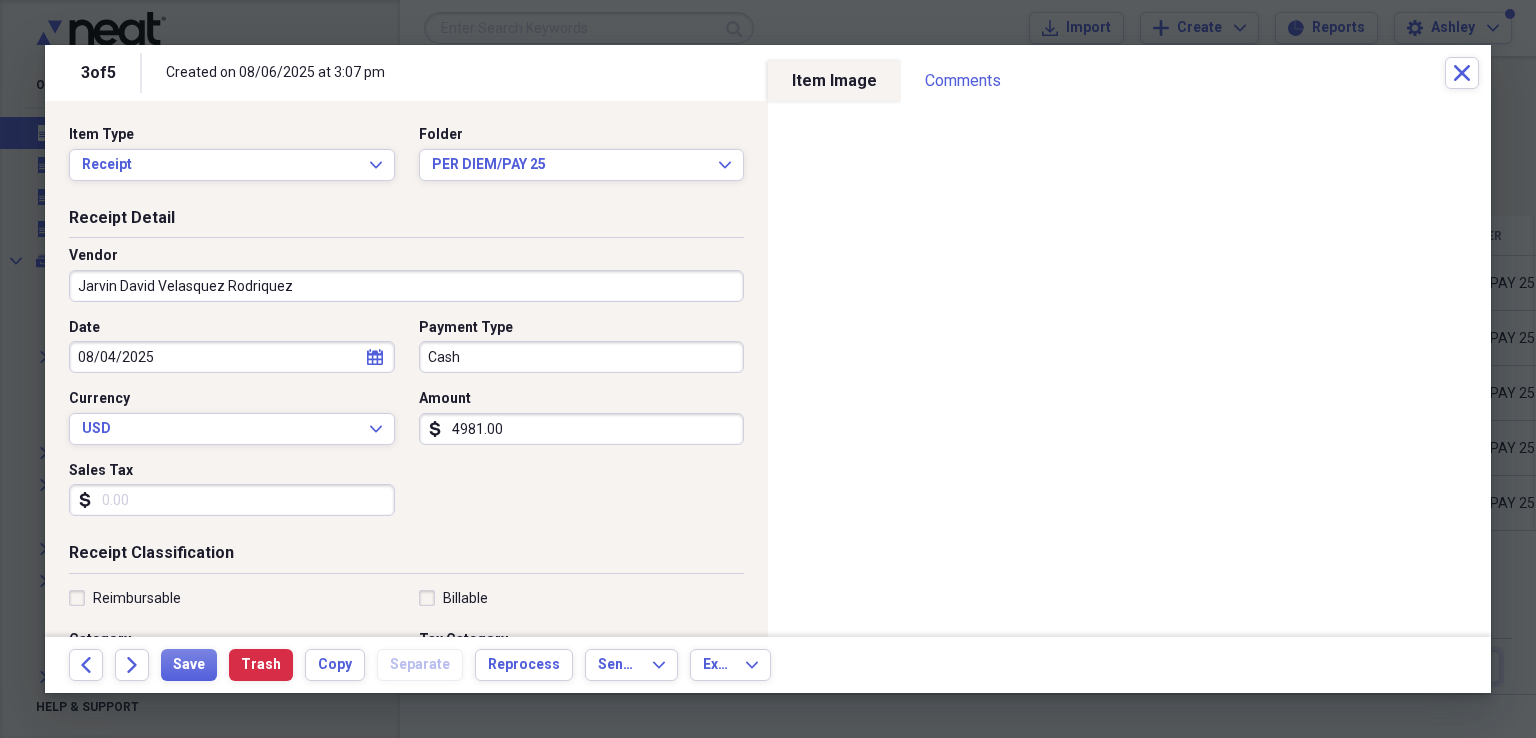 click on "Cash" at bounding box center (582, 357) 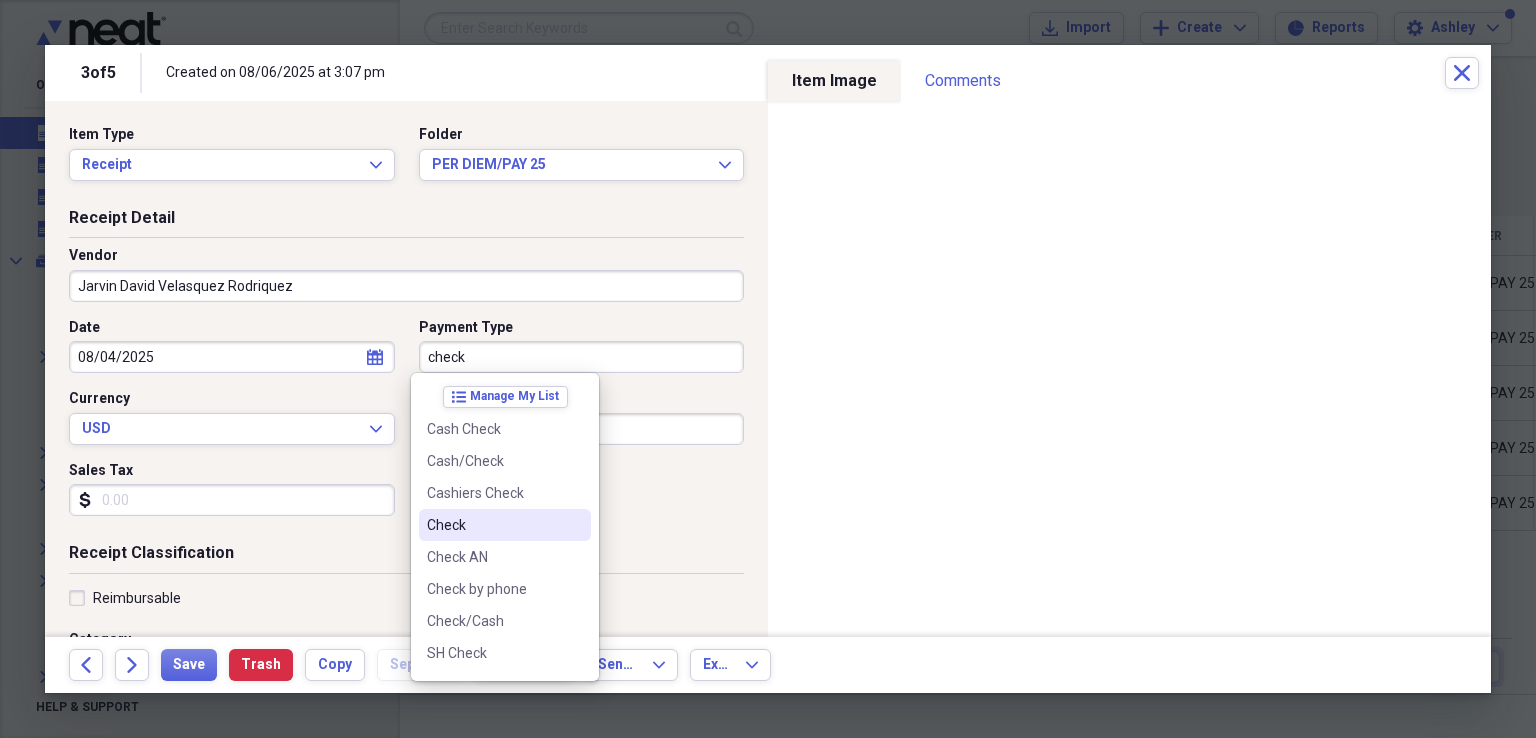 click on "Check" at bounding box center [493, 525] 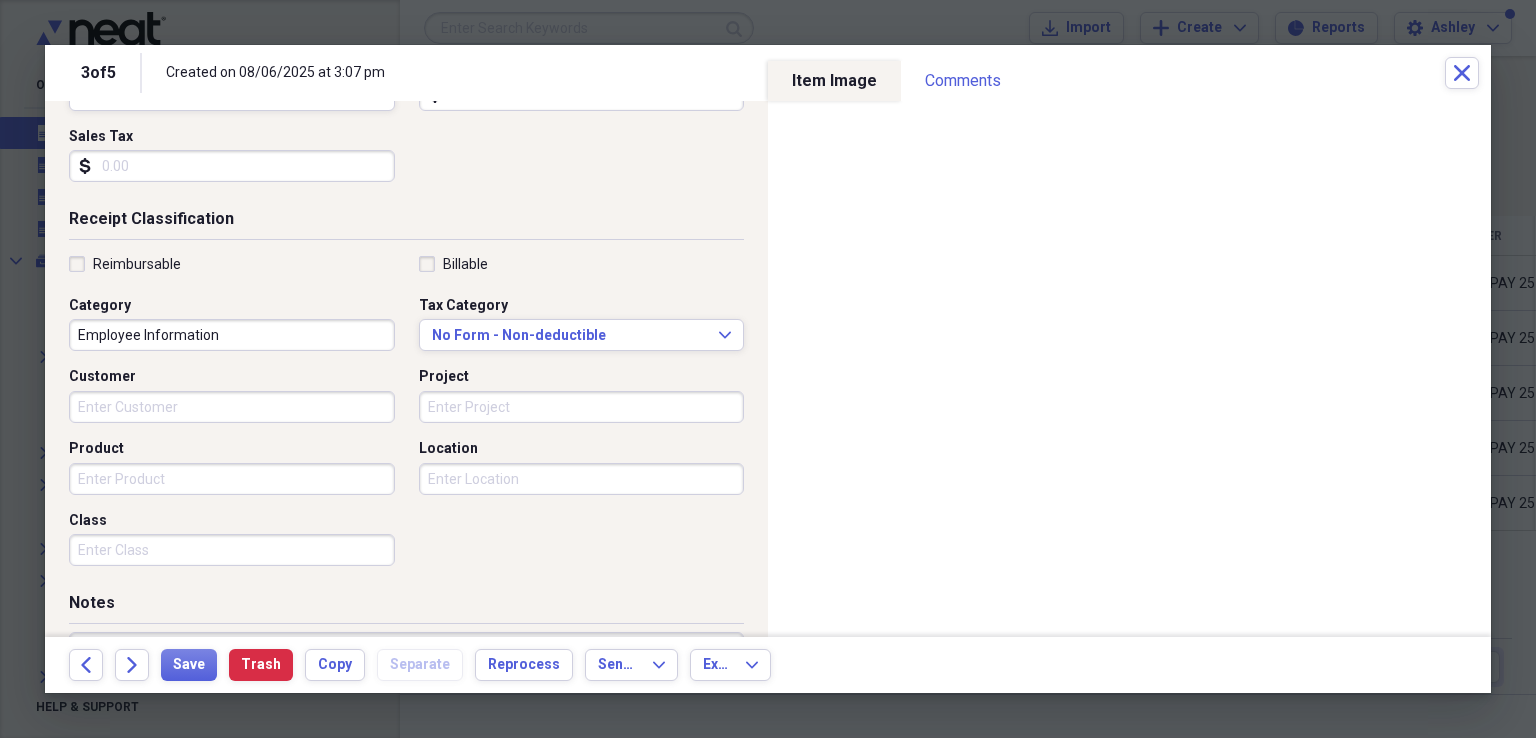 scroll, scrollTop: 336, scrollLeft: 0, axis: vertical 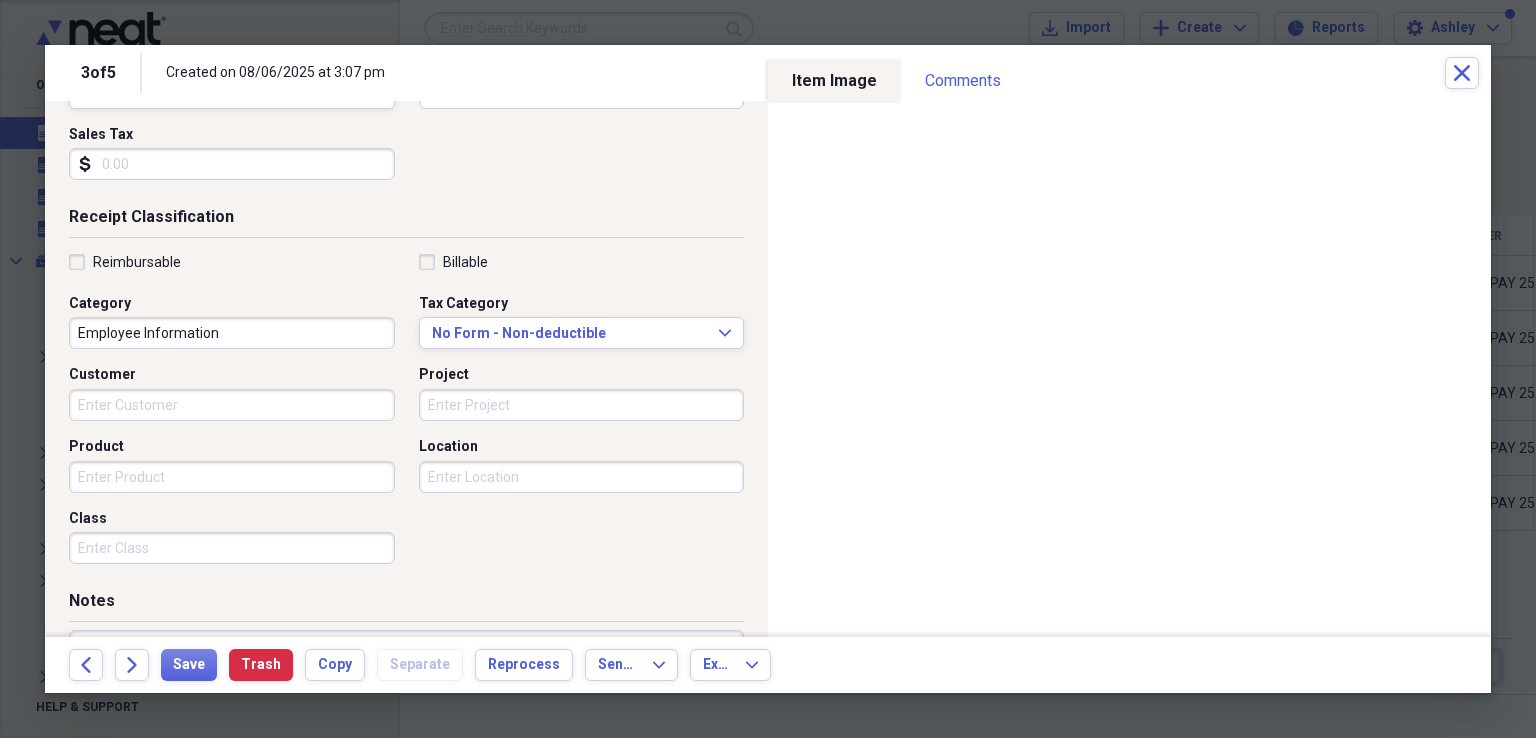 click on "Employee Information" at bounding box center (232, 333) 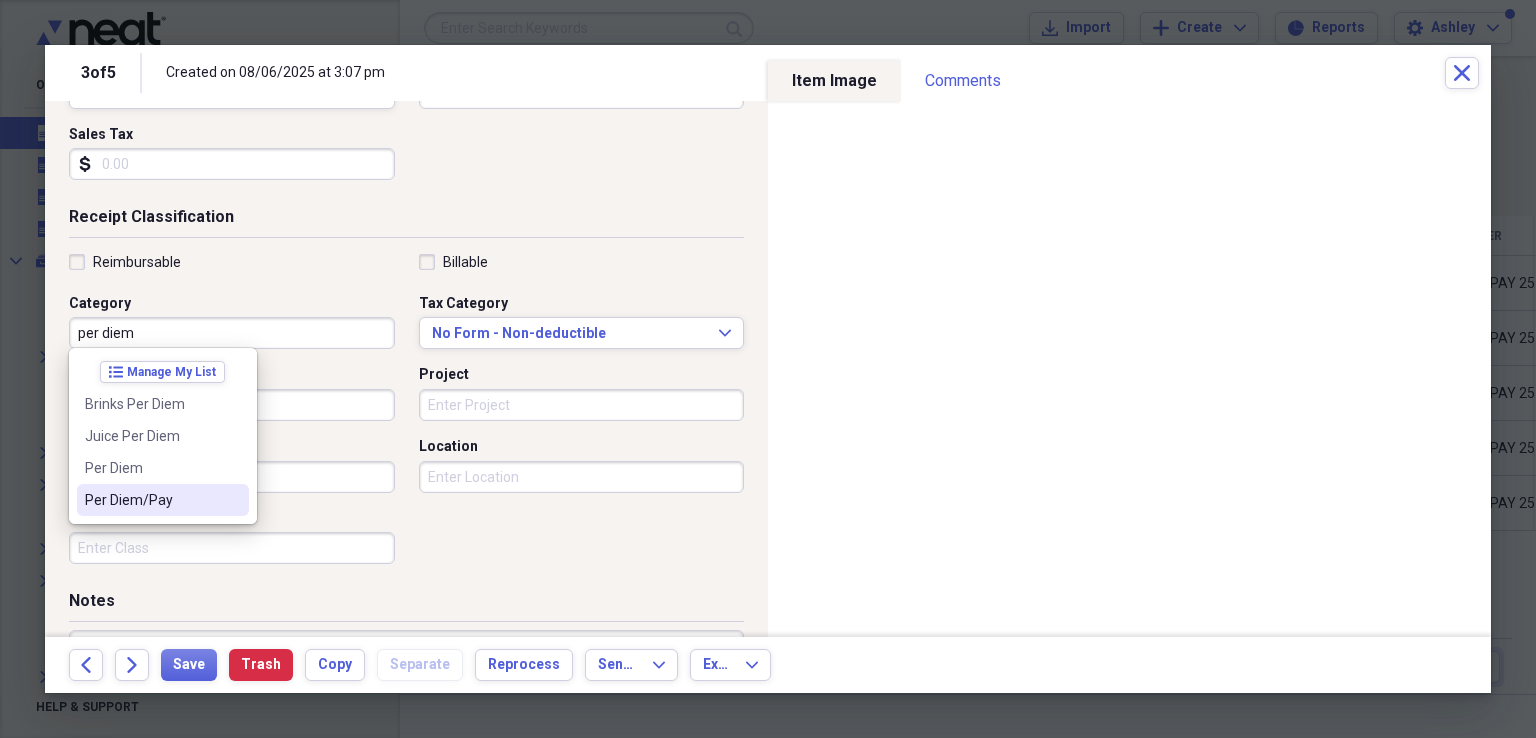 click on "Per Diem/Pay" at bounding box center (151, 500) 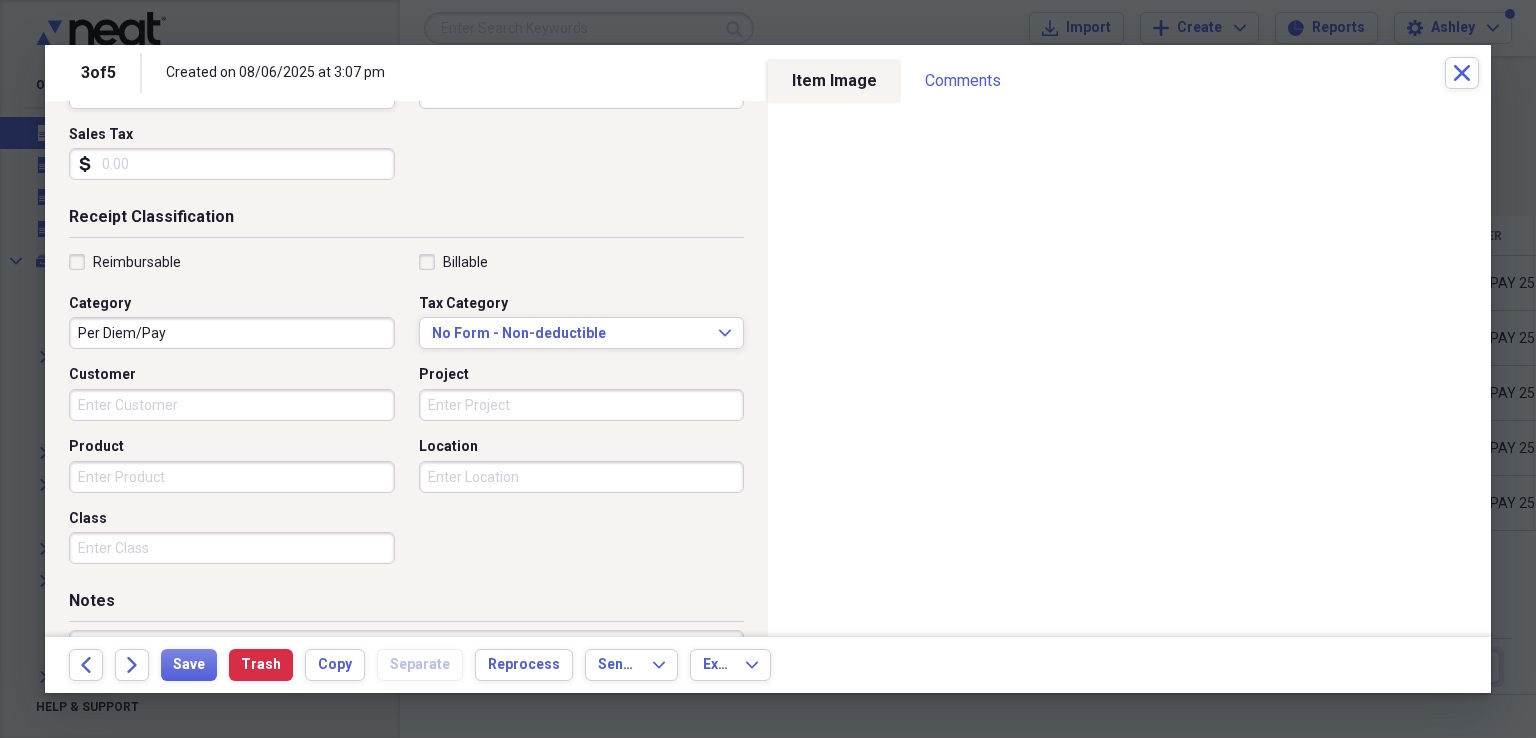 click on "Product" at bounding box center (232, 477) 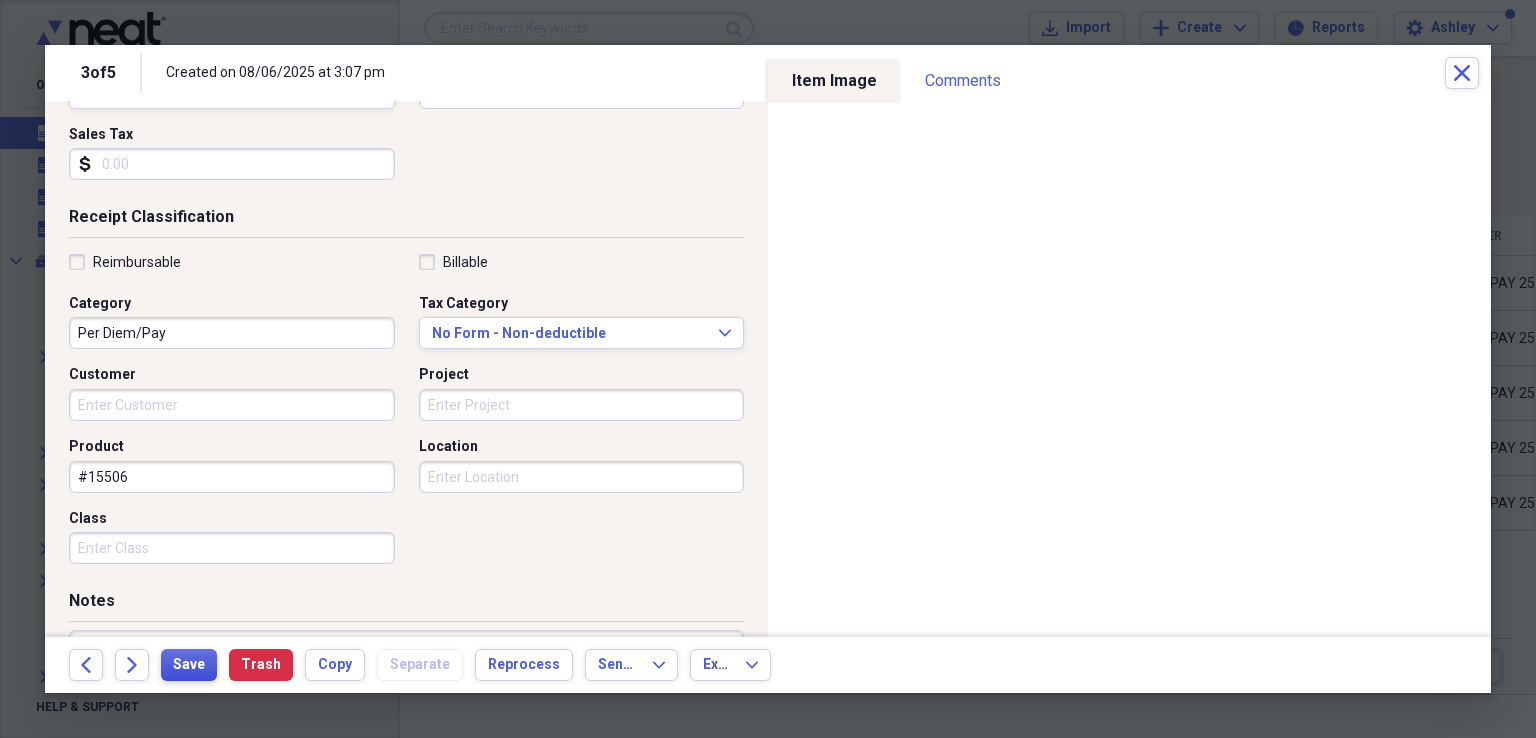 type on "#15506" 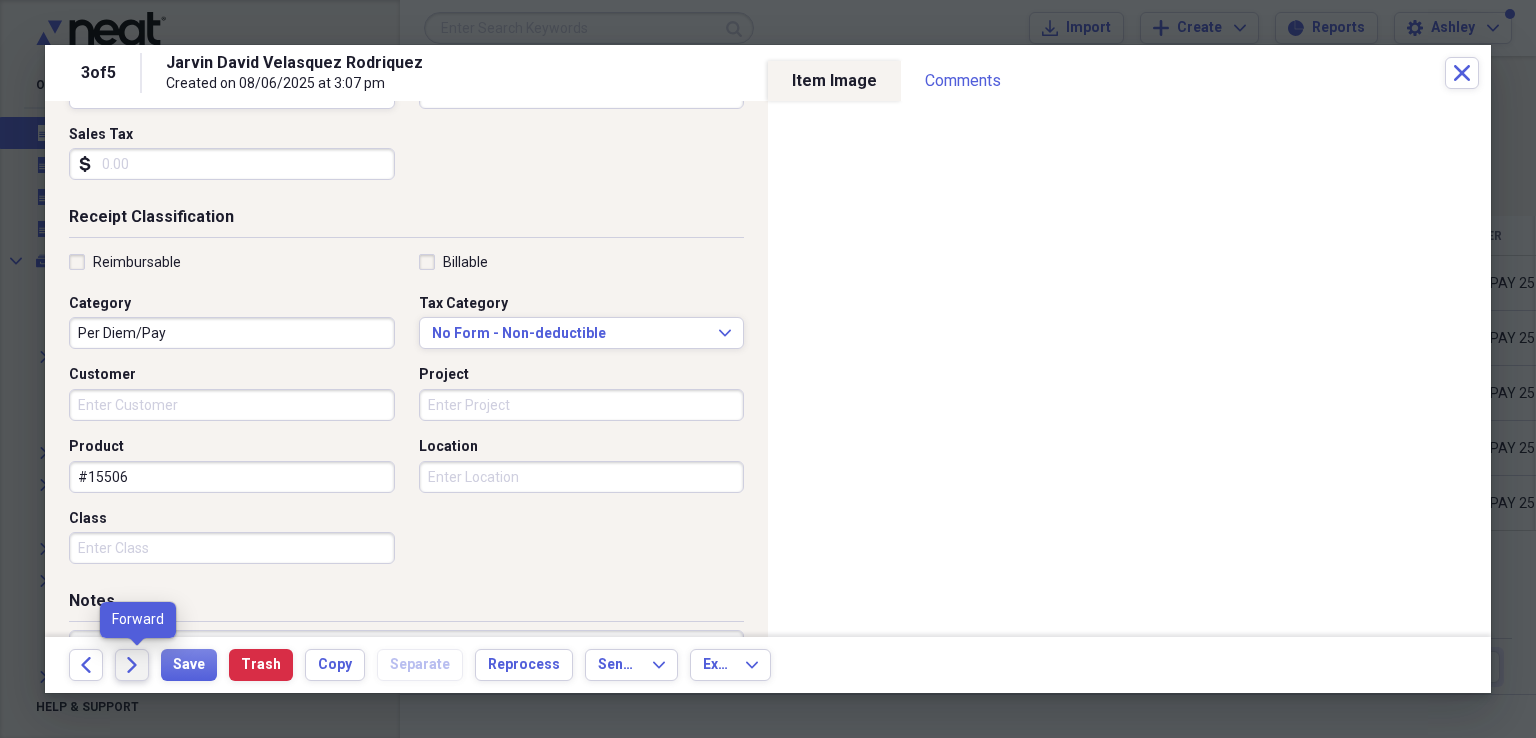 click on "Forward" 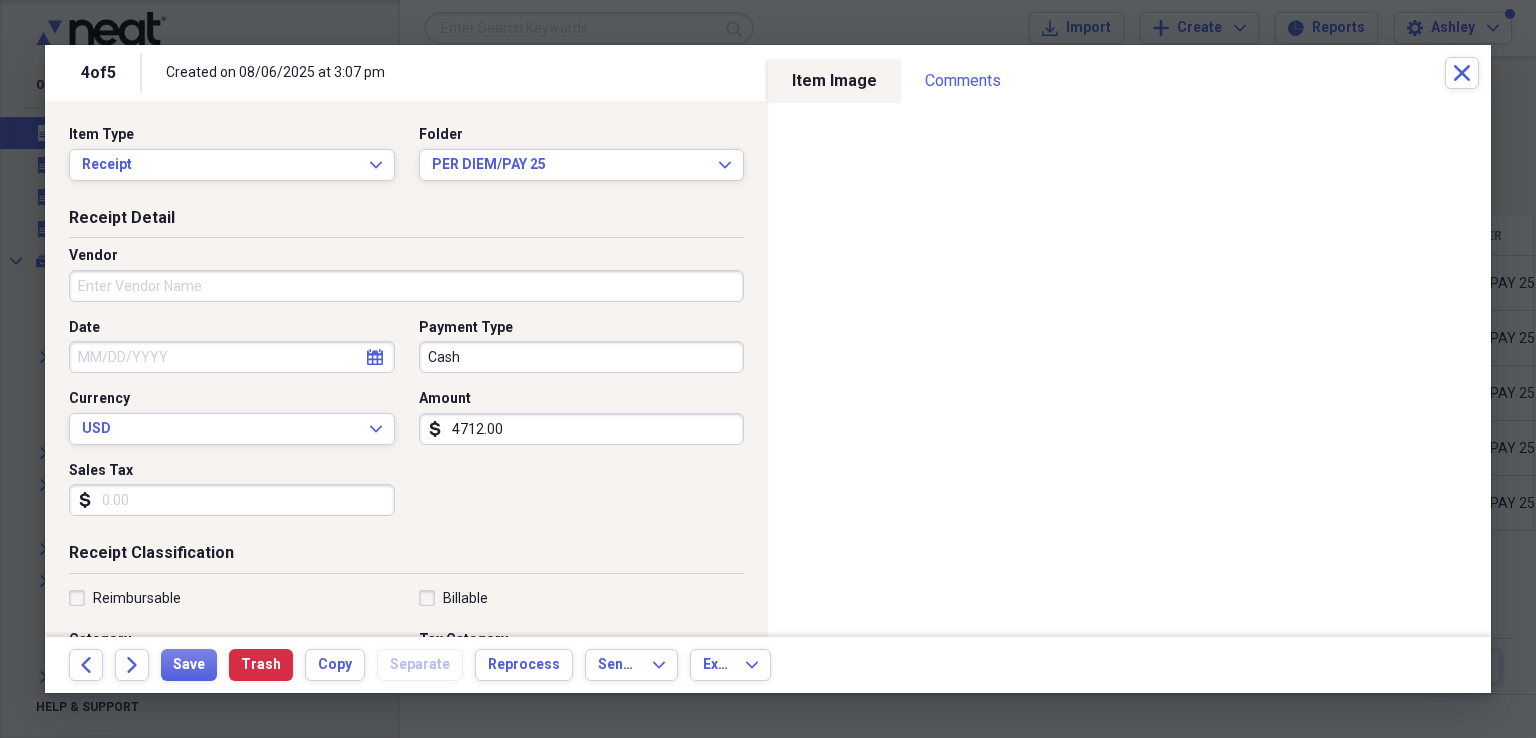 click on "Vendor" at bounding box center (406, 286) 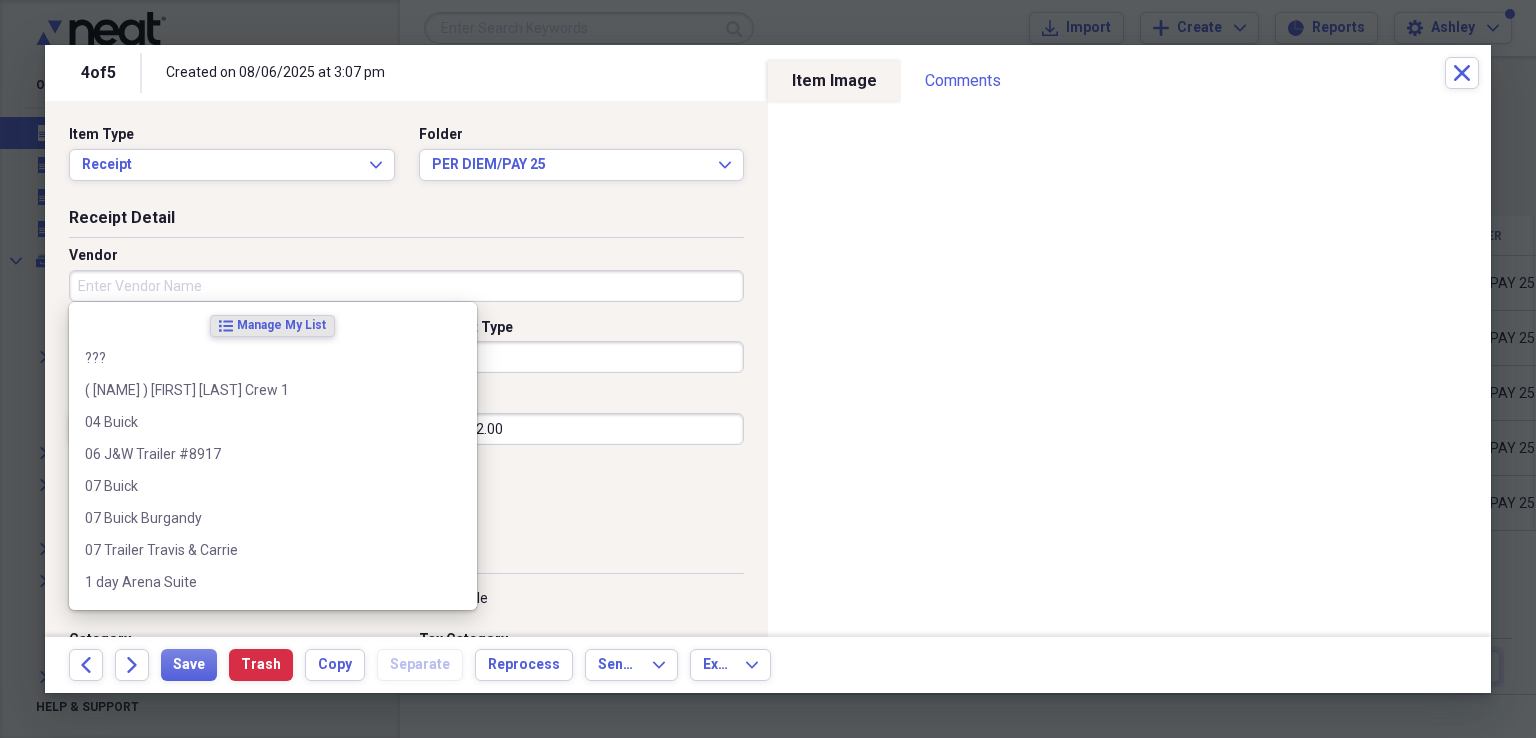 click on "Vendor" at bounding box center [406, 286] 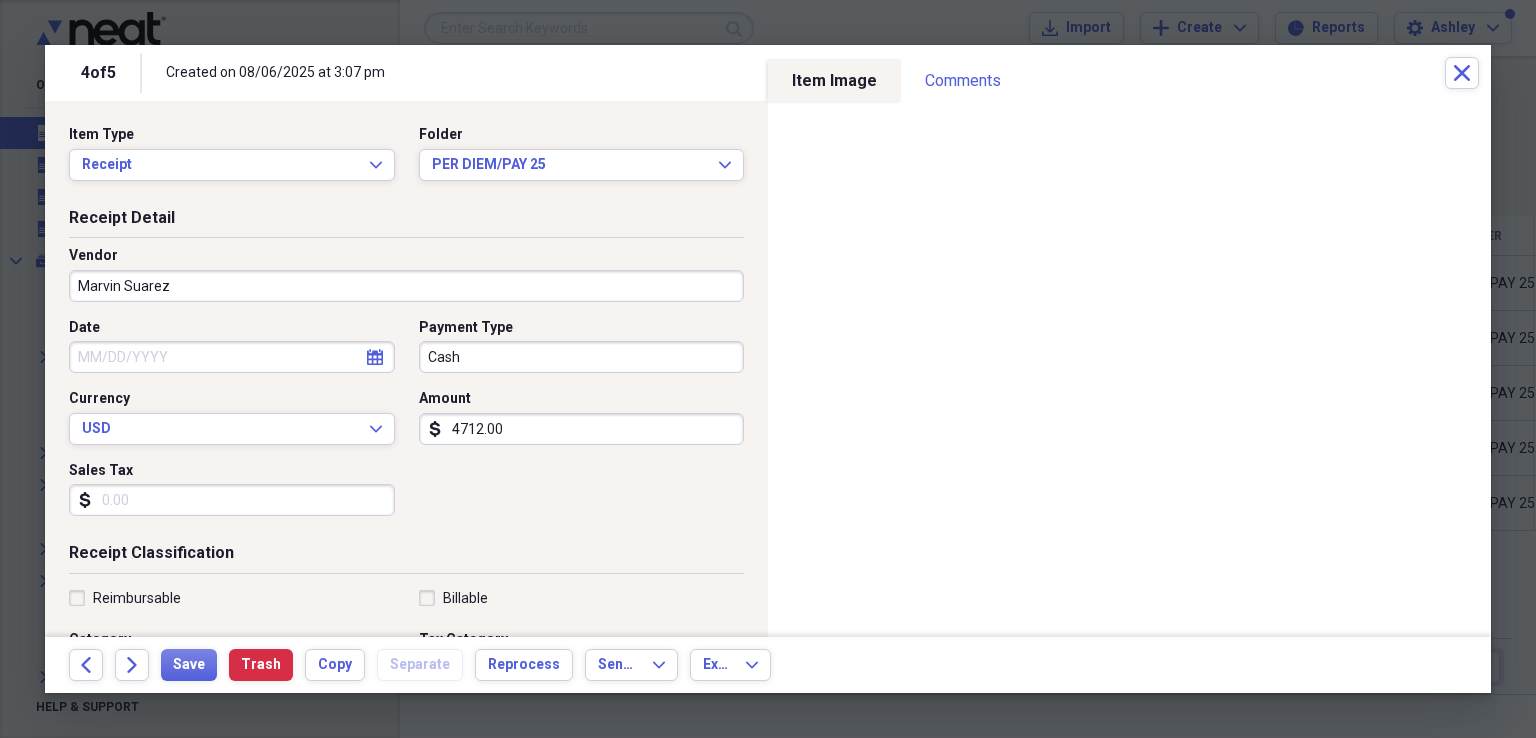type on "Marvin Suarez" 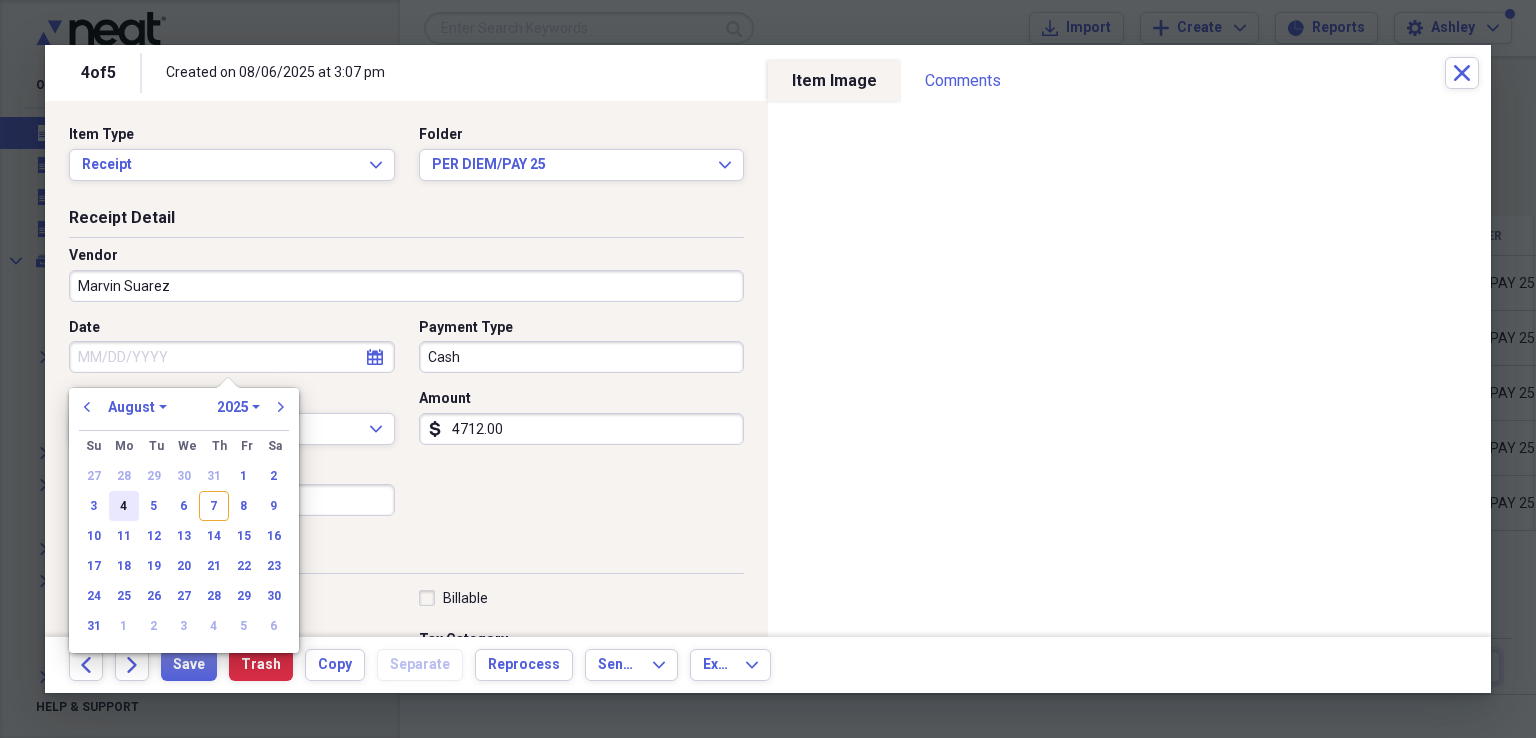 click on "4" at bounding box center (124, 506) 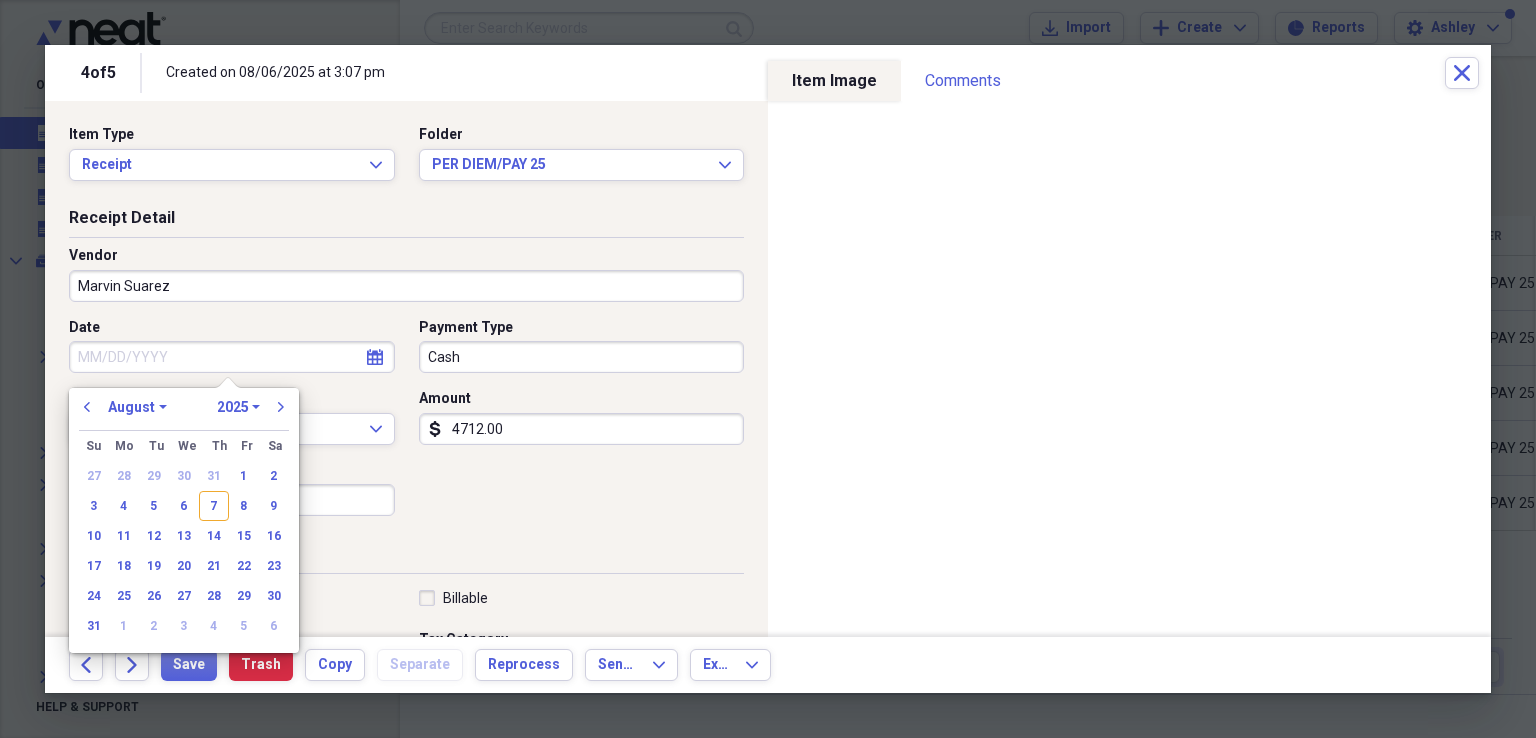 type on "08/04/2025" 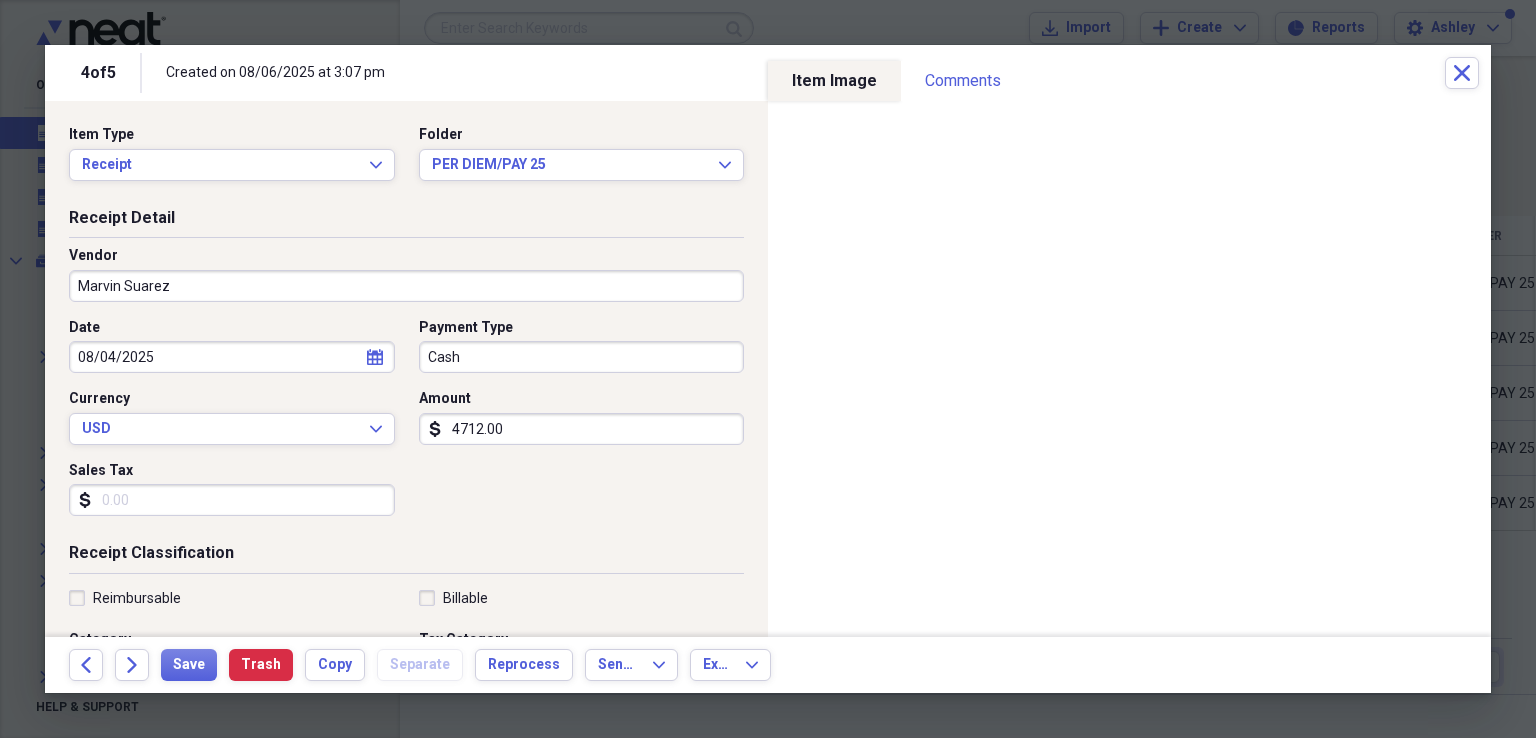 click on "Cash" at bounding box center (582, 357) 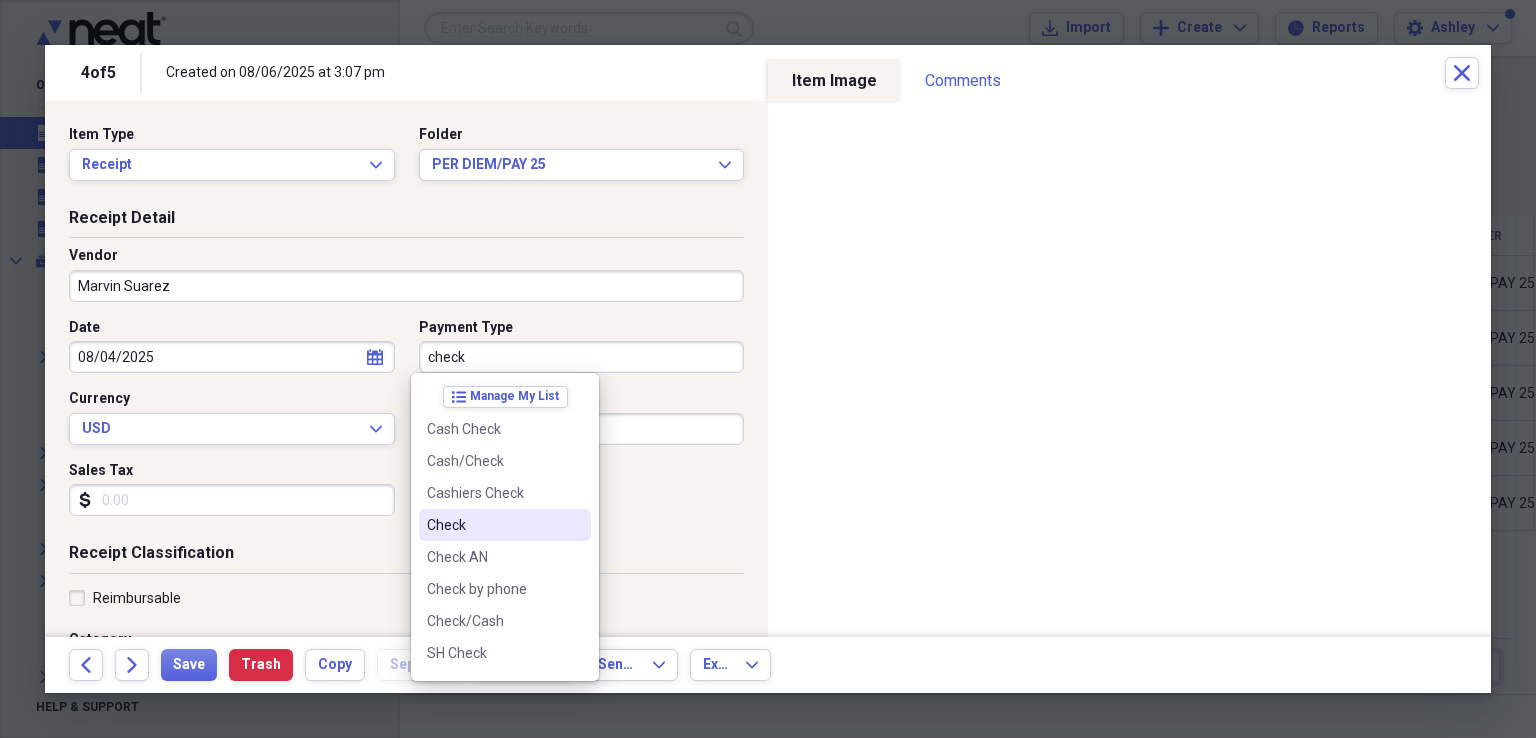 click on "Check" at bounding box center [493, 525] 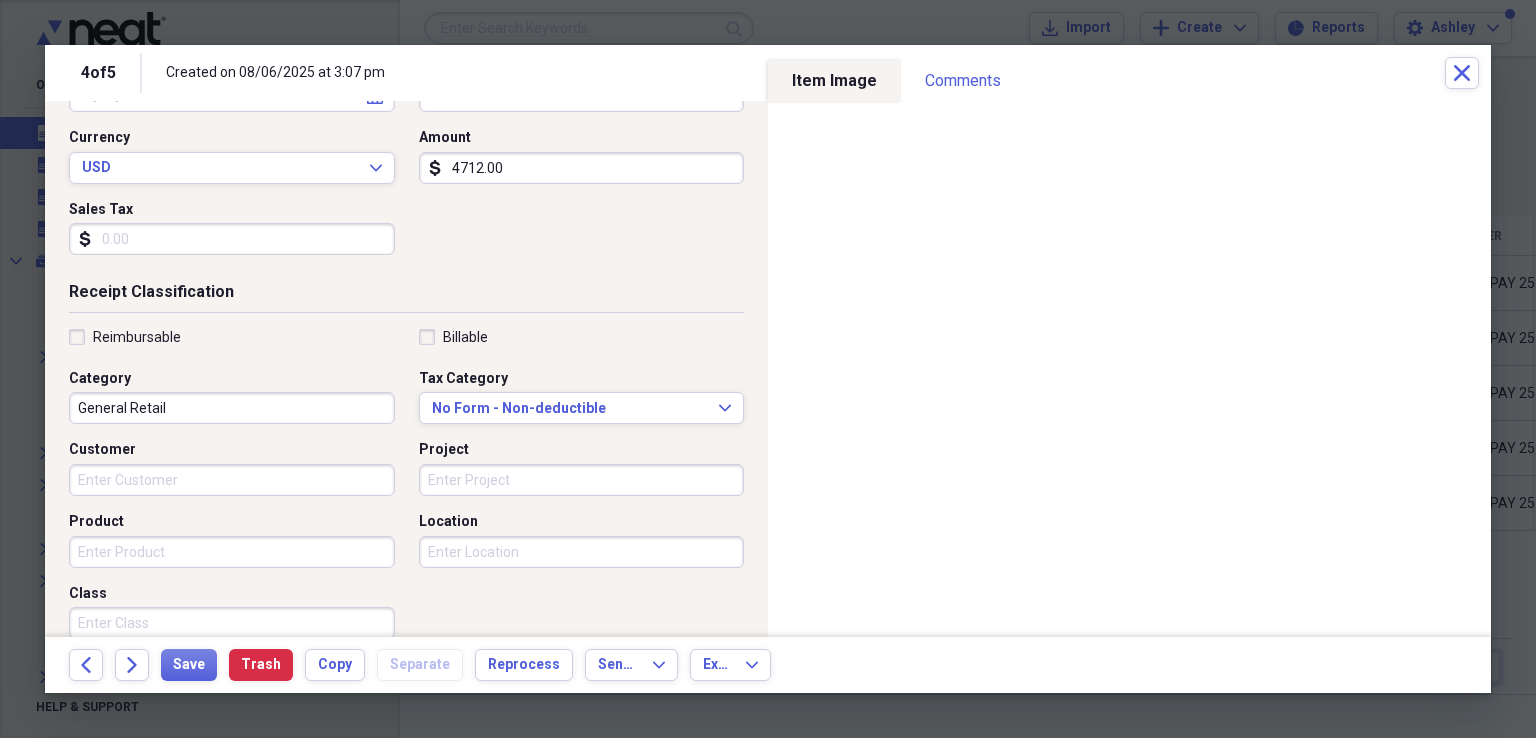 scroll, scrollTop: 331, scrollLeft: 0, axis: vertical 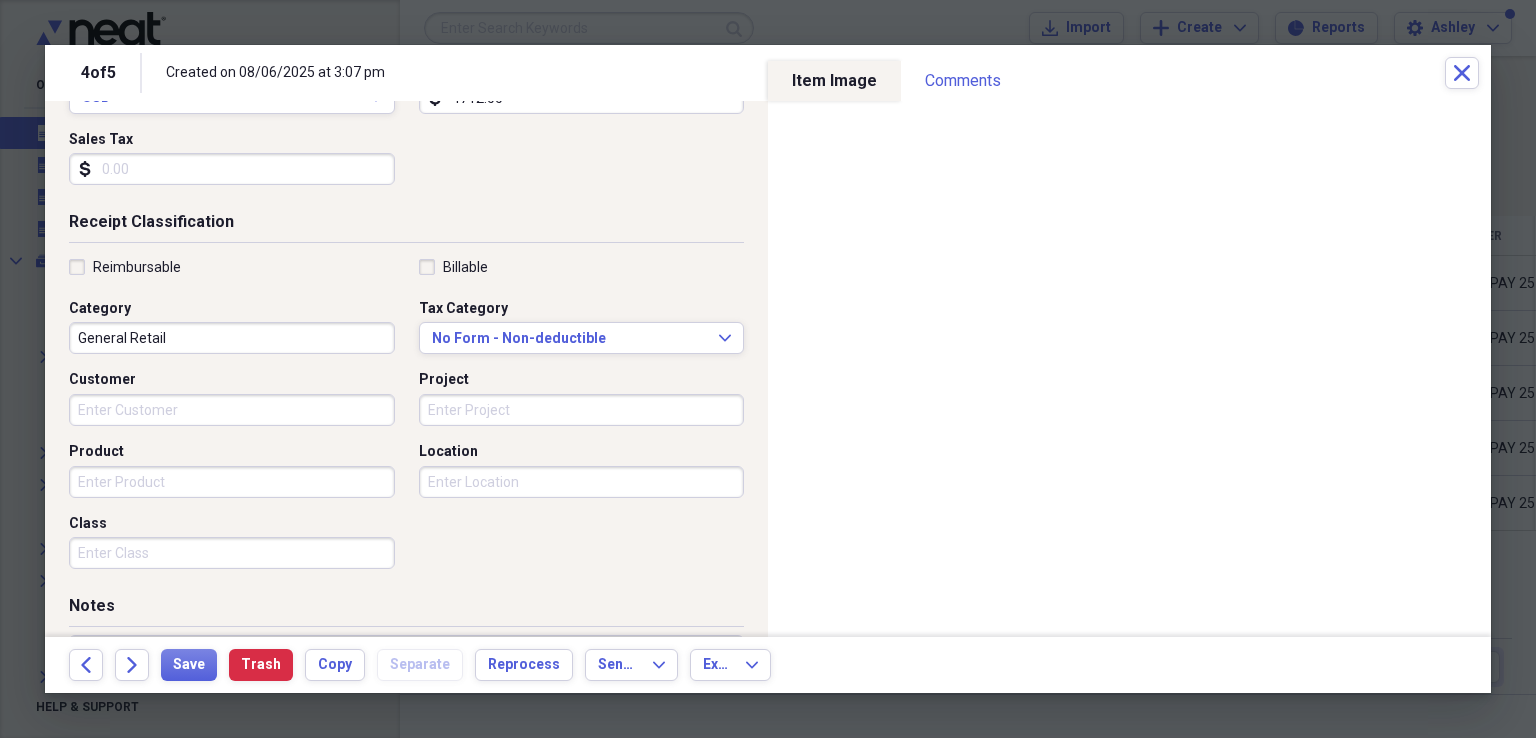 click on "General Retail" at bounding box center [232, 338] 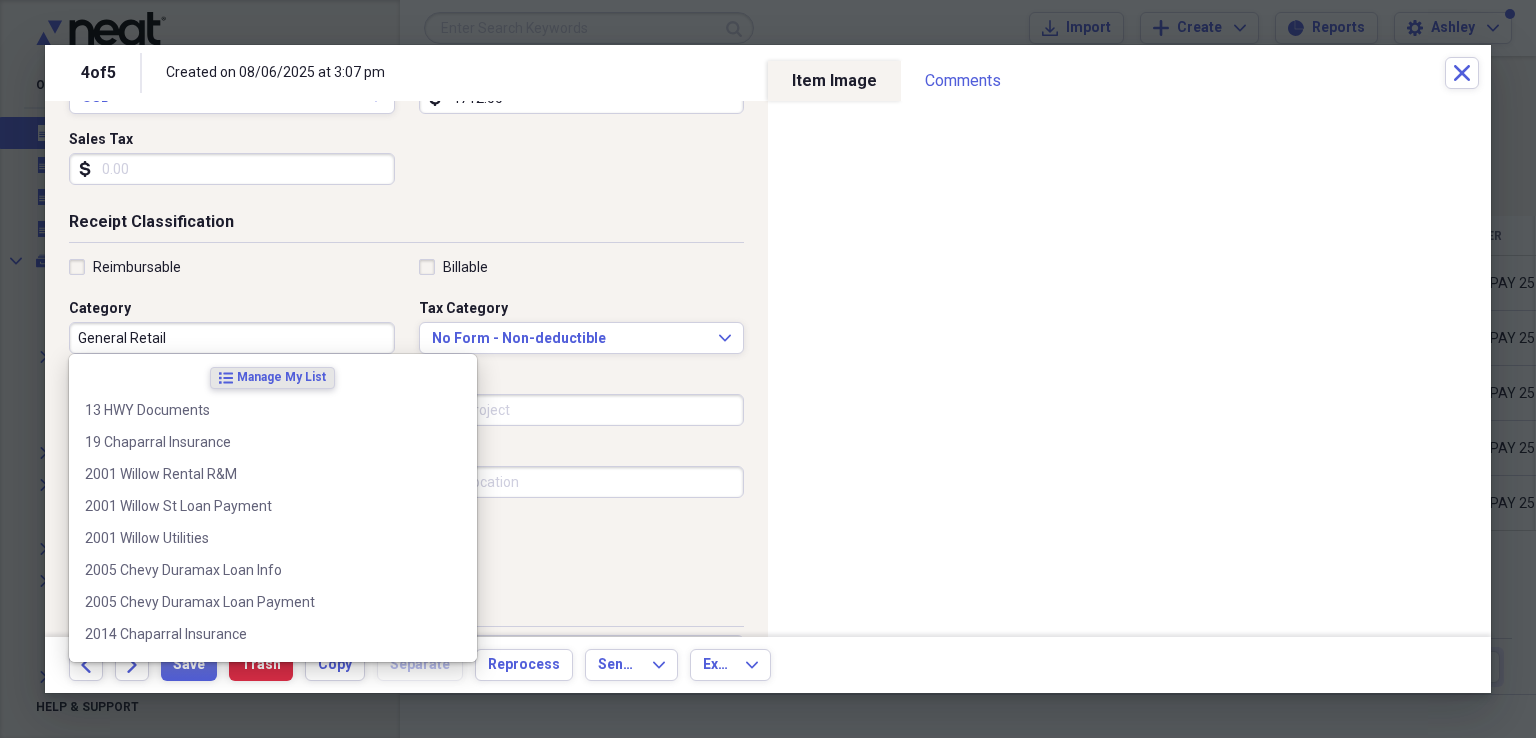 paste on "Per Diem/Pay" 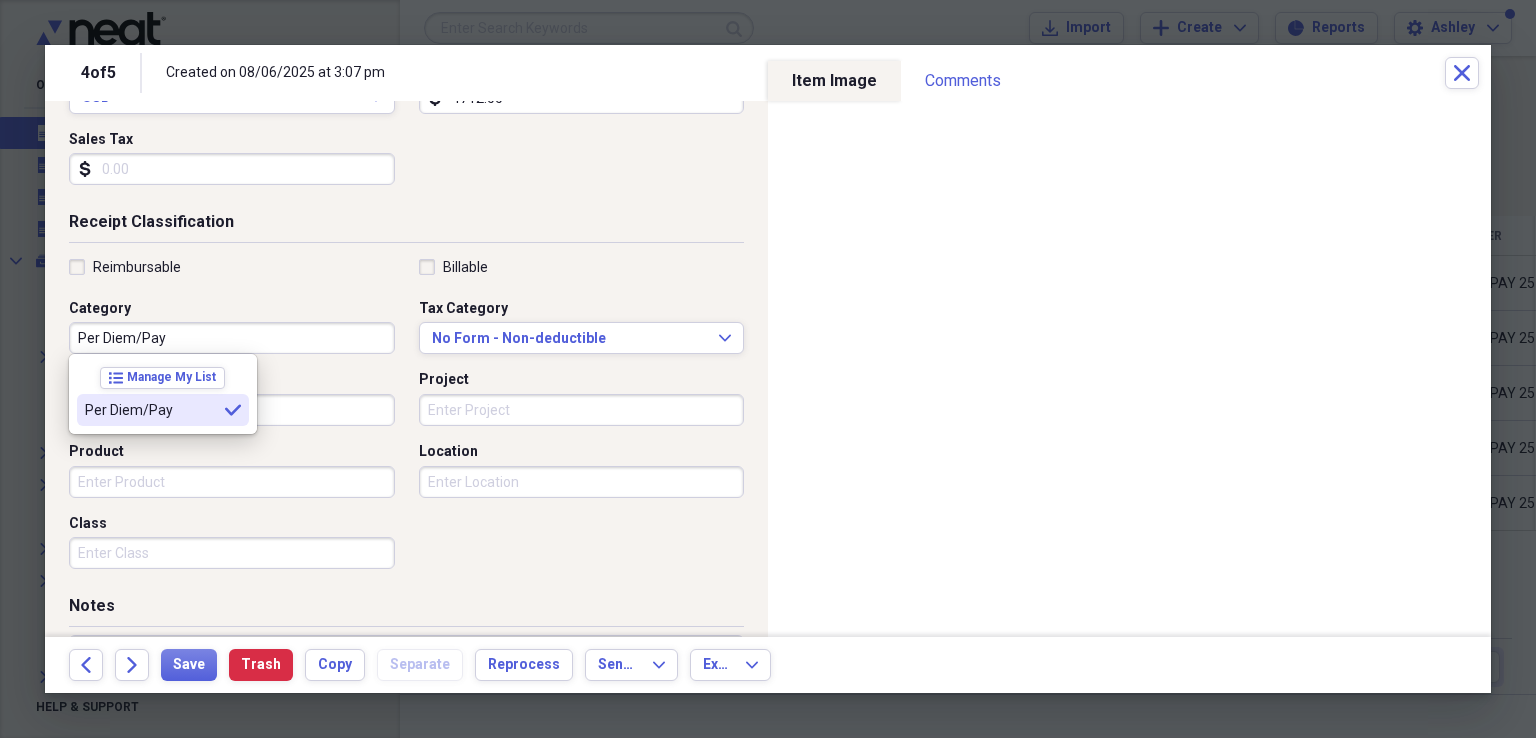 type on "Per Diem/Pay" 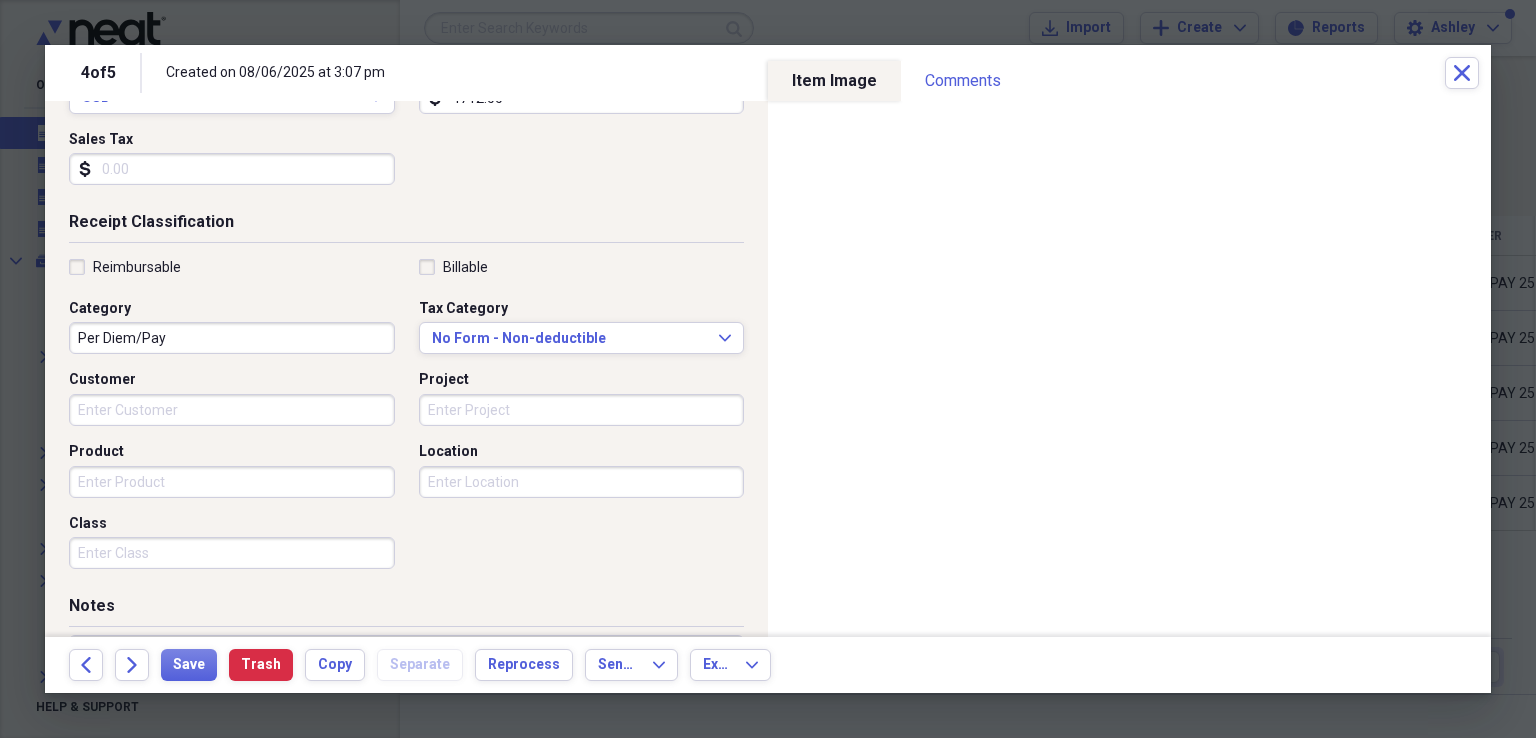 click on "Product" at bounding box center [232, 482] 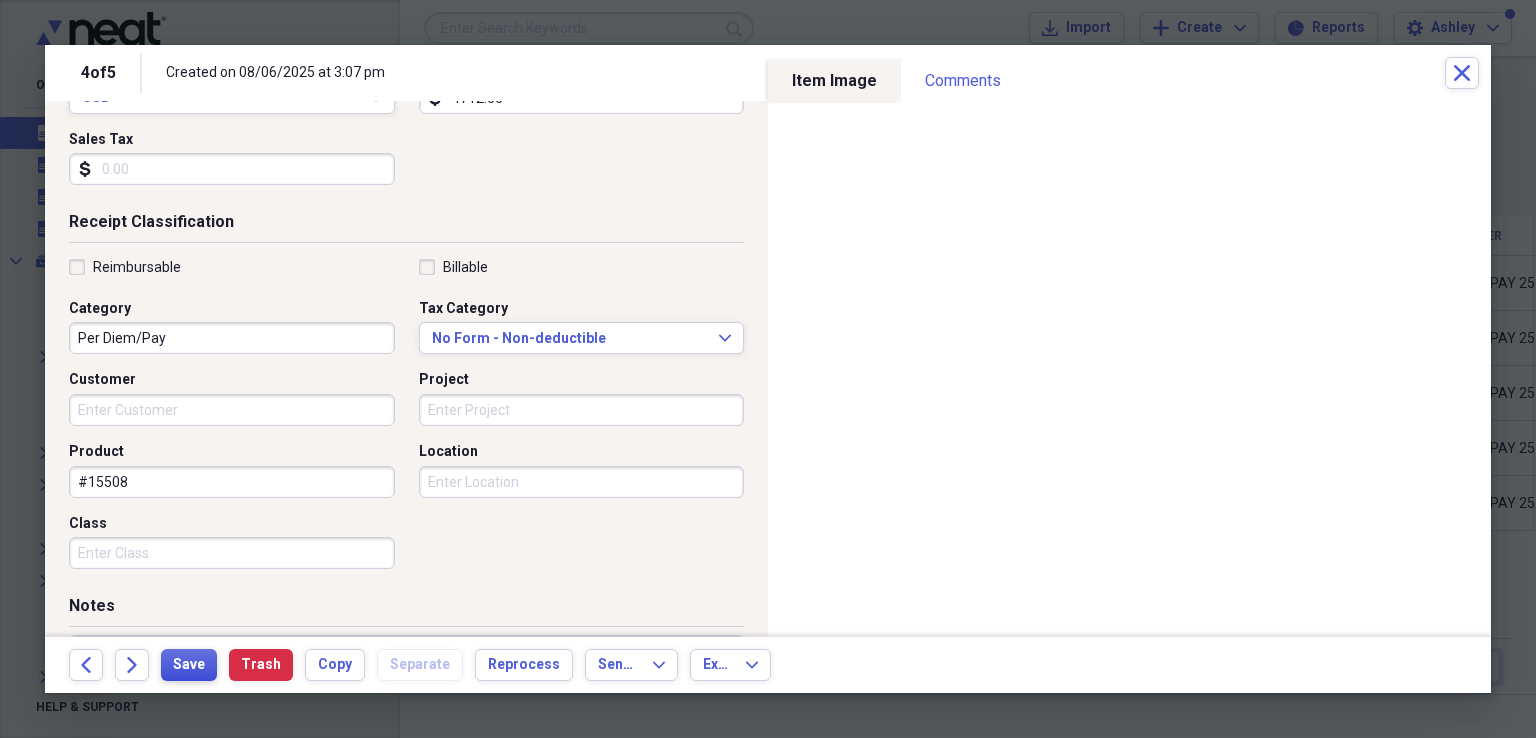 type on "#15508" 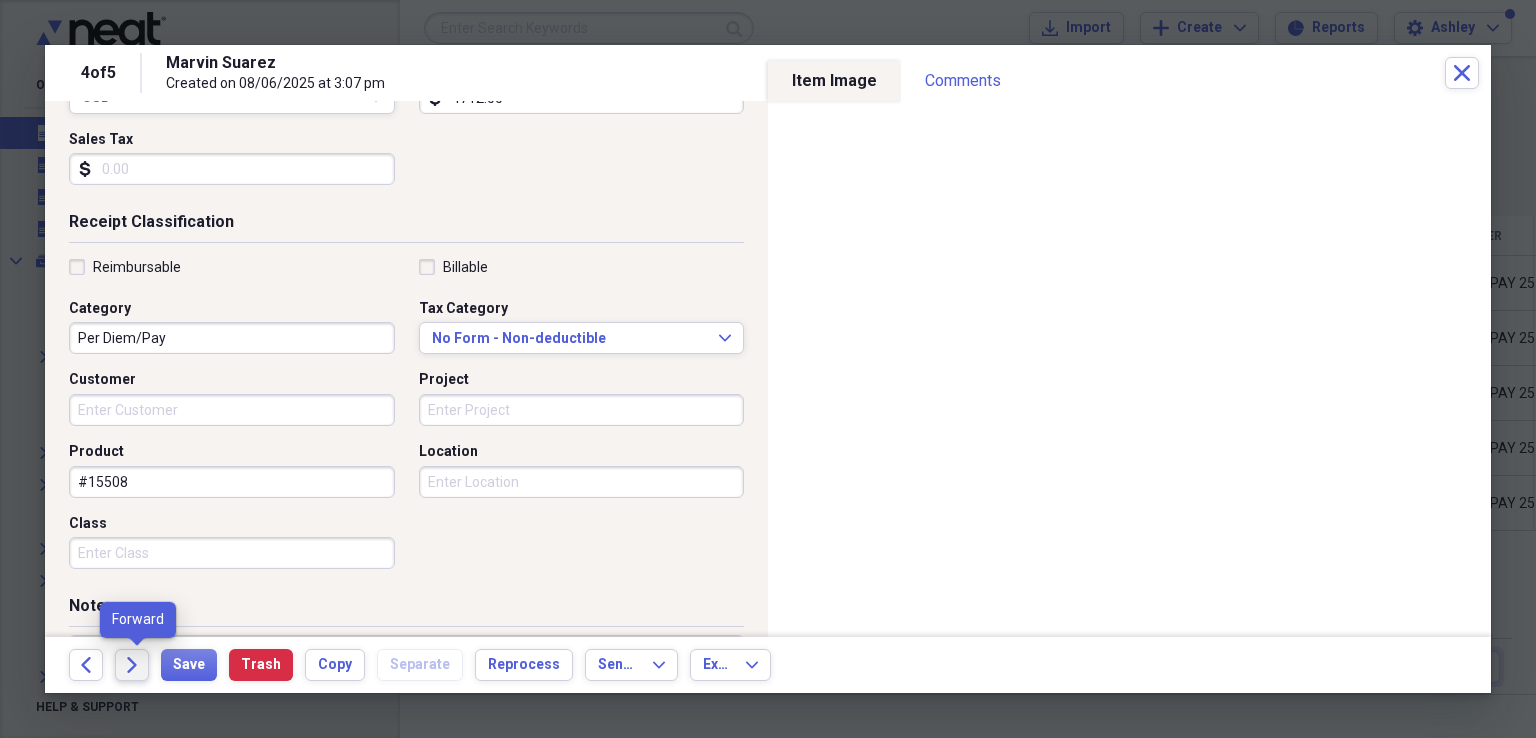click on "Forward" 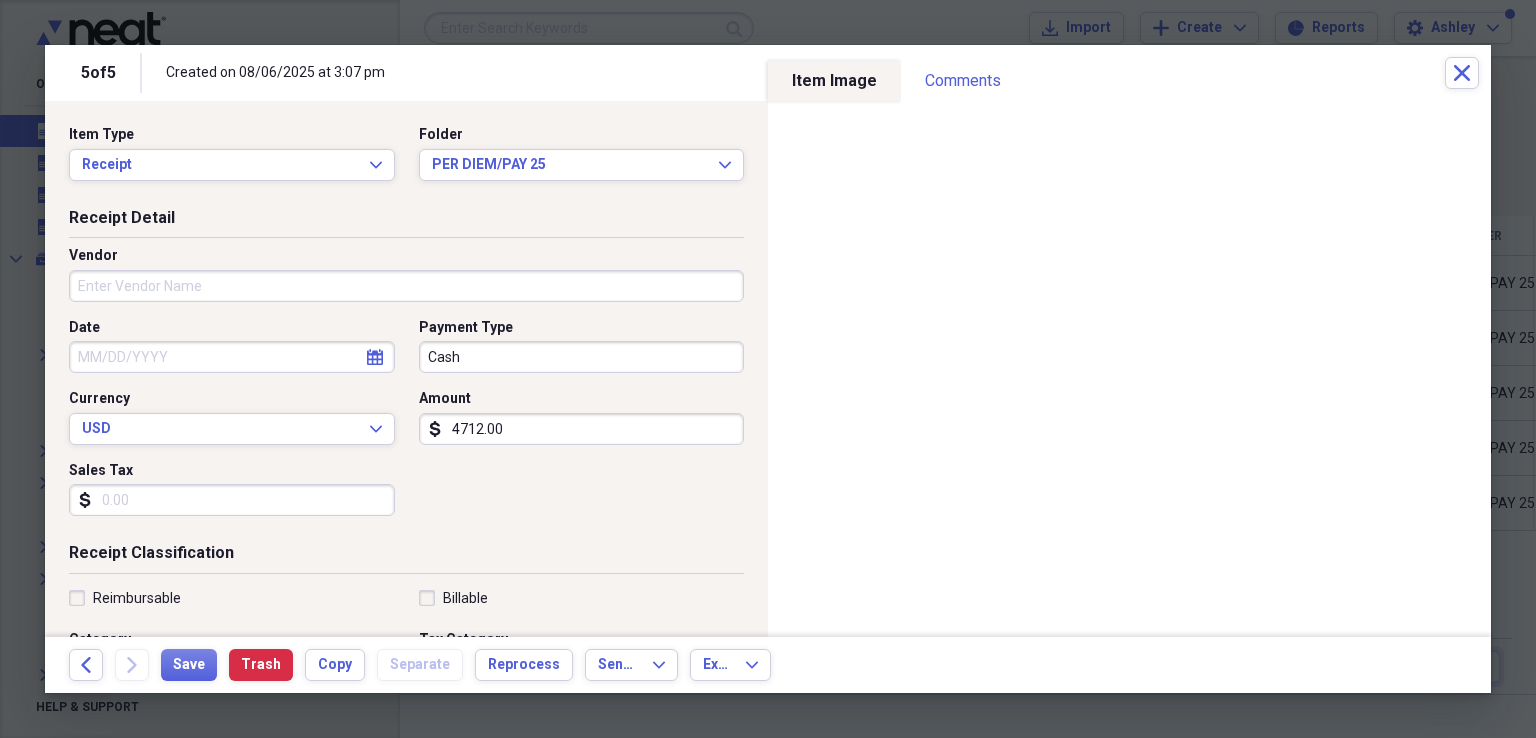 click on "Vendor" at bounding box center (406, 286) 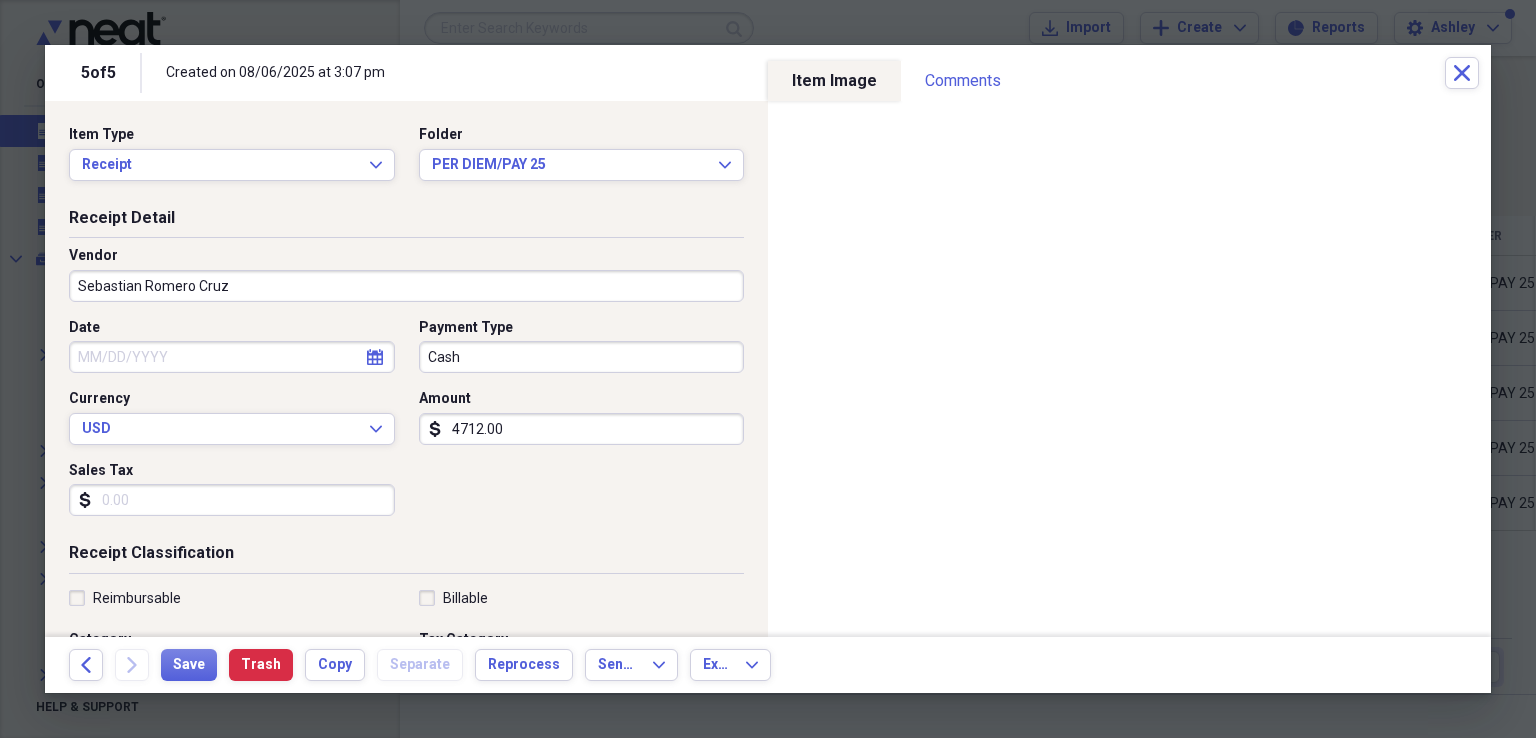type on "Sebastian Romero Cruz" 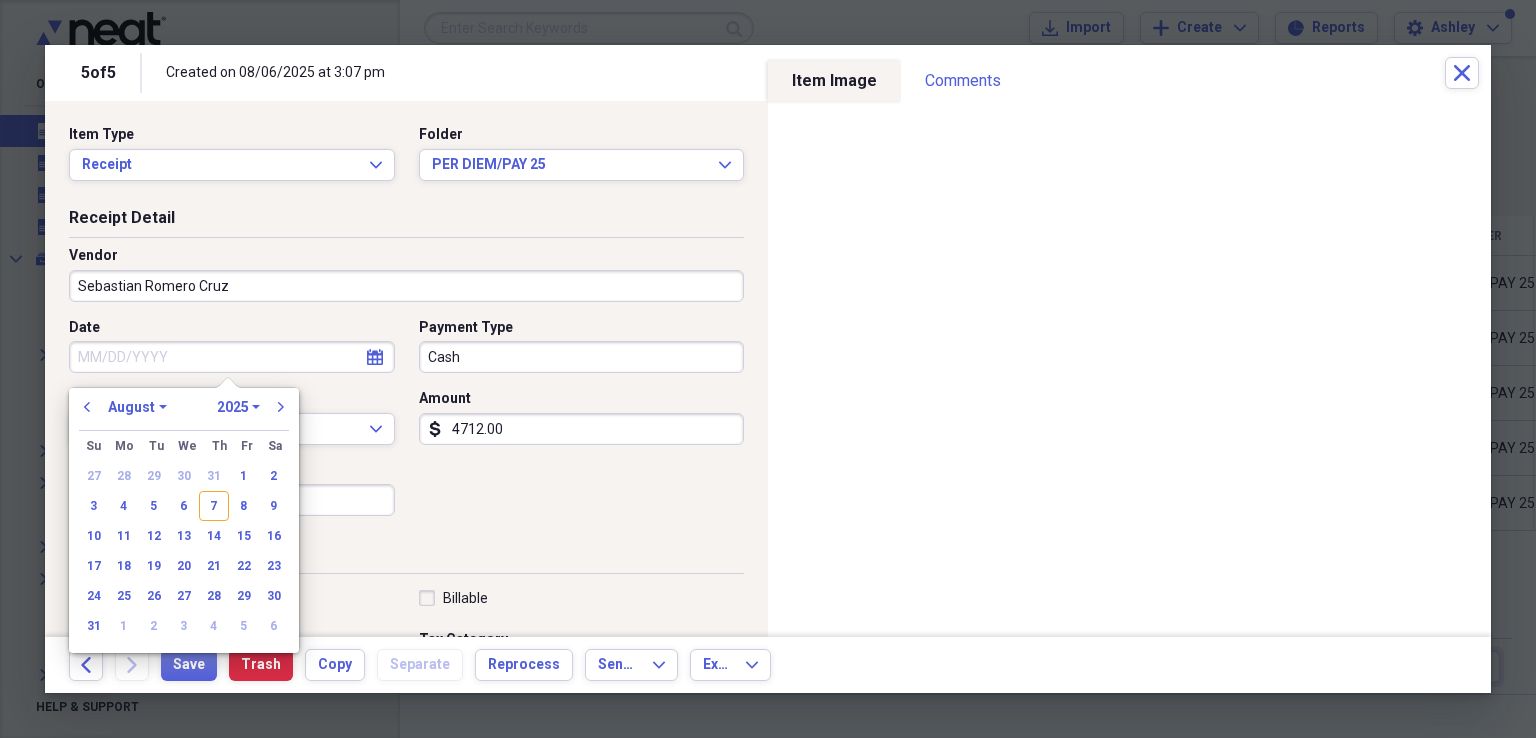 click on "Date" at bounding box center (232, 357) 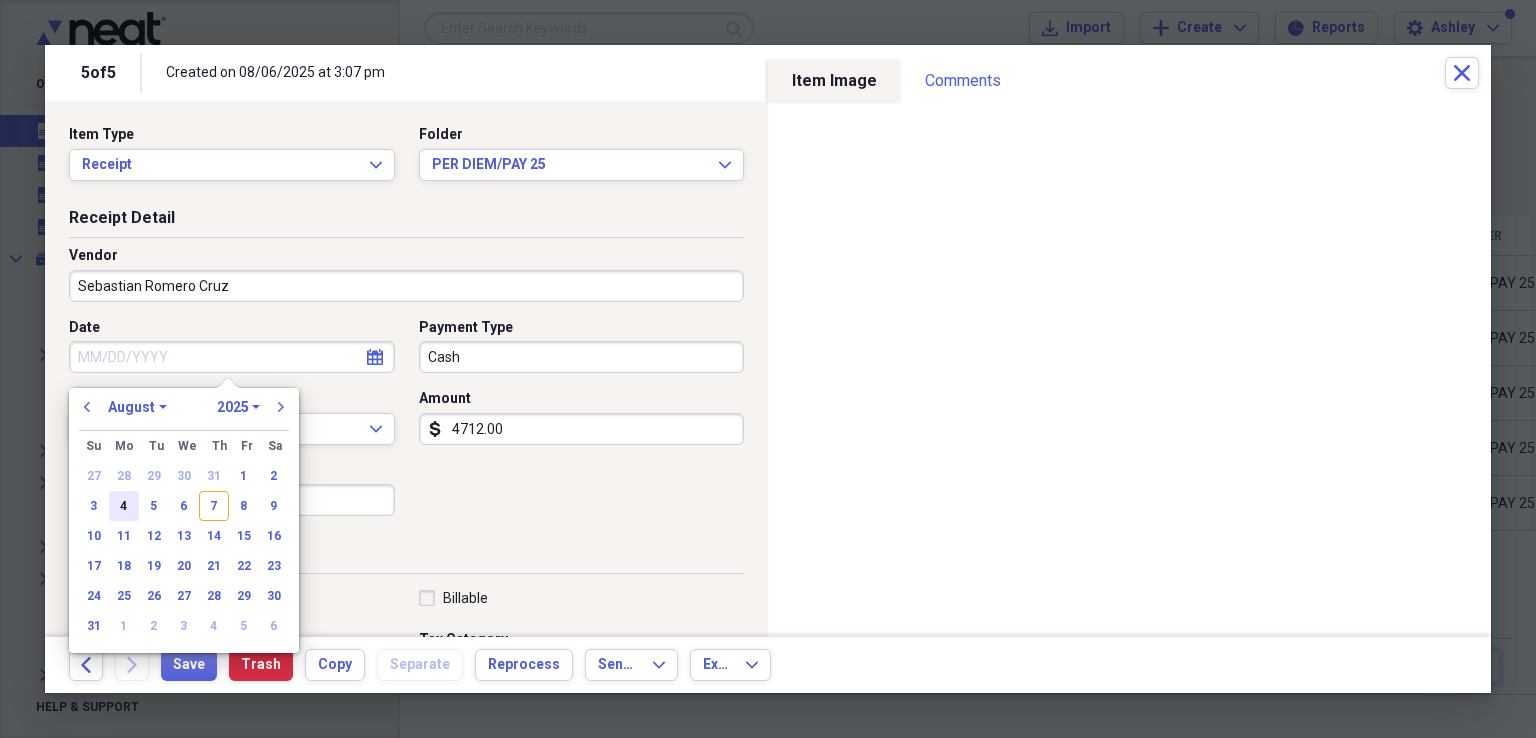 click on "4" at bounding box center (124, 506) 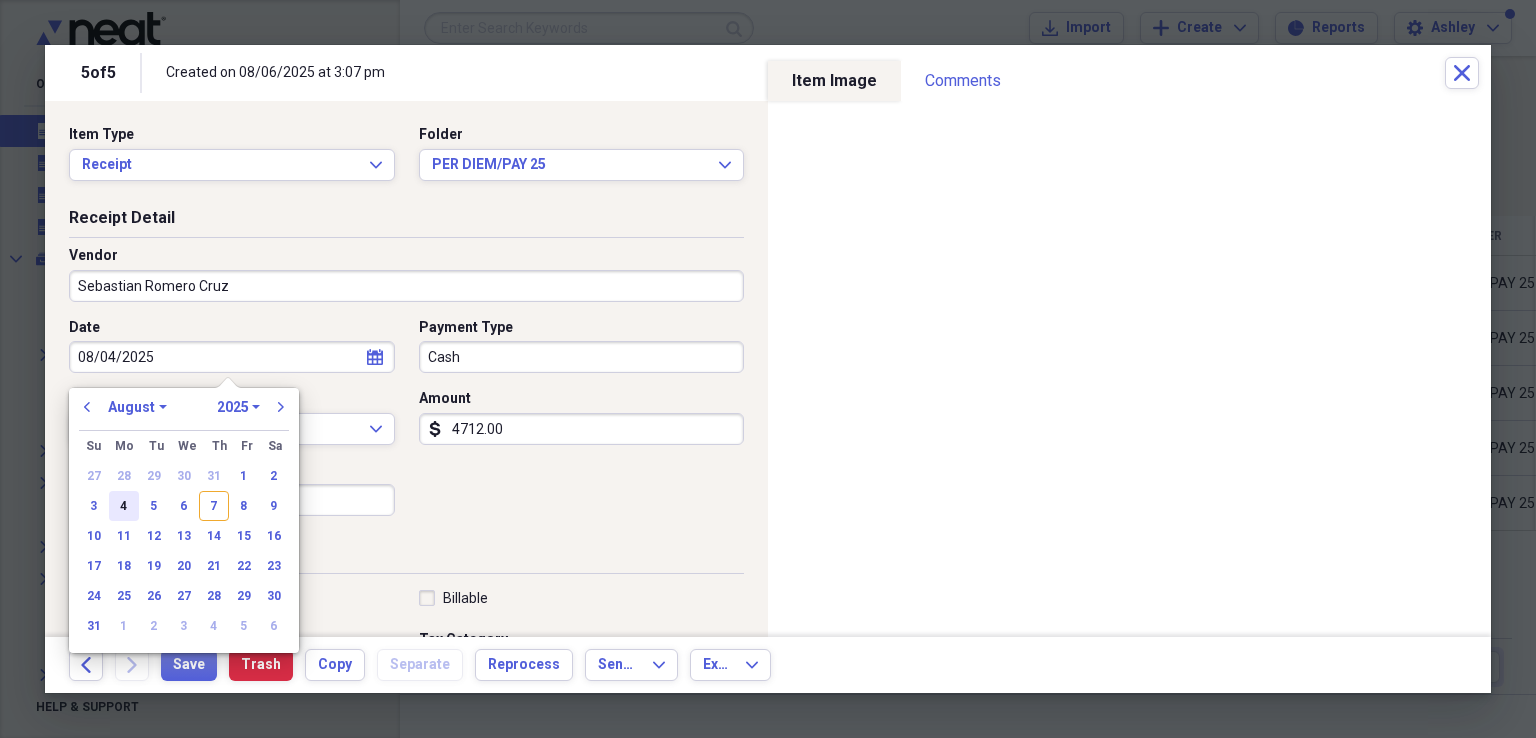 type on "08/04/2025" 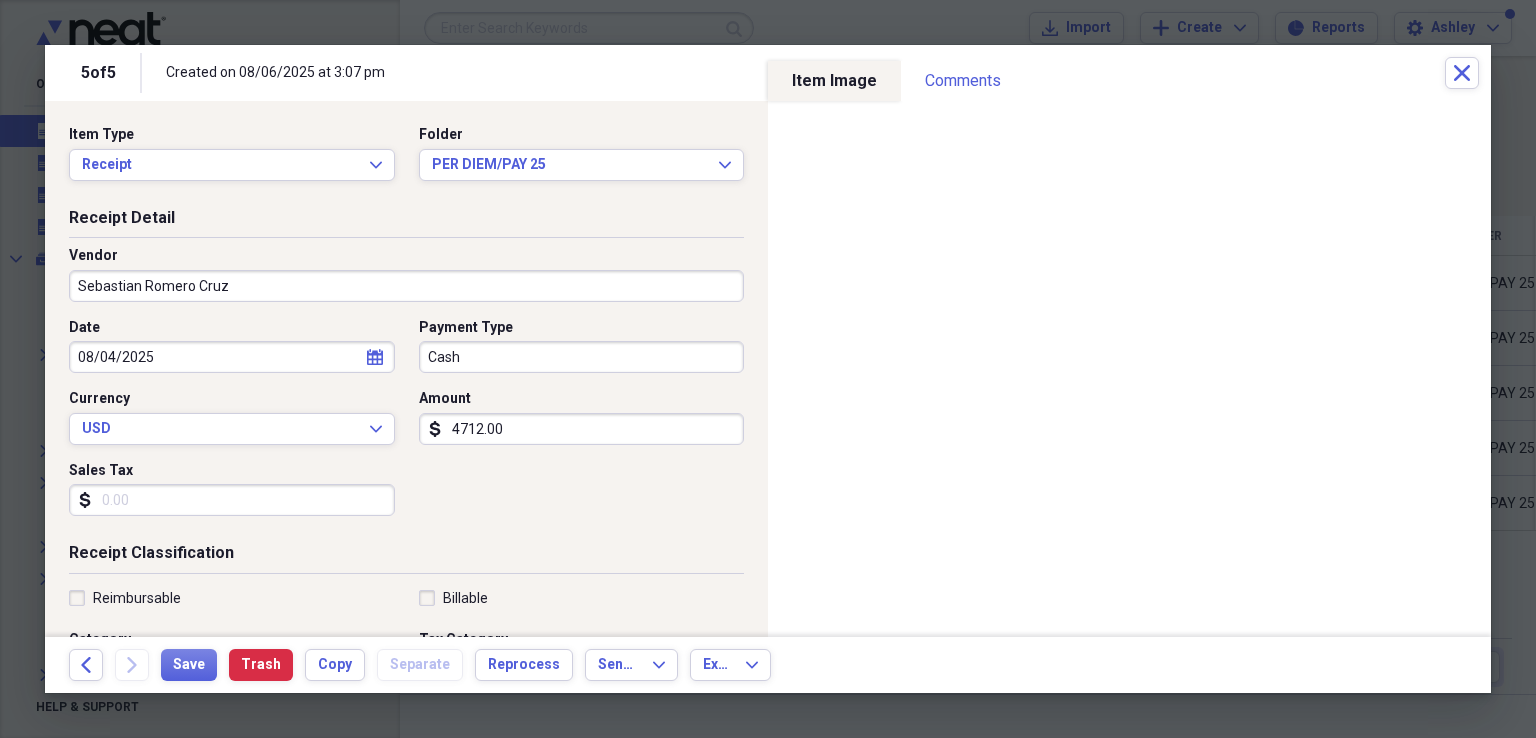 click on "Cash" at bounding box center [582, 357] 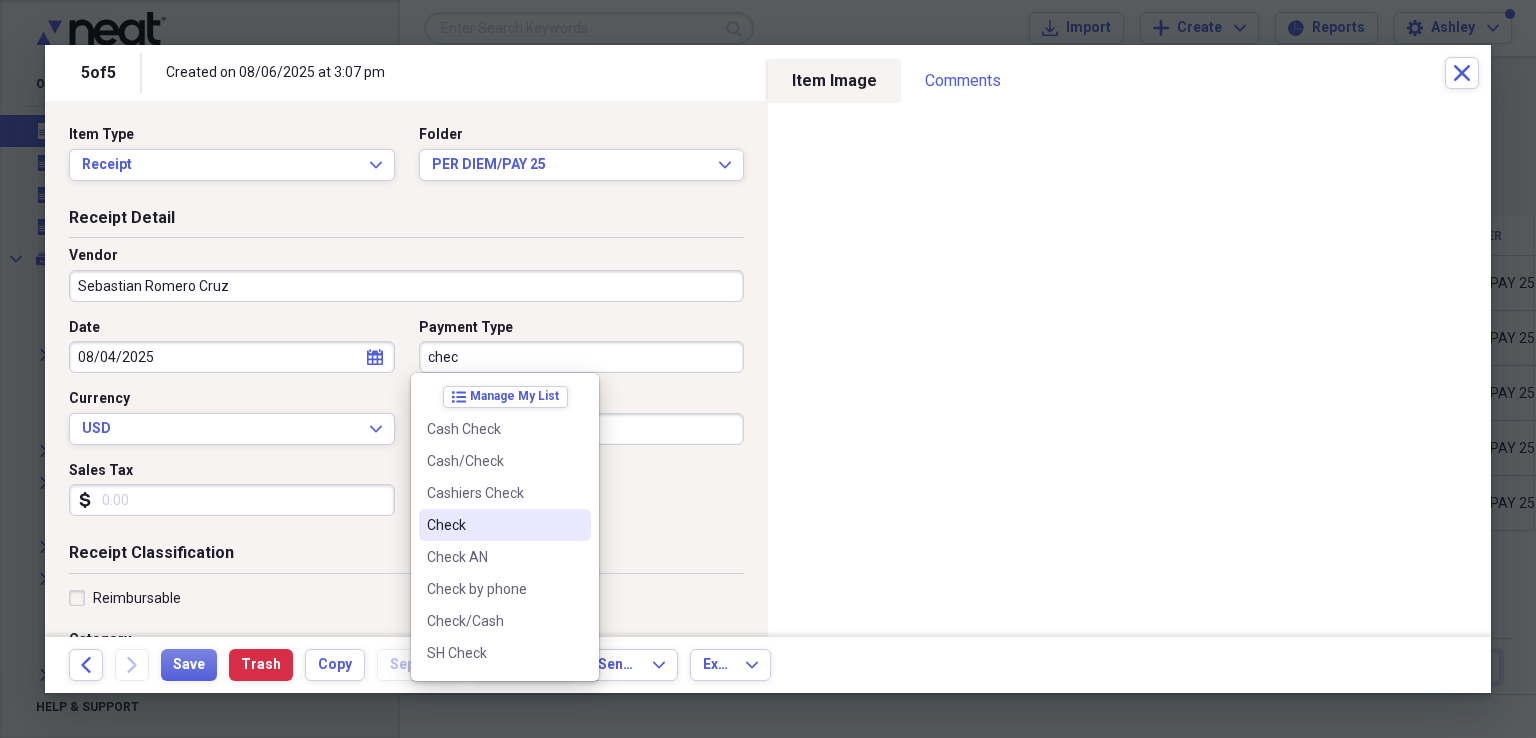 click on "Check" at bounding box center [505, 525] 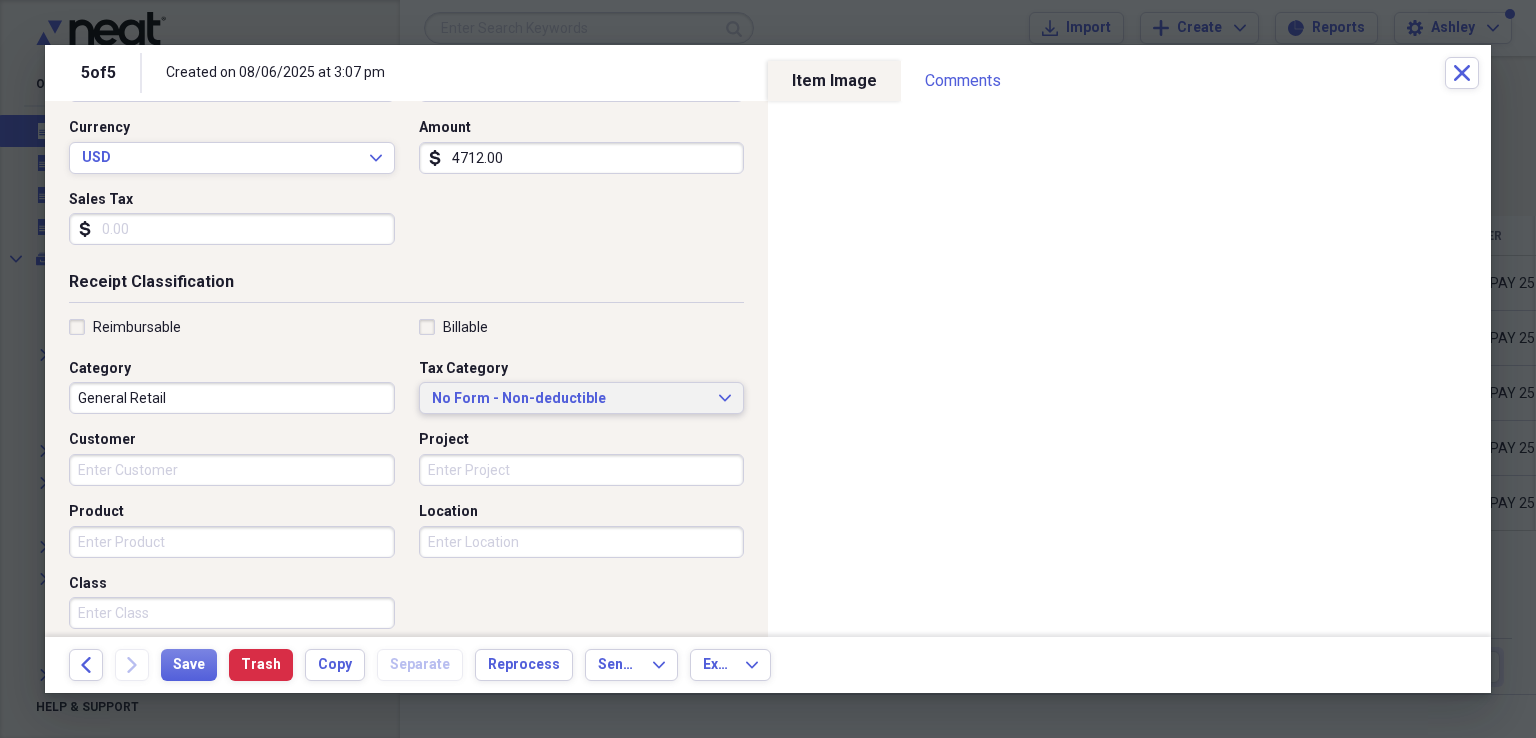 scroll, scrollTop: 285, scrollLeft: 0, axis: vertical 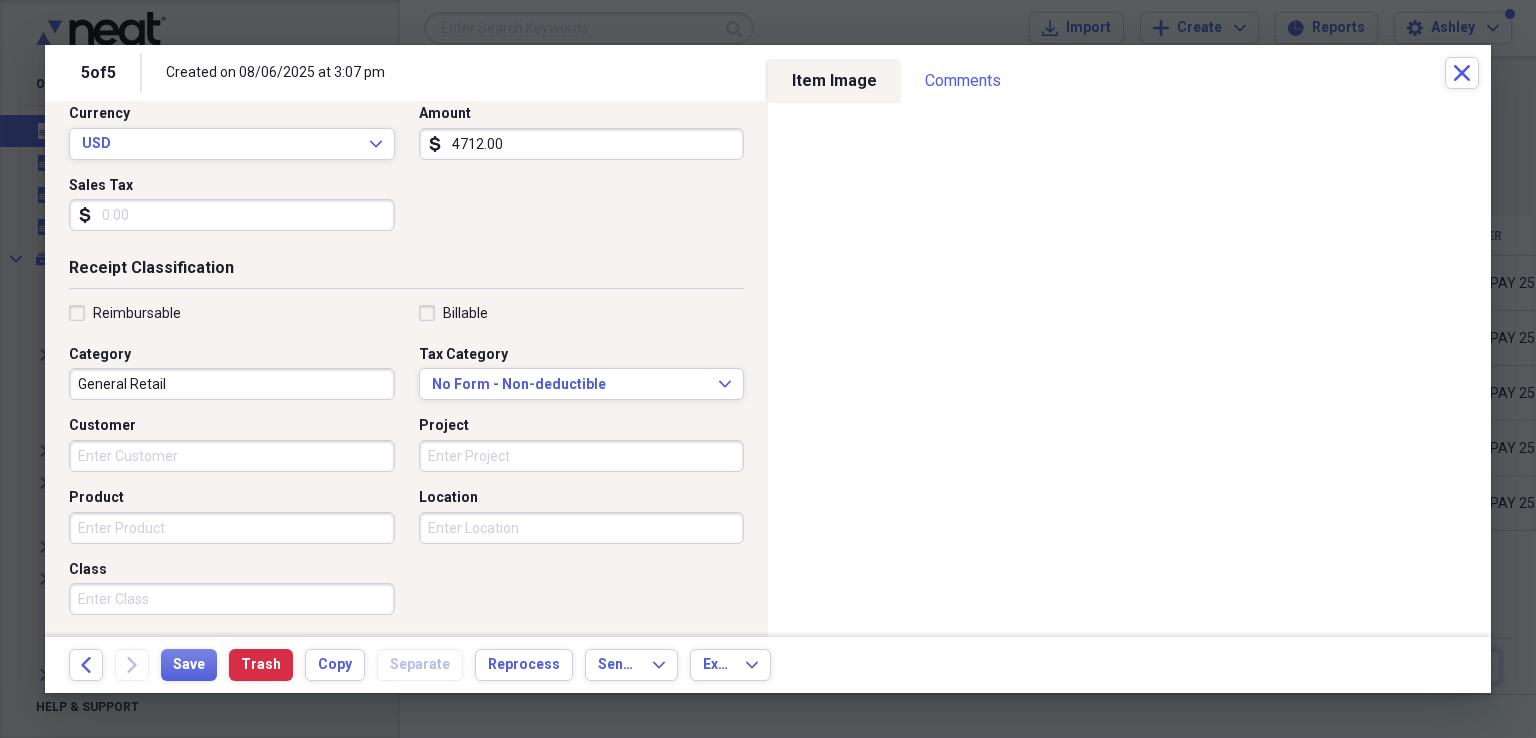 click on "General Retail" at bounding box center [232, 384] 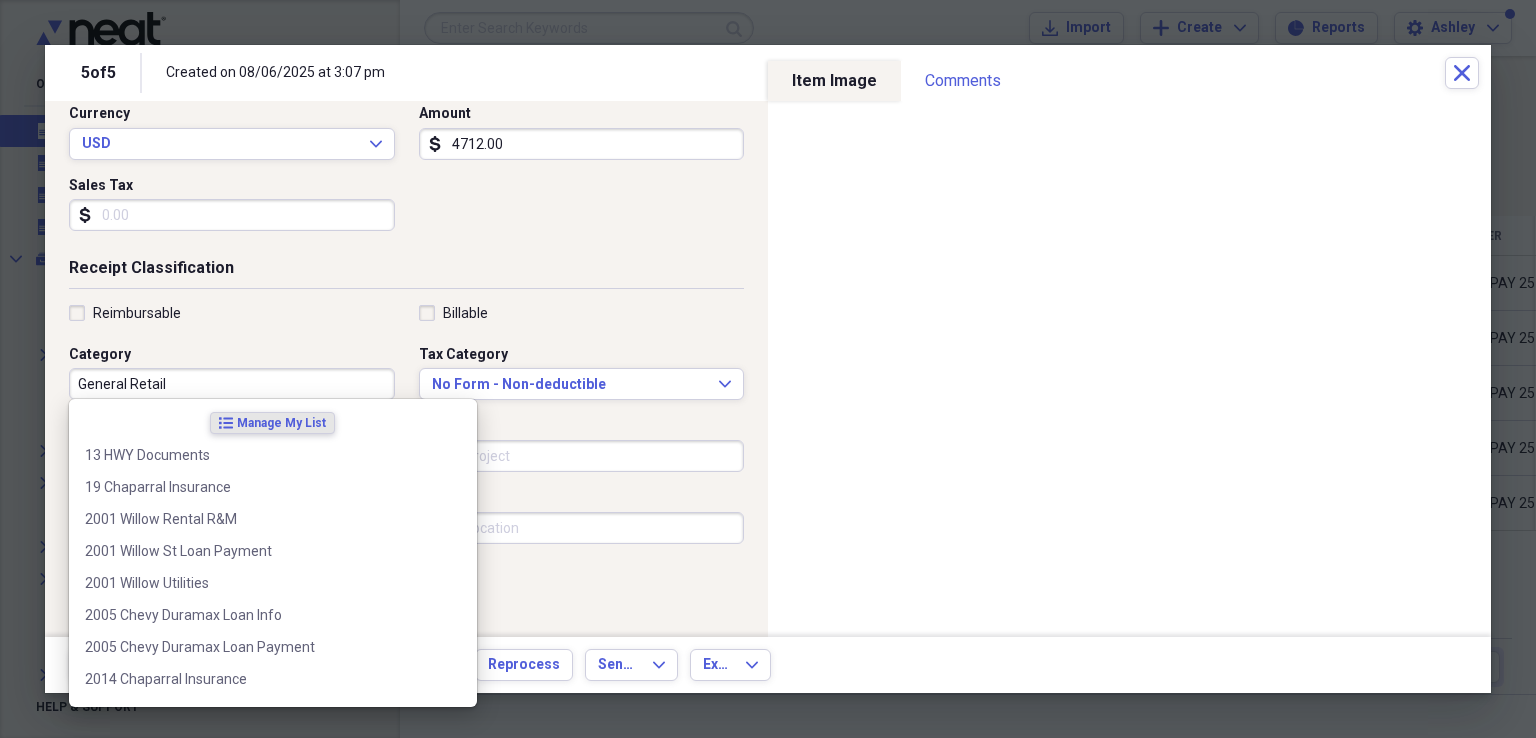 paste on "Per Diem/Pay" 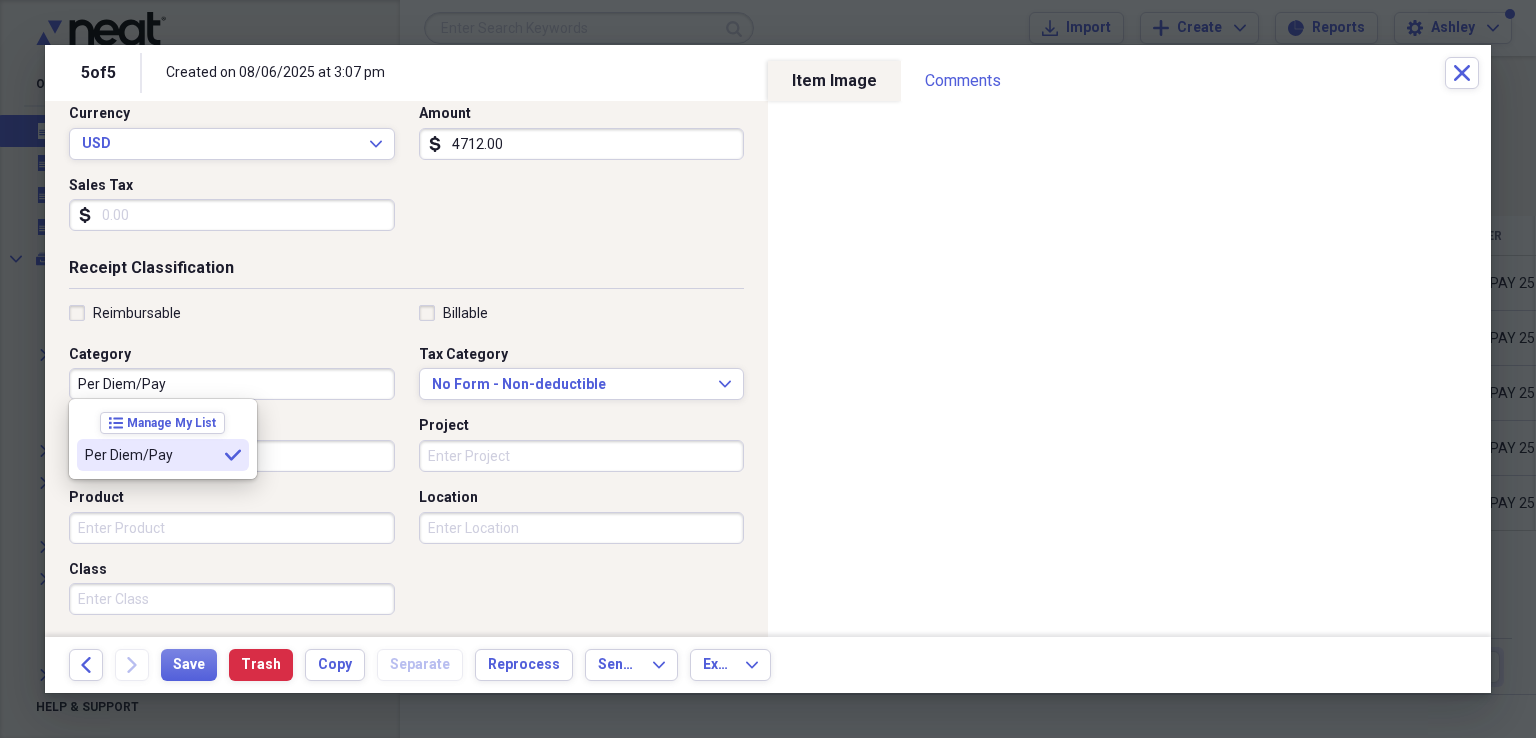 type on "Per Diem/Pay" 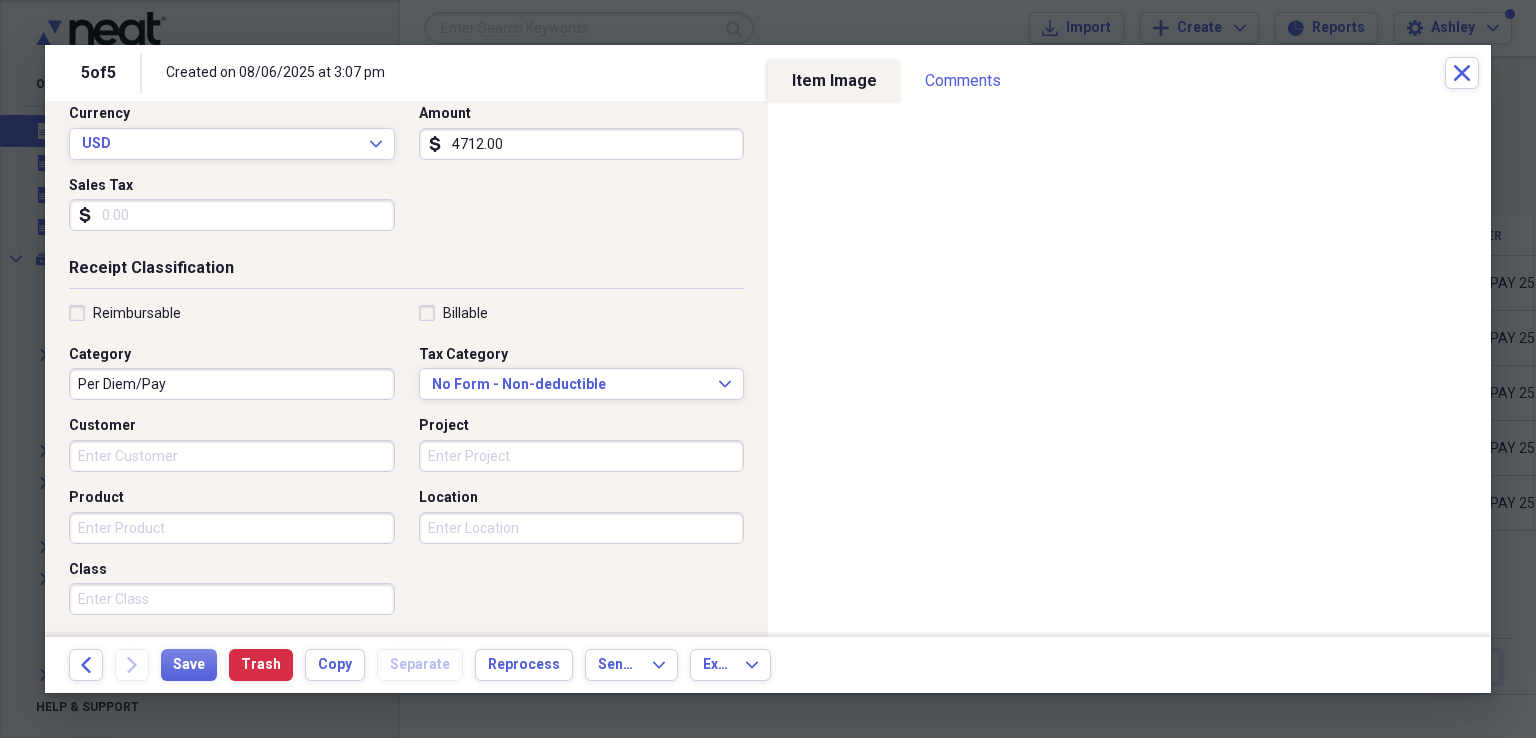 click on "Product" at bounding box center (232, 528) 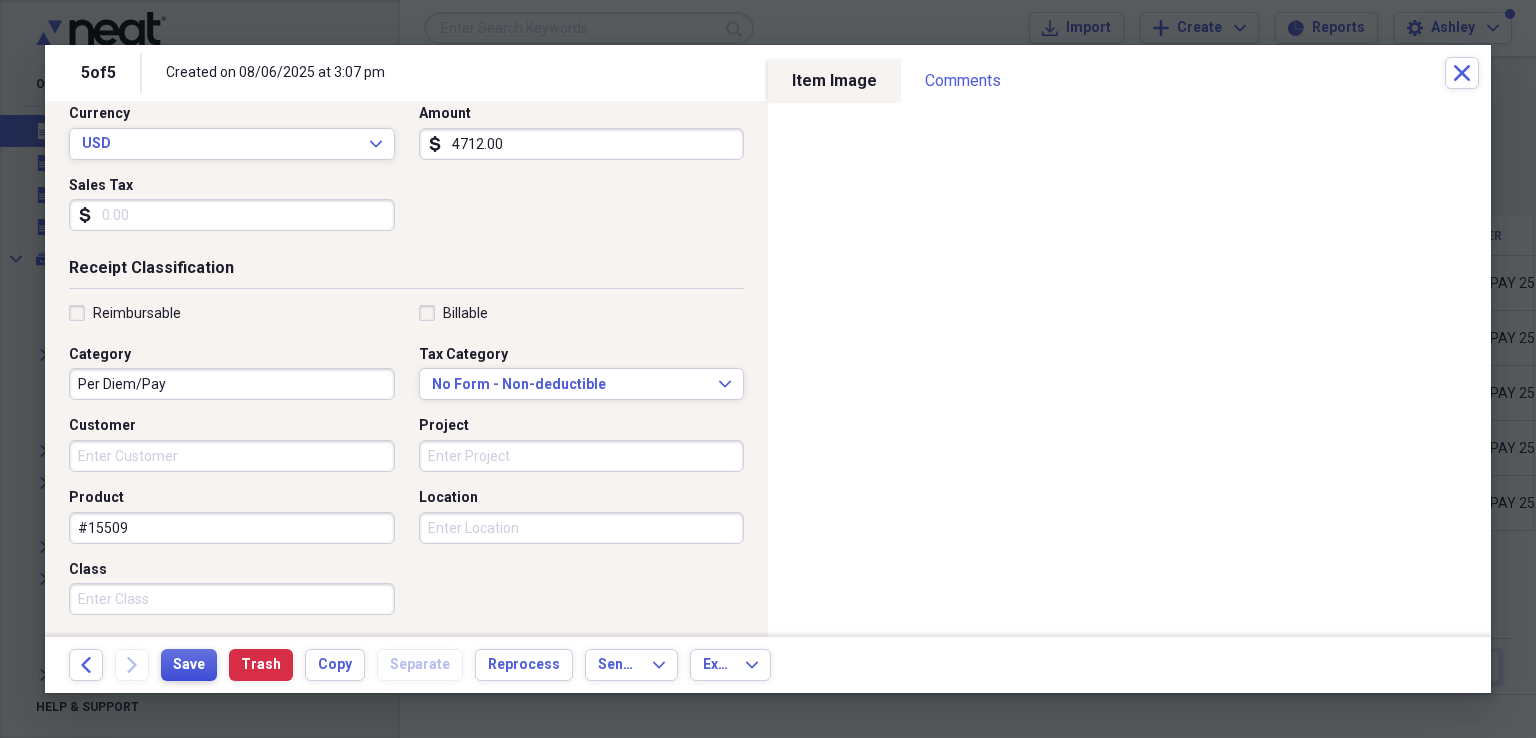 type on "#15509" 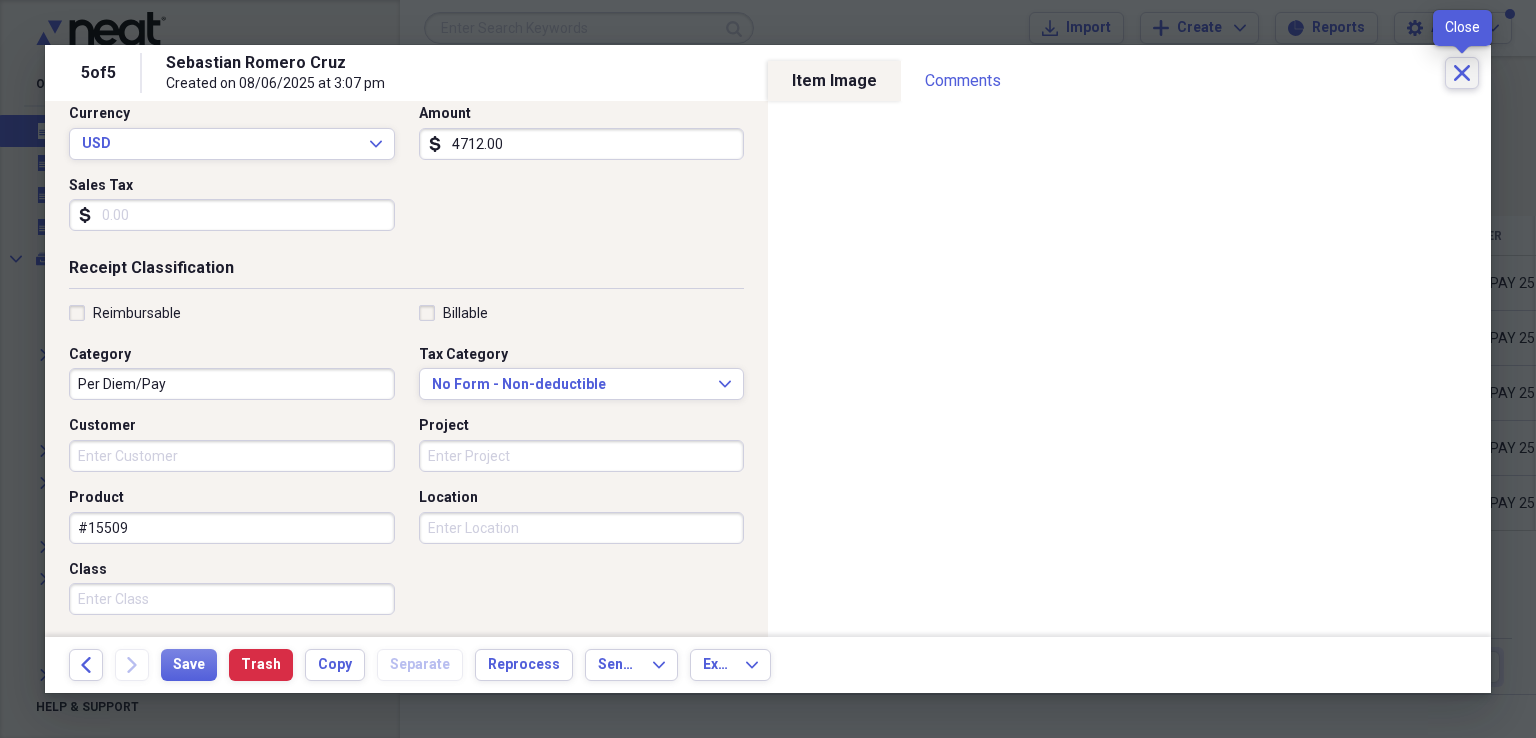 click on "Close" 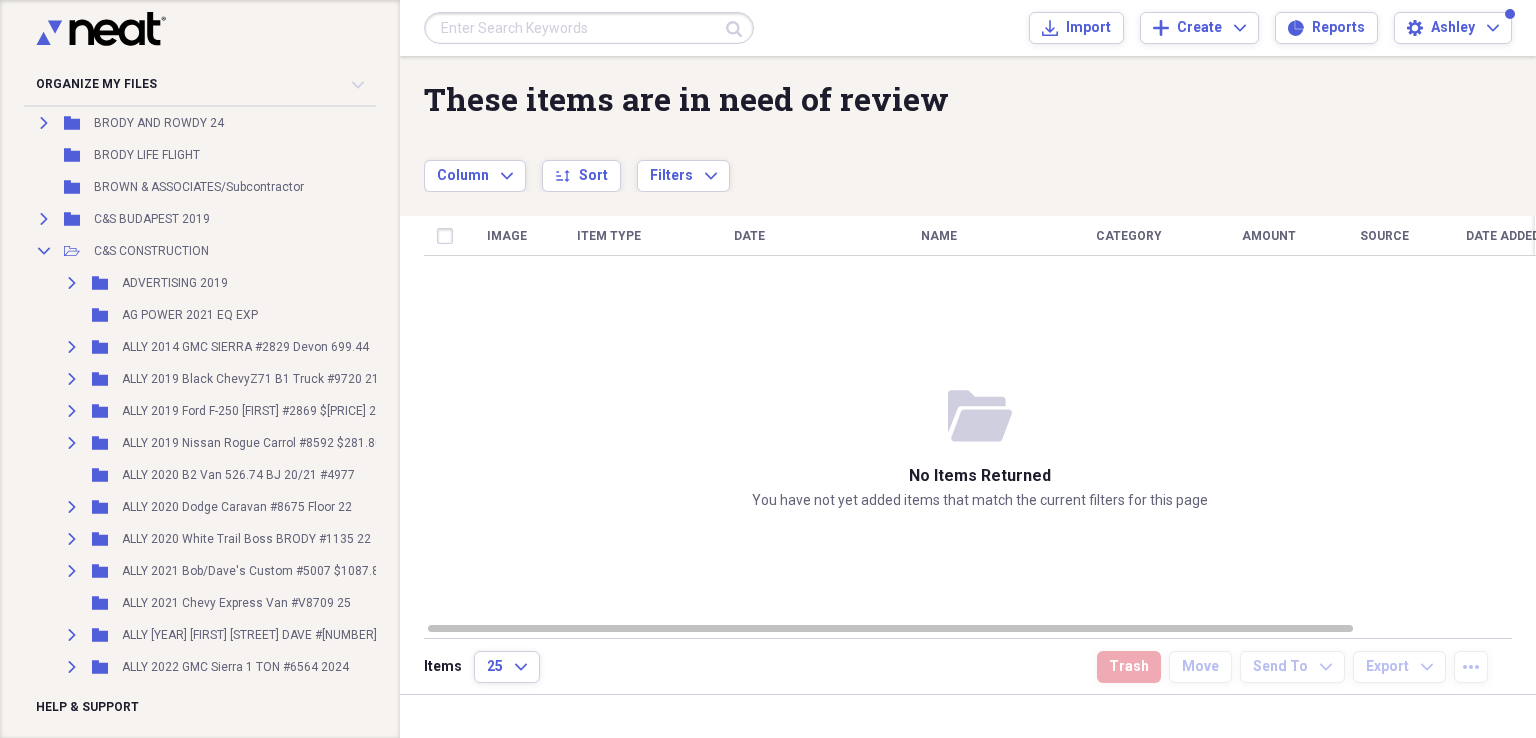 scroll, scrollTop: 698, scrollLeft: 0, axis: vertical 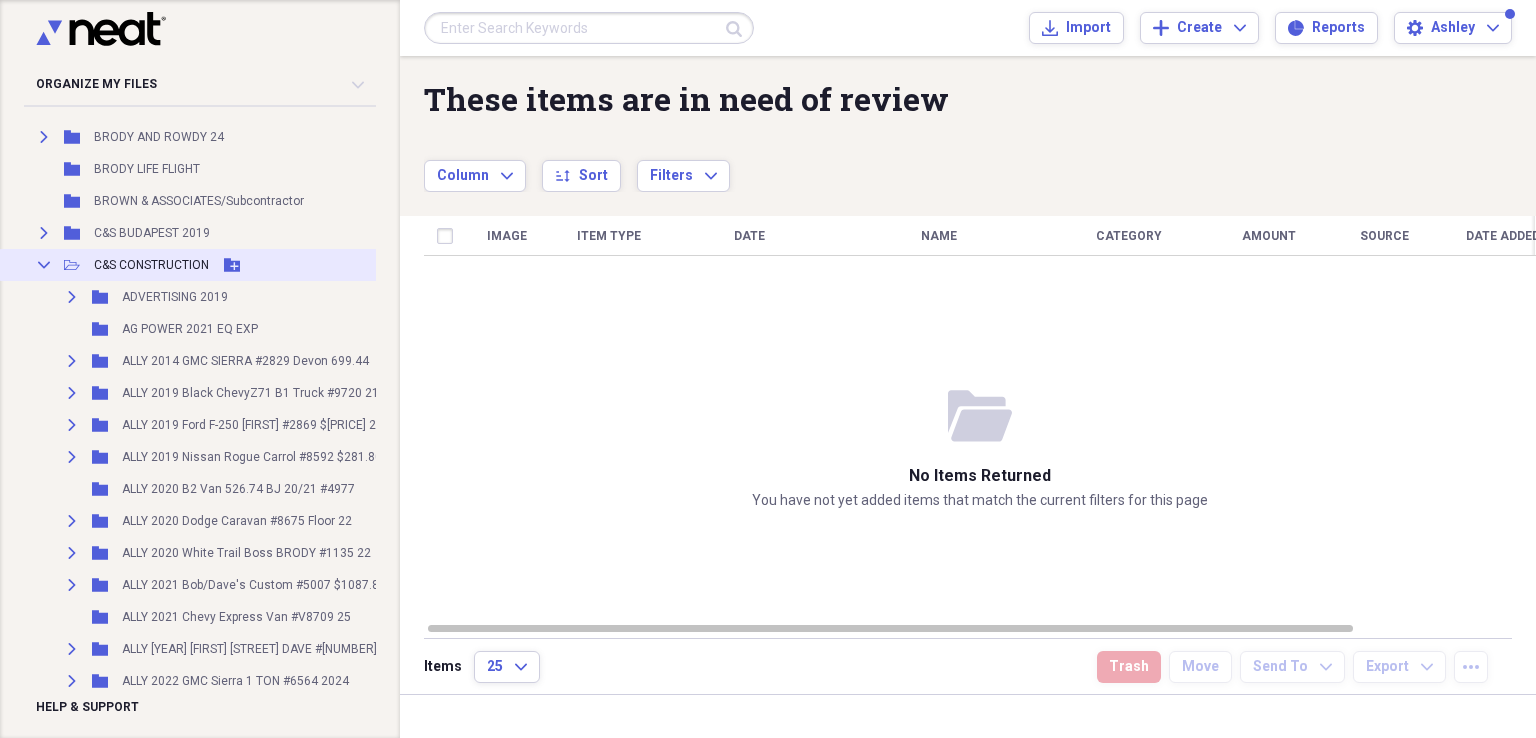 click on "Collapse" 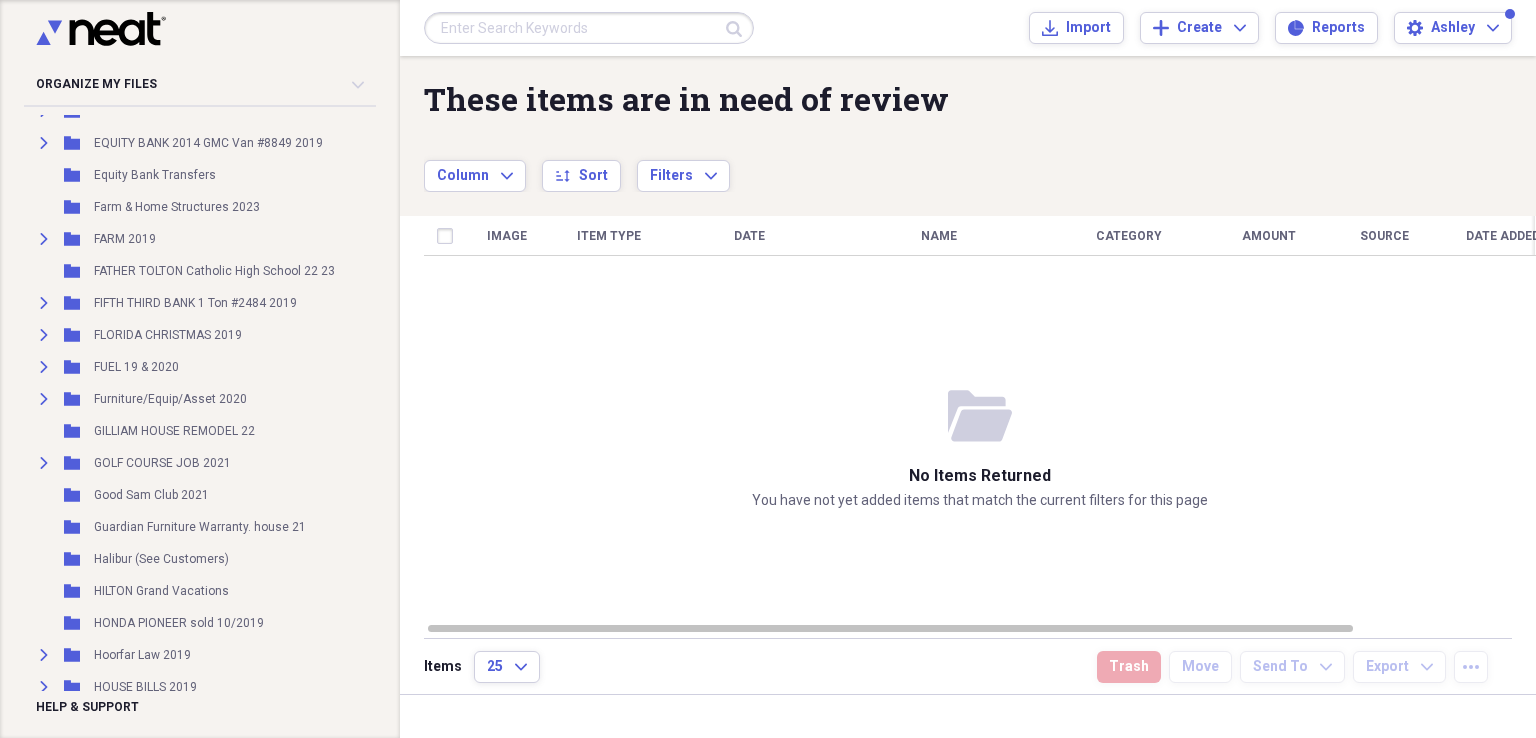 scroll, scrollTop: 2496, scrollLeft: 0, axis: vertical 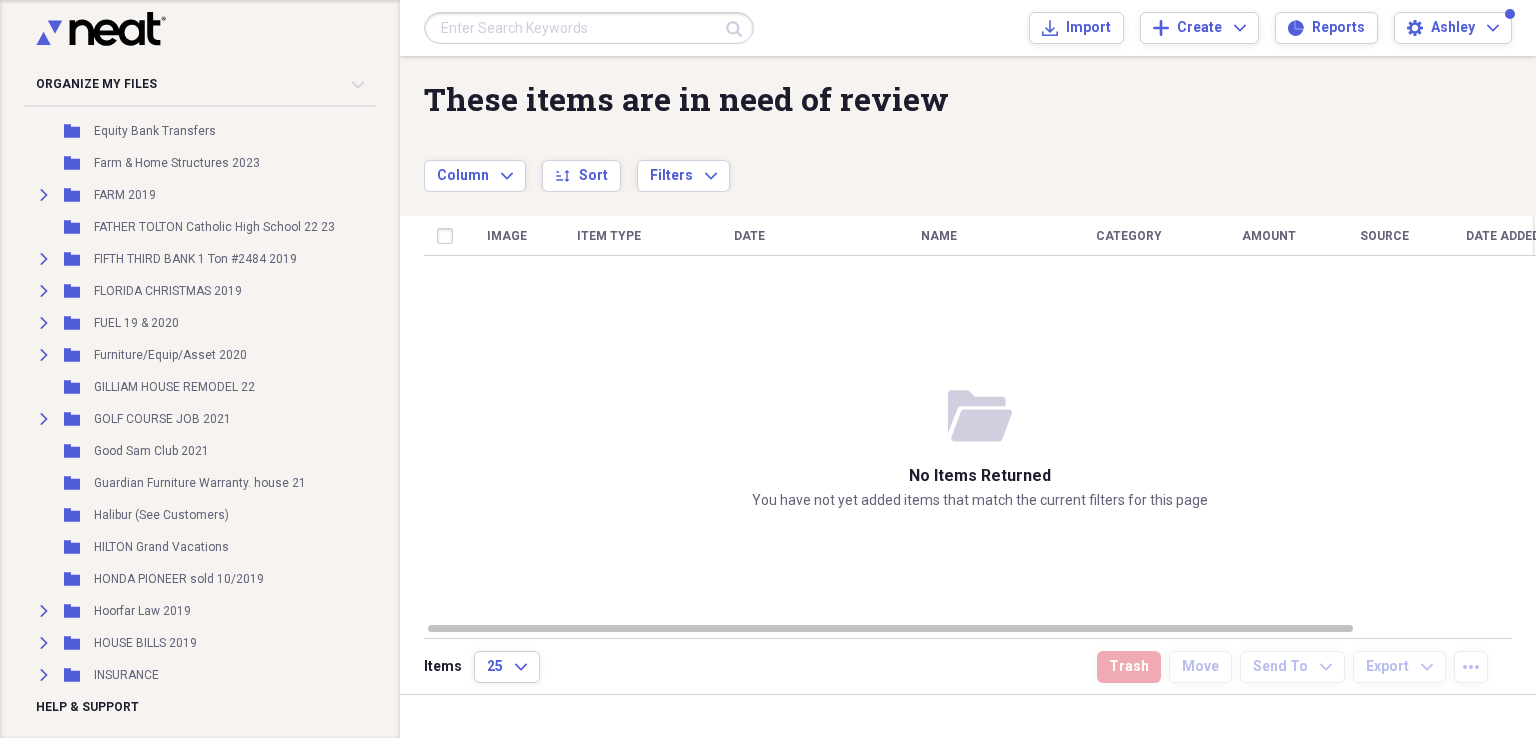 click on "Organize My Files Collapse Unfiled Needs Review Unfiled All Files Unfiled Unfiled Unfiled Saved Reports Collapse My Cabinet My Cabinet Add Folder Folder [YEAR] Christmas Employee Party Add Folder Folder [YEAR] CHRISTMAS PARTY Add Folder Expand Folder ADT SECURITY [YEAR] Add Folder Folder [FIRST] [LAST] [NUMBER] Add Folder Folder Amazon order receipts Add Folder Expand Folder AMERICAN EXPRESS Add Folder Expand Folder American Home Shield ALL [YEAR] Add Folder Folder American Home Shield CLAIMS [YEAR] Add Folder Expand Folder ASHLEY"s Folder CC 19-25 Add Folder Expand Folder B&B Bin Services [FIRST] Add Folder Folder BAINTER Construction = Equipment Add Folder Folder Bank of America [NUMBER] Wagoneer AN [NUMBER] Add Folder Expand Folder Bank of America [NUMBER] Spirit AN [YEAR] Add Folder Expand Folder BATHROOMS remodel [YEAR] Add Folder Folder BOOMR Inc. Add Folder Expand Folder BOYS SCHOOL 19-25 Add Folder Expand Folder BRANDON'S RECEIPTS Add Folder Expand Folder BRODY AND ROWDY [NUMBER] Add Folder Folder BRODY LIFE FLIGHT Add Folder Folder Add Folder" at bounding box center (200, 369) 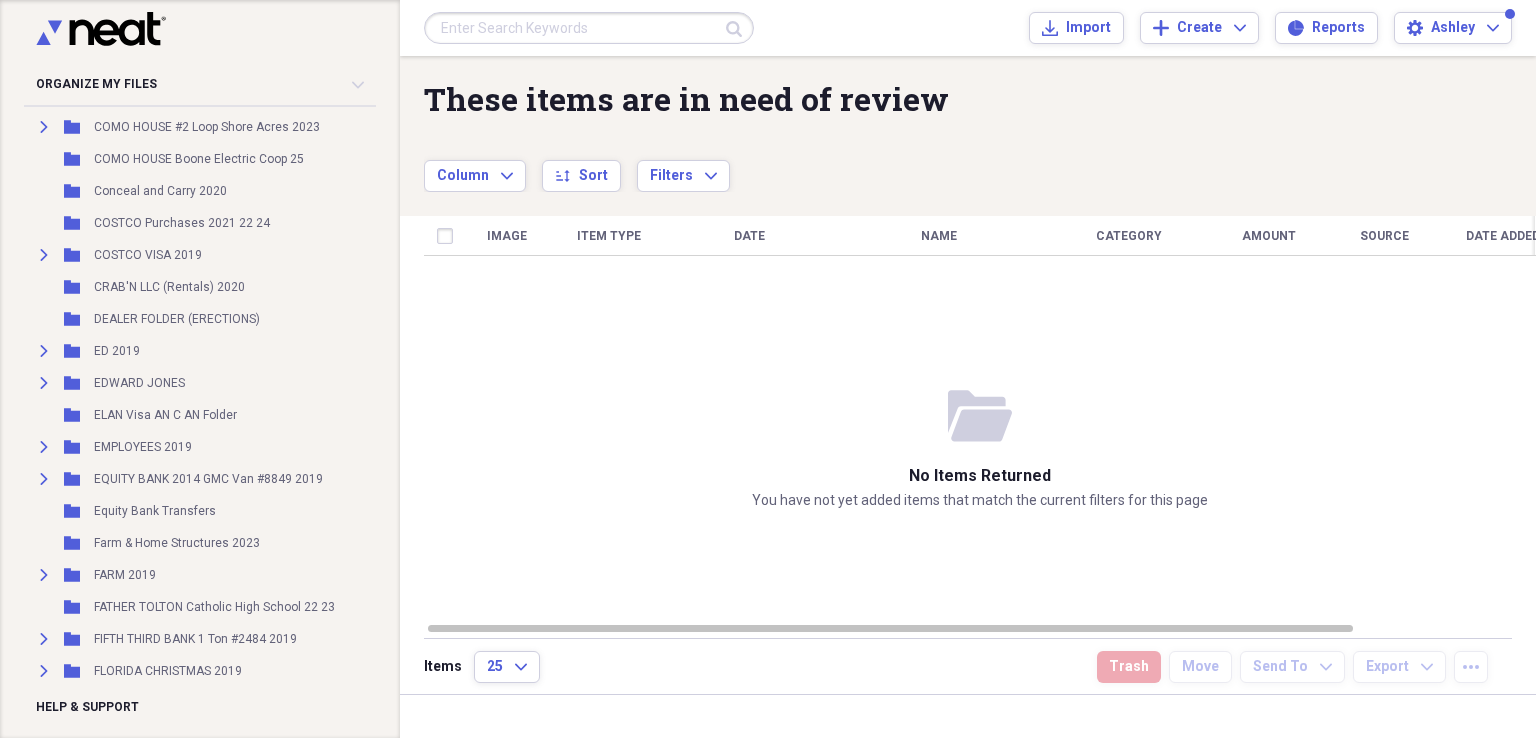 scroll, scrollTop: 2234, scrollLeft: 0, axis: vertical 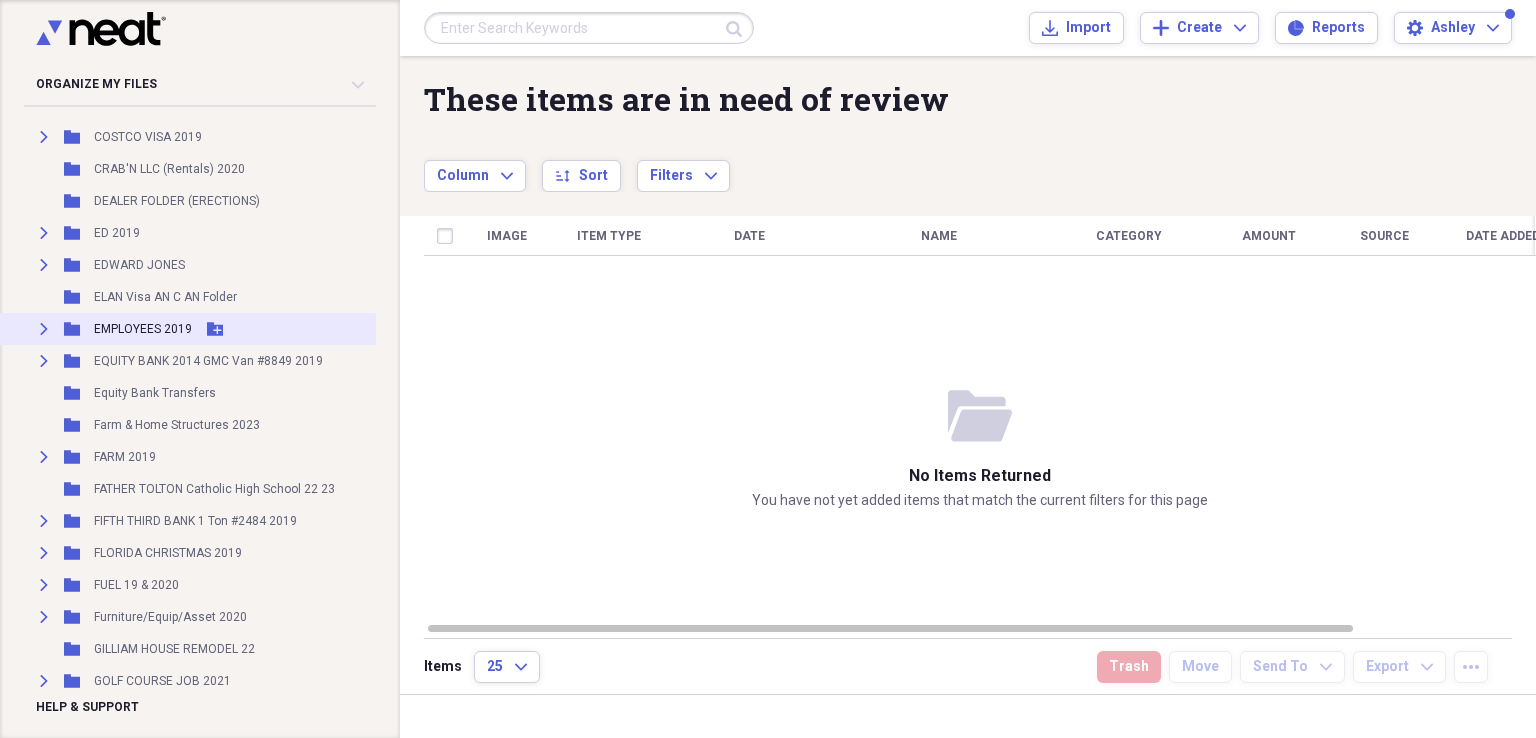 click on "Expand" 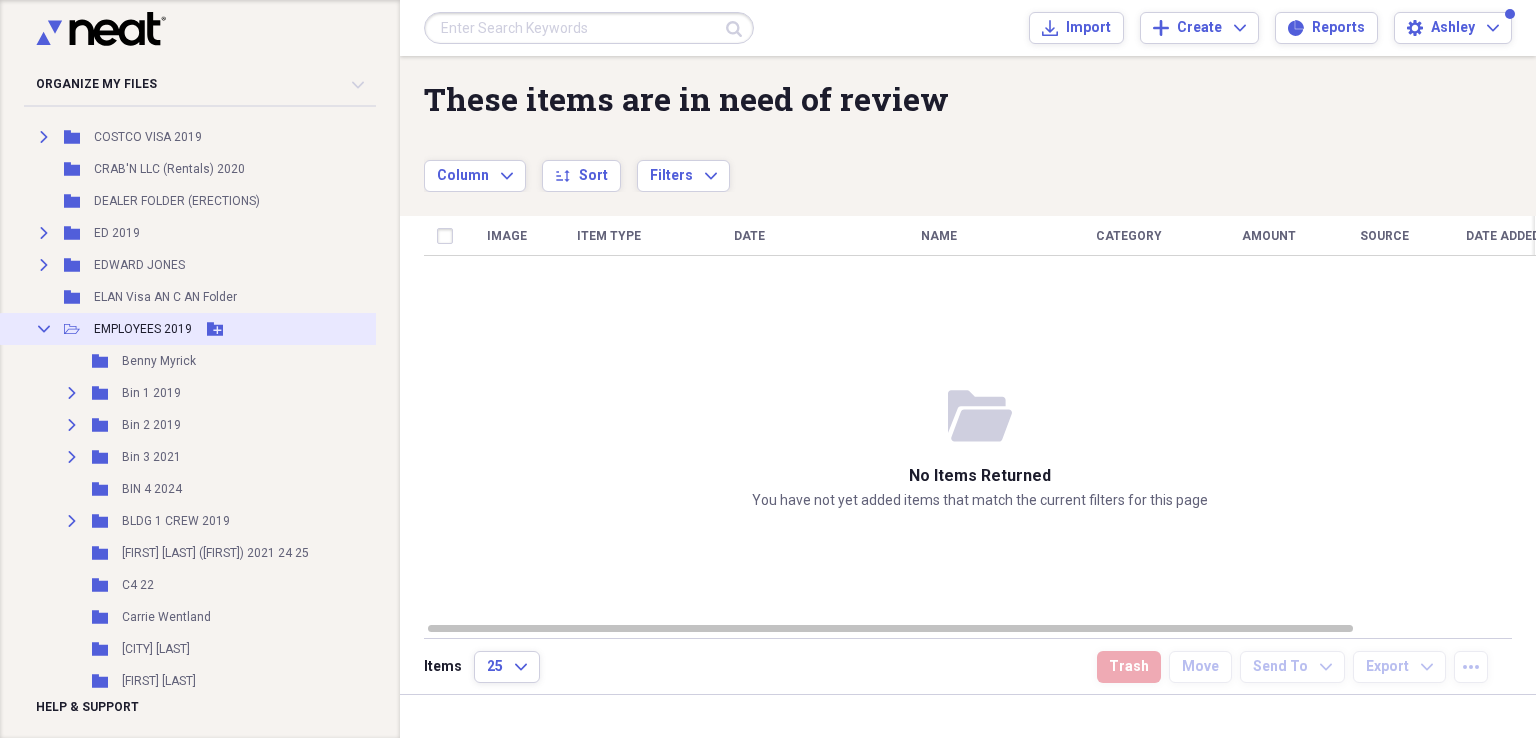 click on "Collapse" 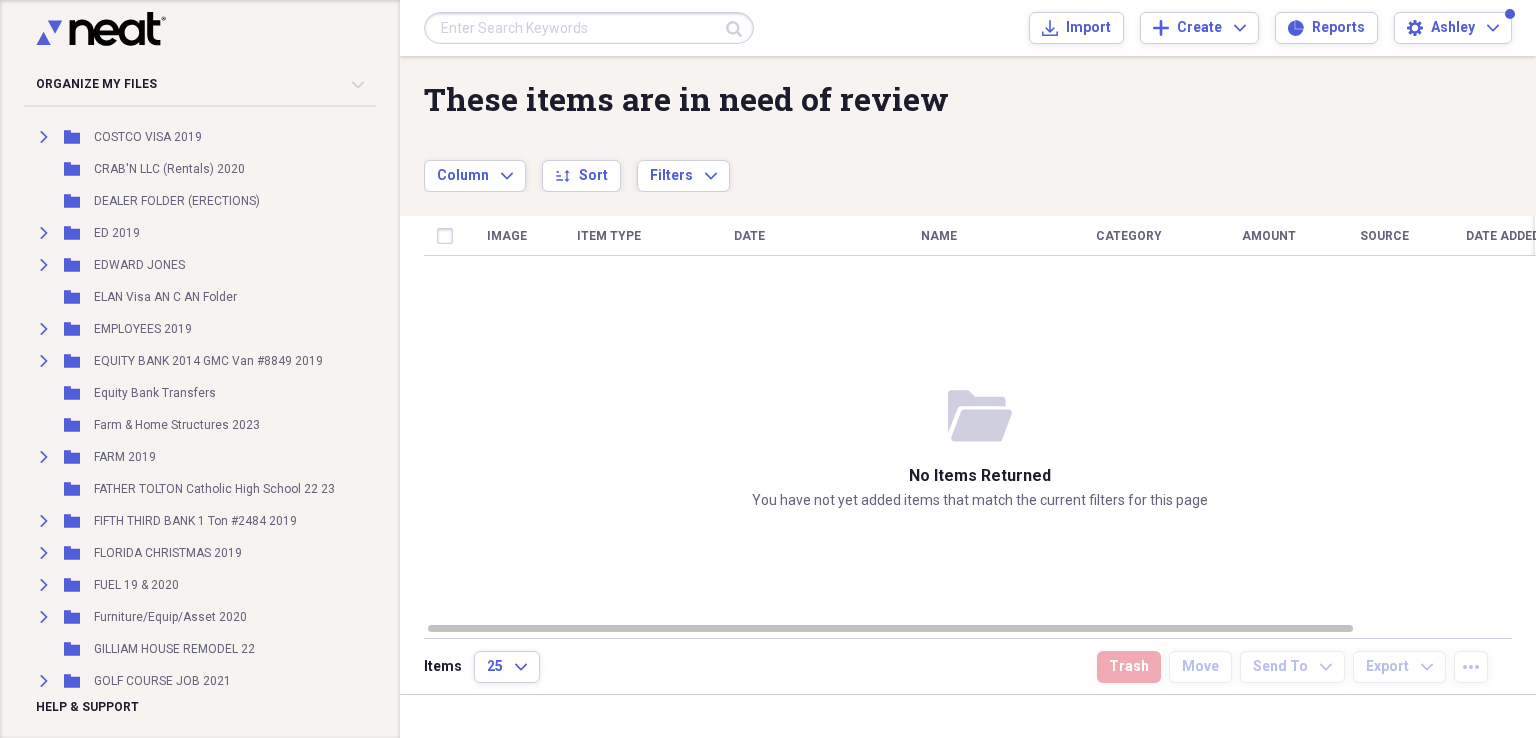 click at bounding box center (589, 28) 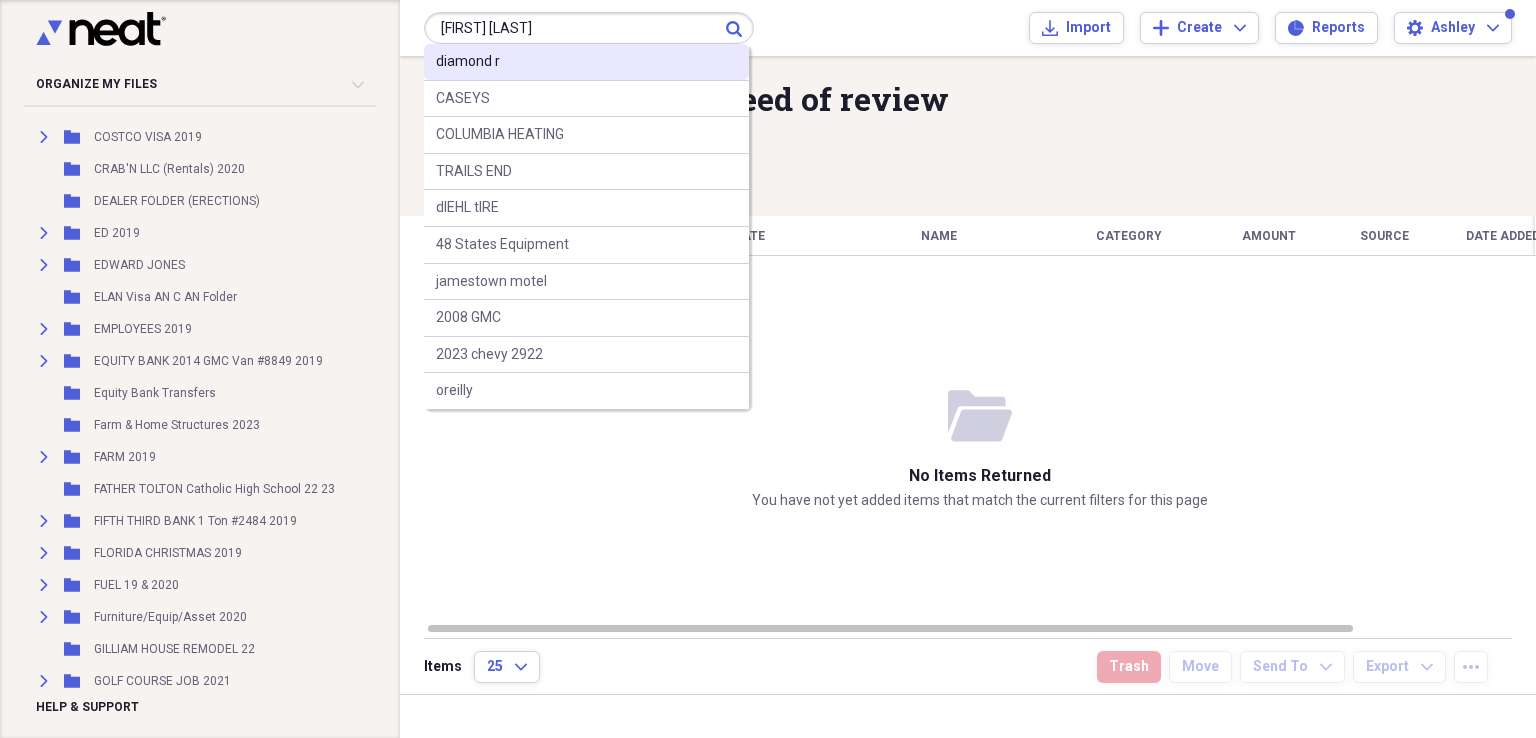 type on "[FIRST] [LAST]" 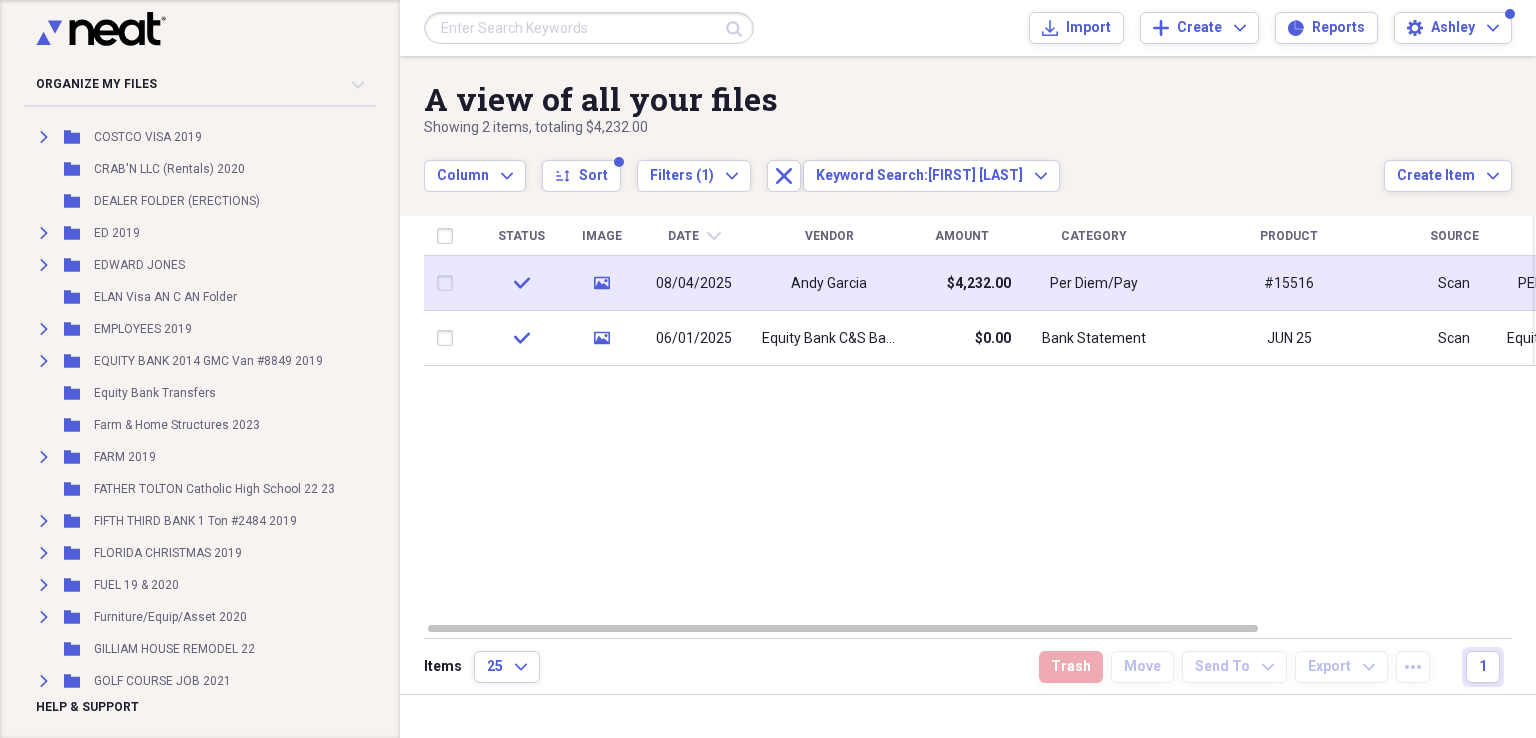 click on "Andy Garcia" at bounding box center [829, 283] 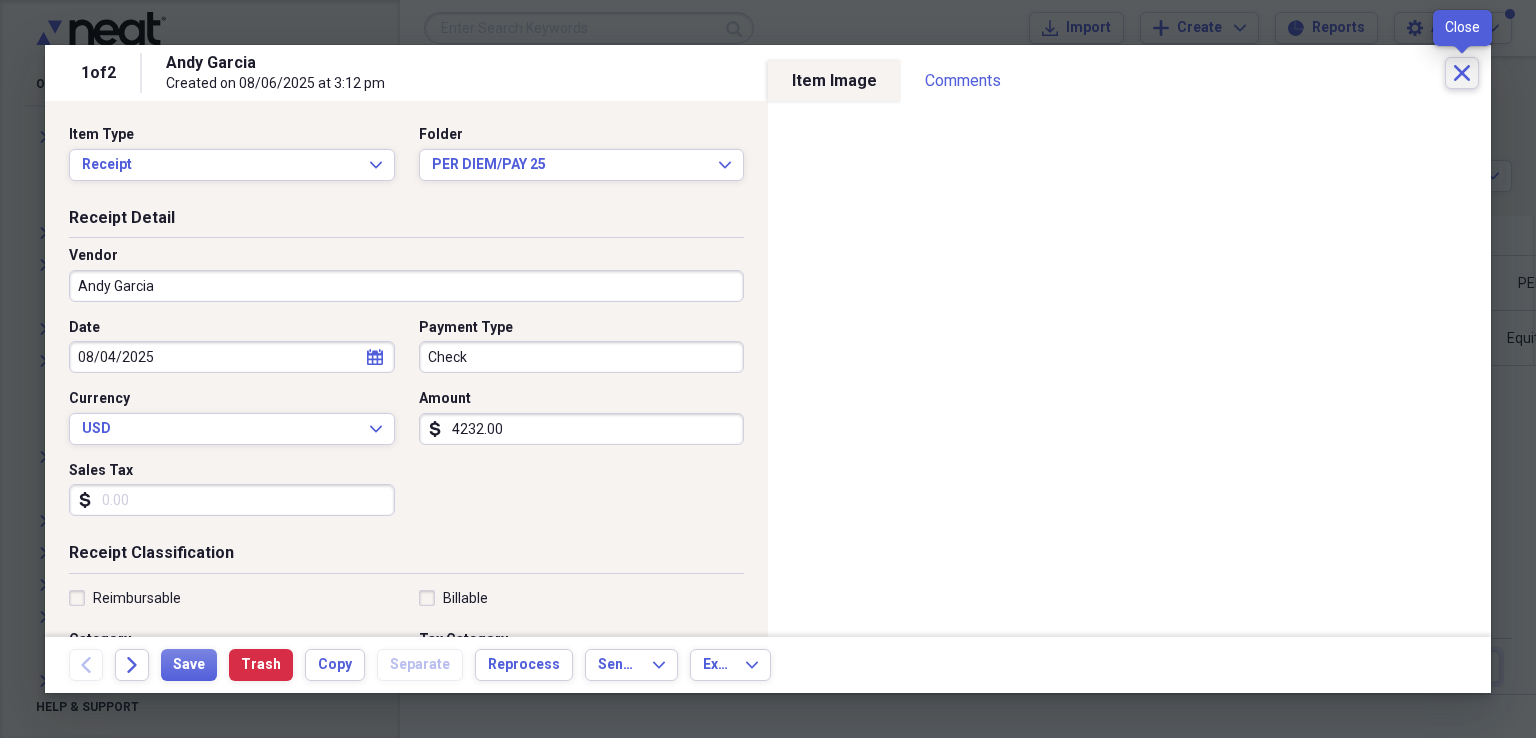 click on "Close" 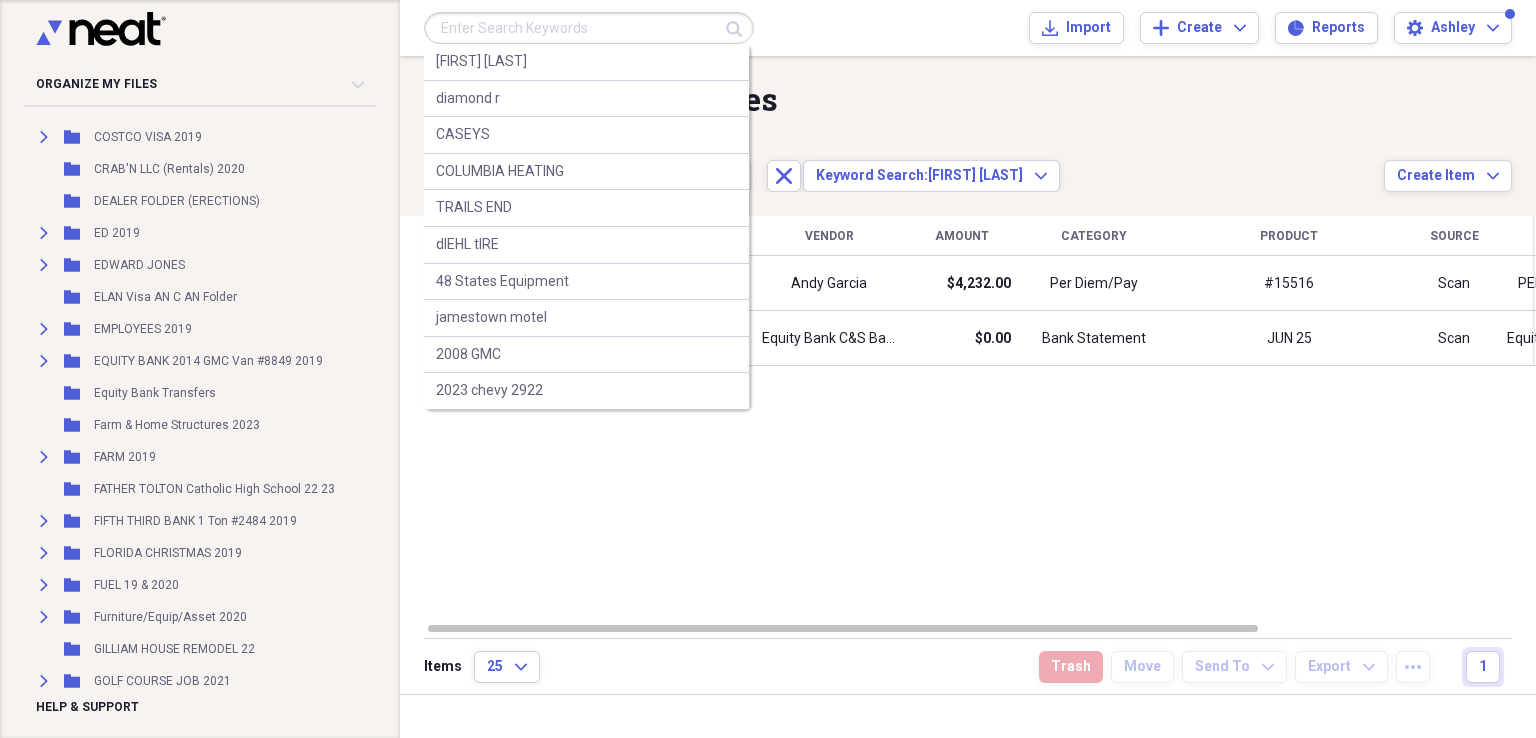 click at bounding box center [589, 28] 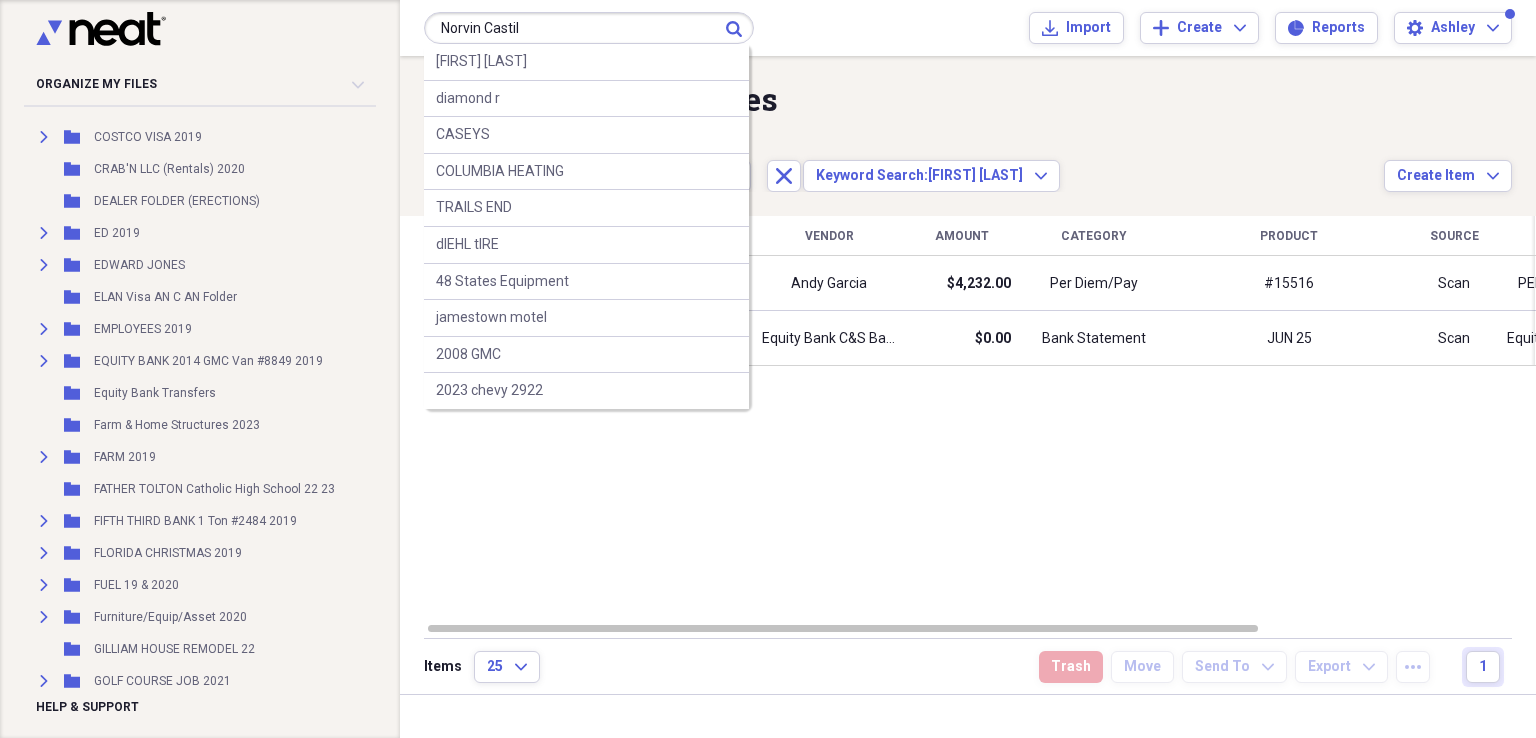 type on "Norvin Castil" 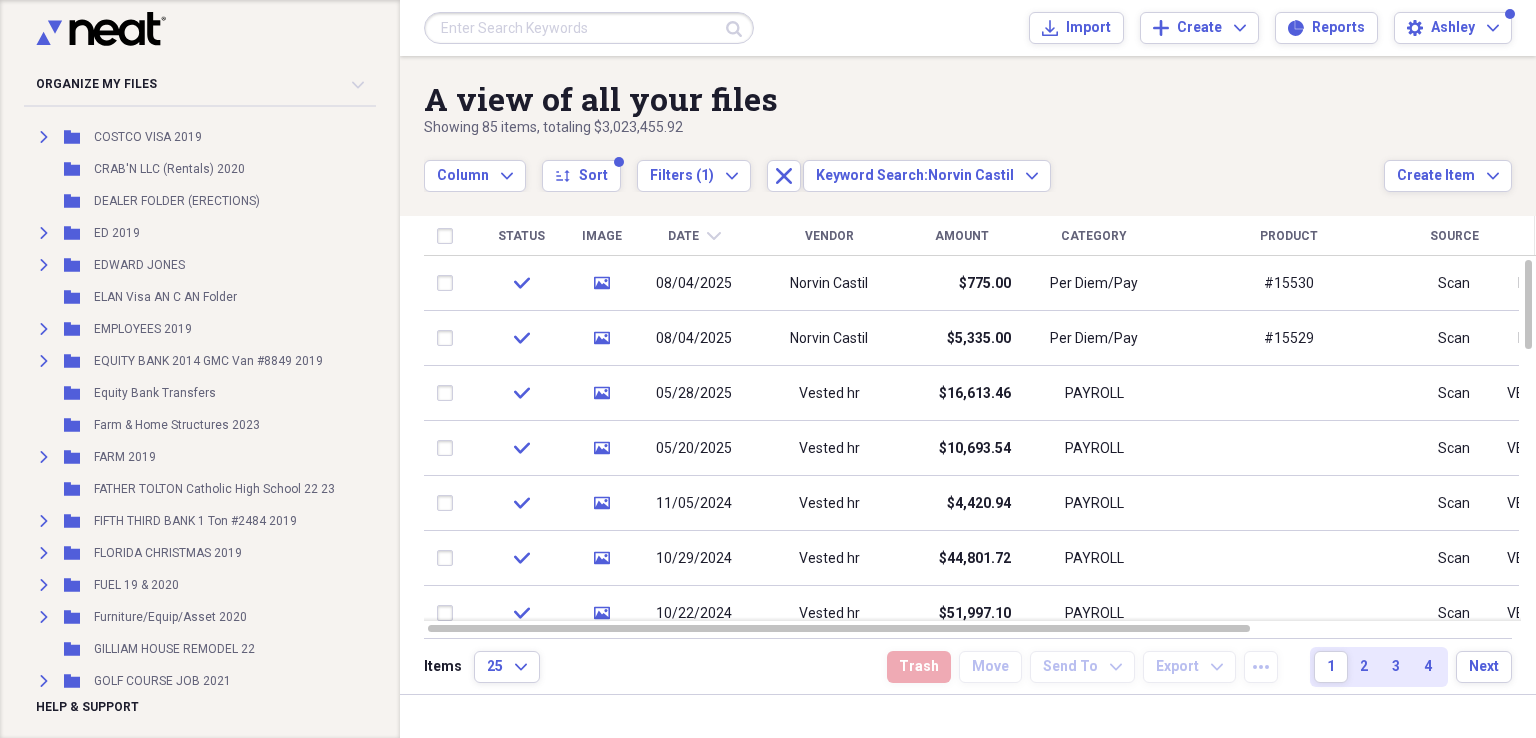 click at bounding box center [589, 28] 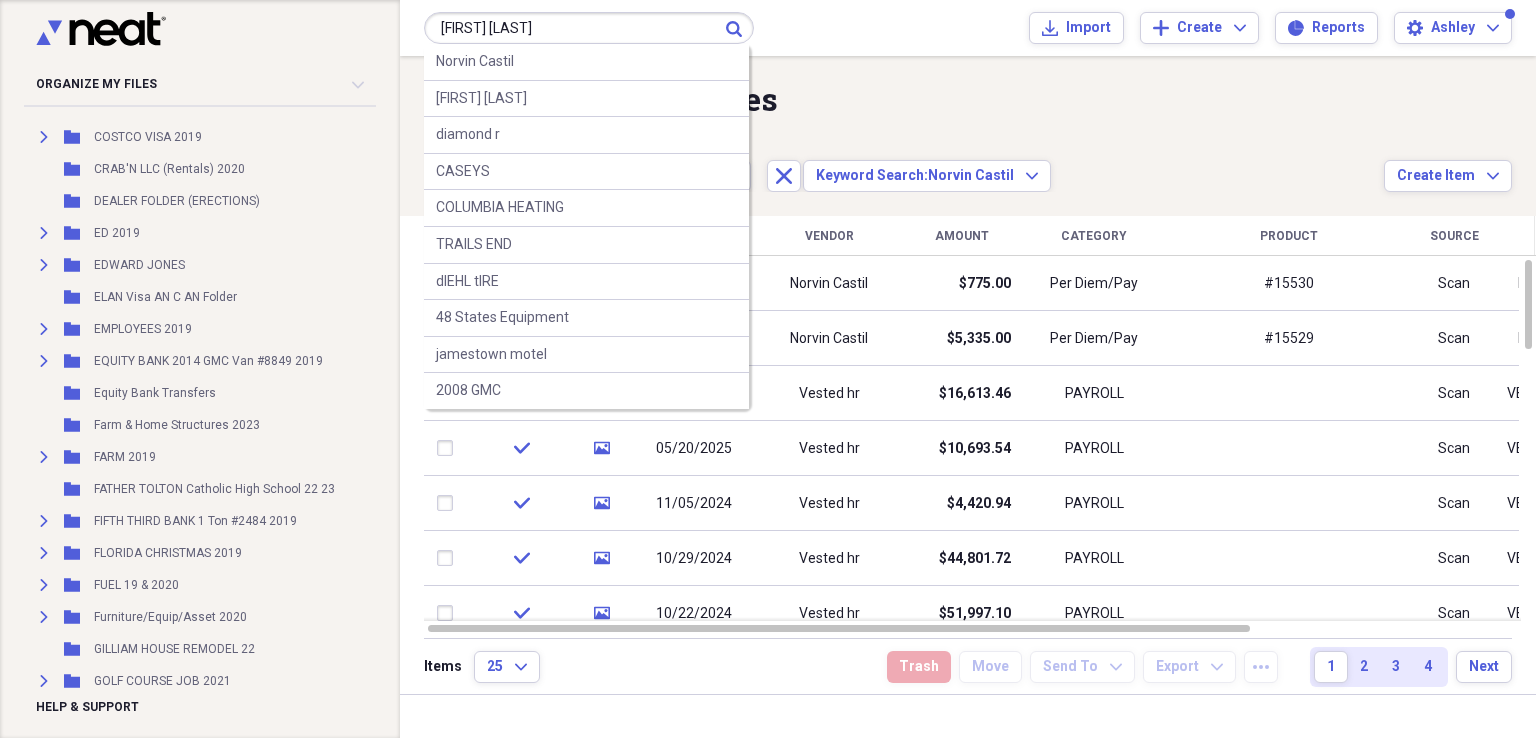 click on "[FIRST] [LAST]" at bounding box center (589, 28) 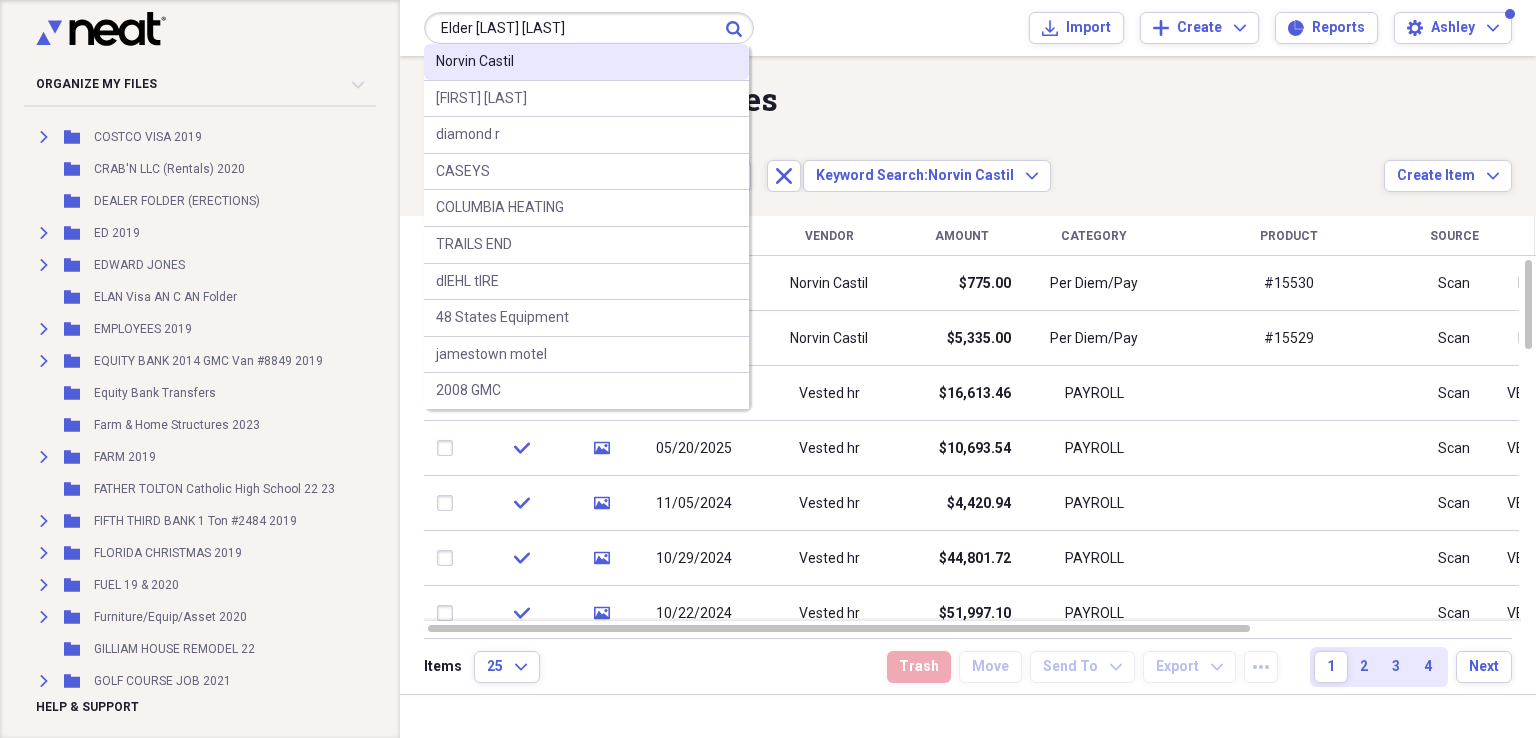 type on "[LAST] [LAST] [LAST]" 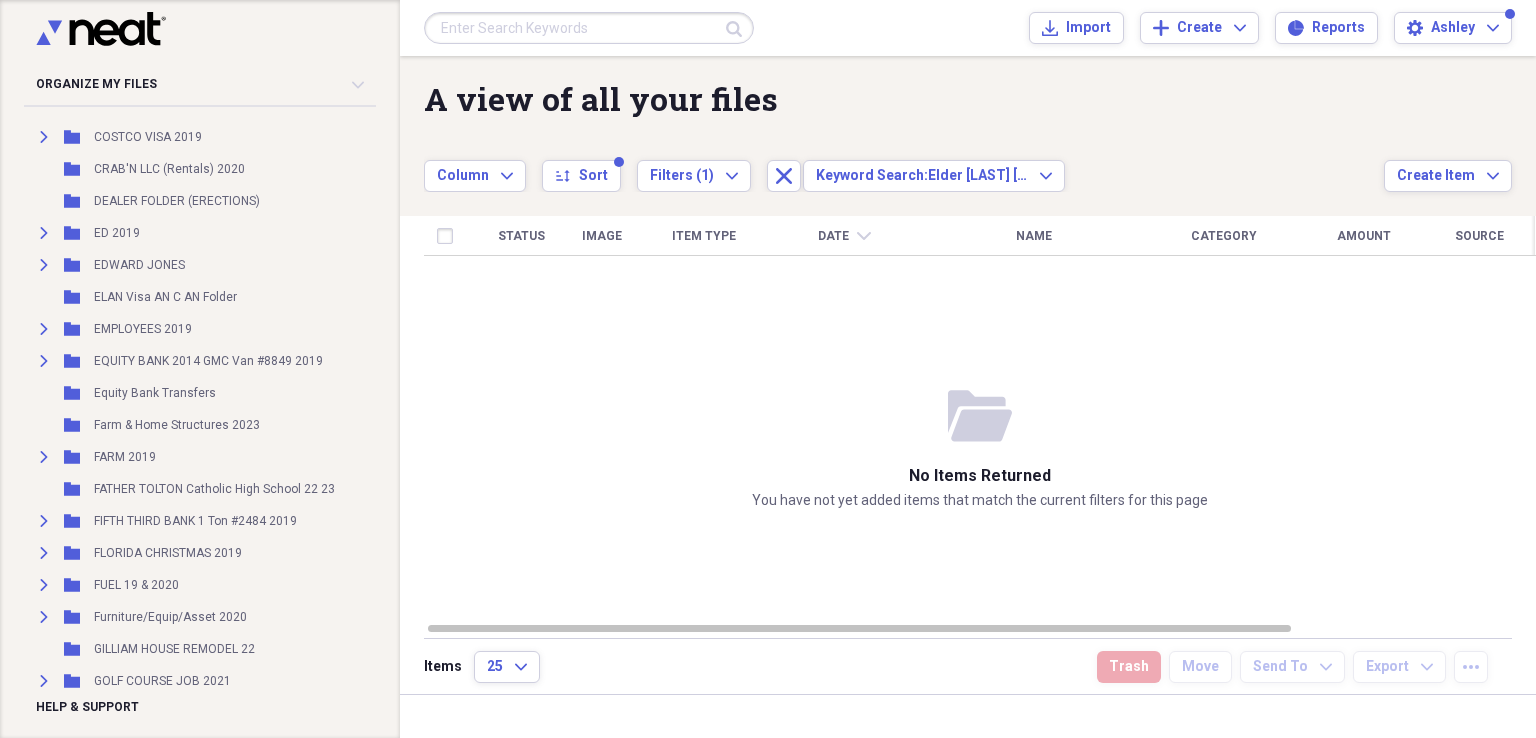 drag, startPoint x: 584, startPoint y: 17, endPoint x: 598, endPoint y: 27, distance: 17.20465 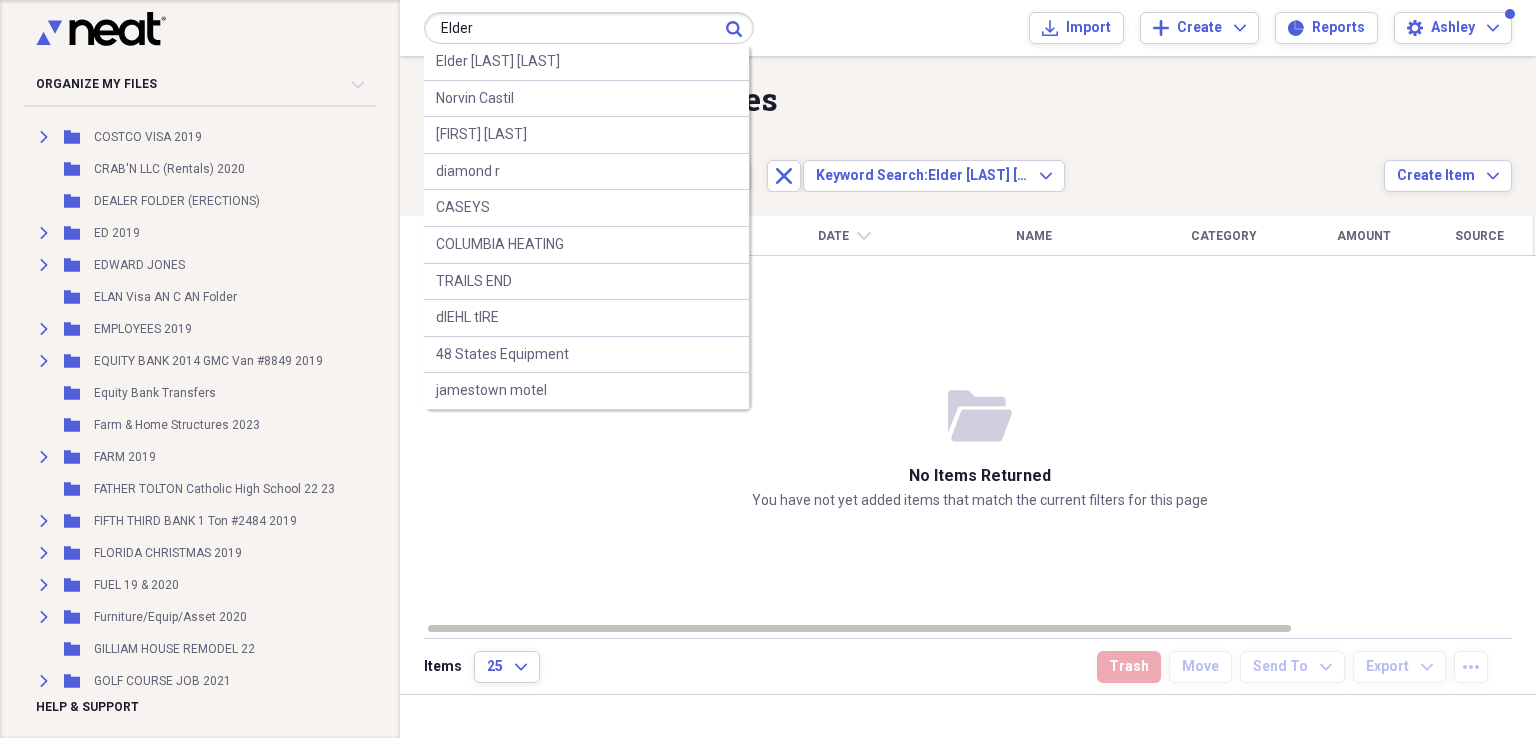 type on "Elder" 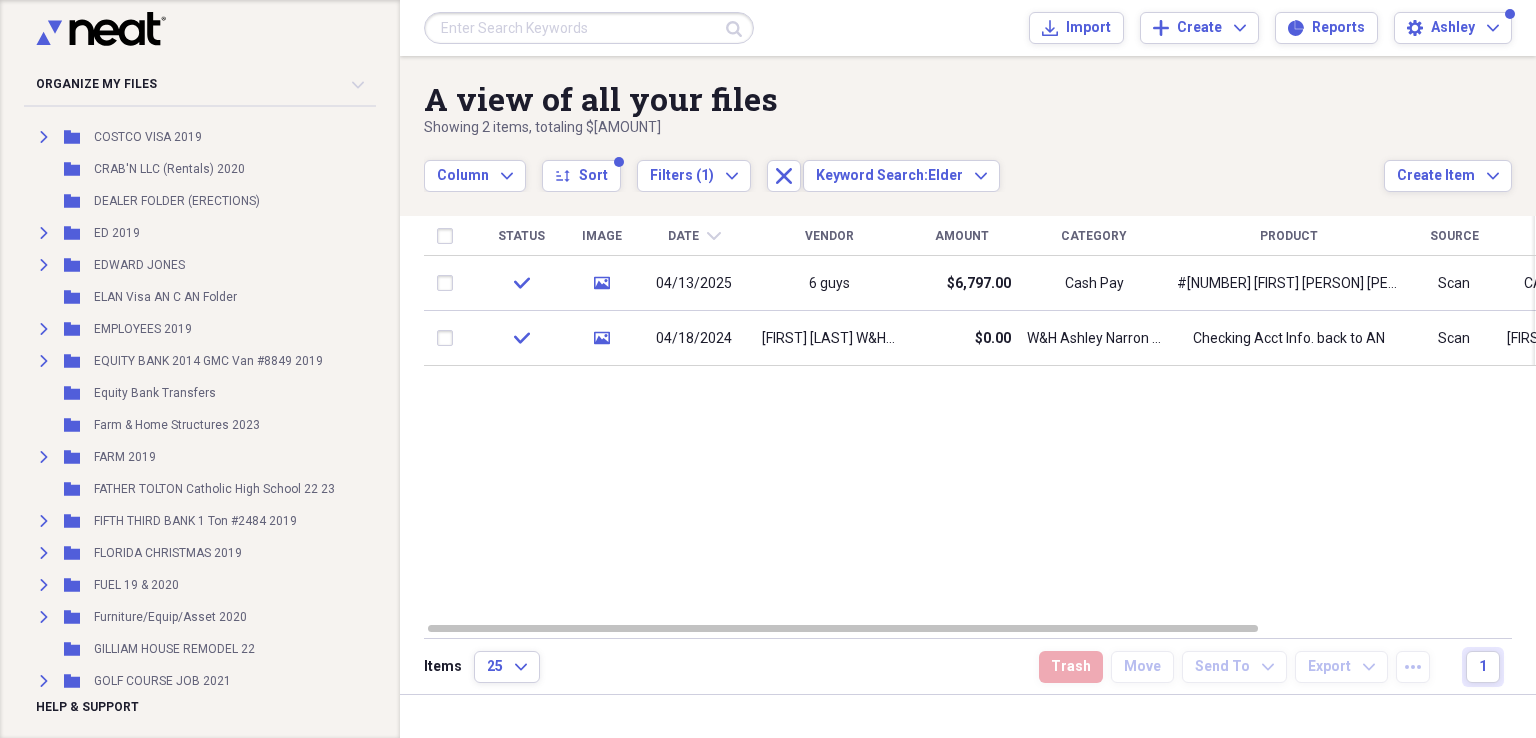 click at bounding box center (589, 28) 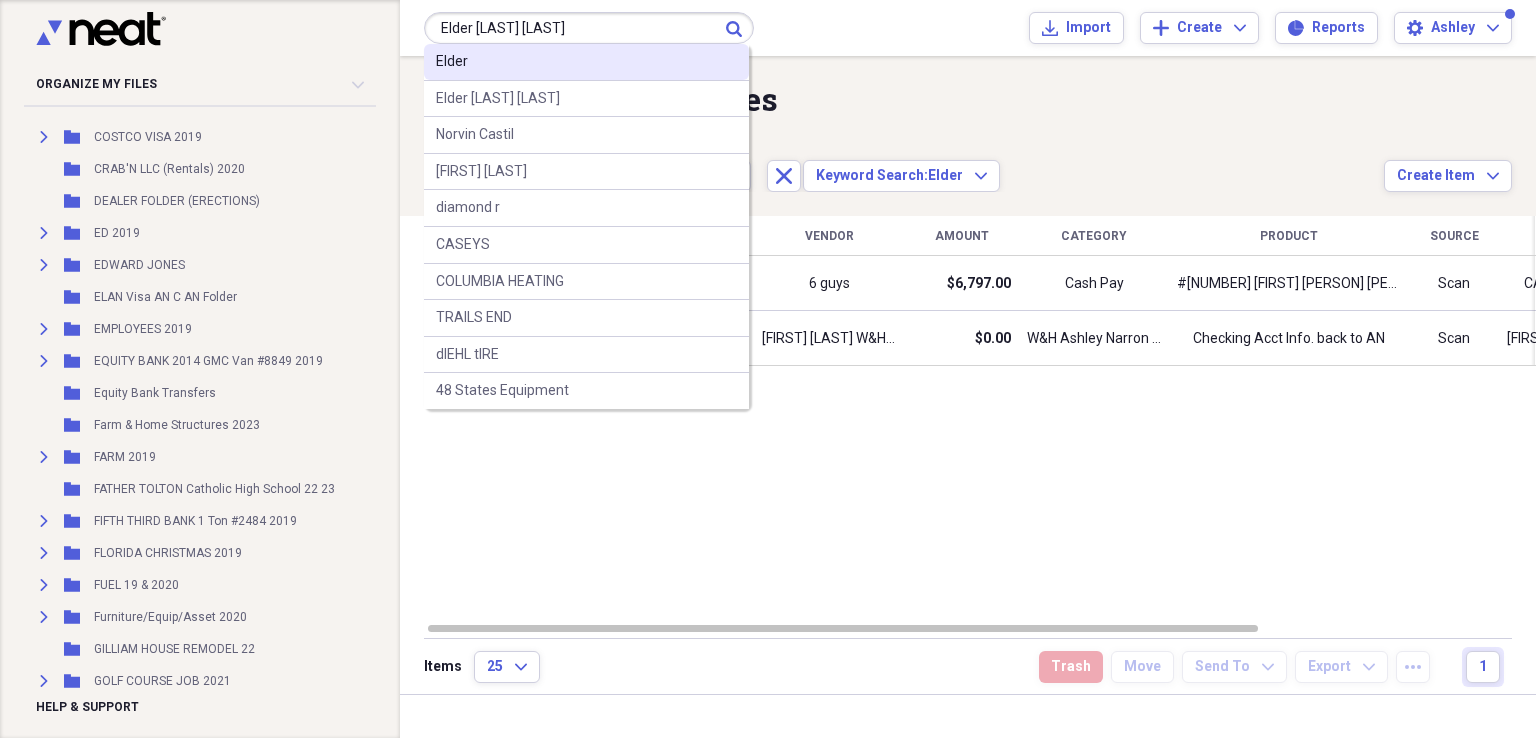 type on "[LAST] [LAST] [LAST]" 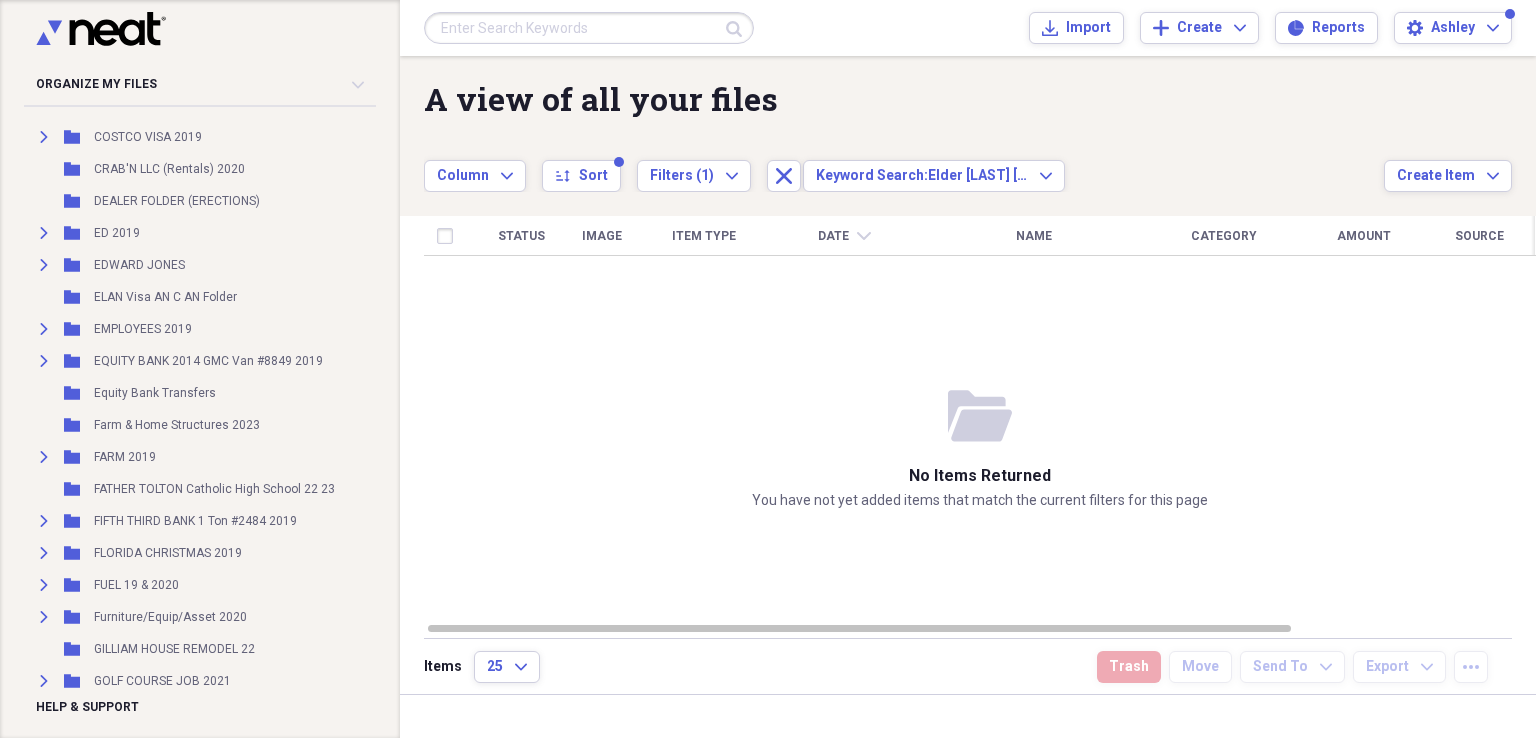 click at bounding box center (589, 28) 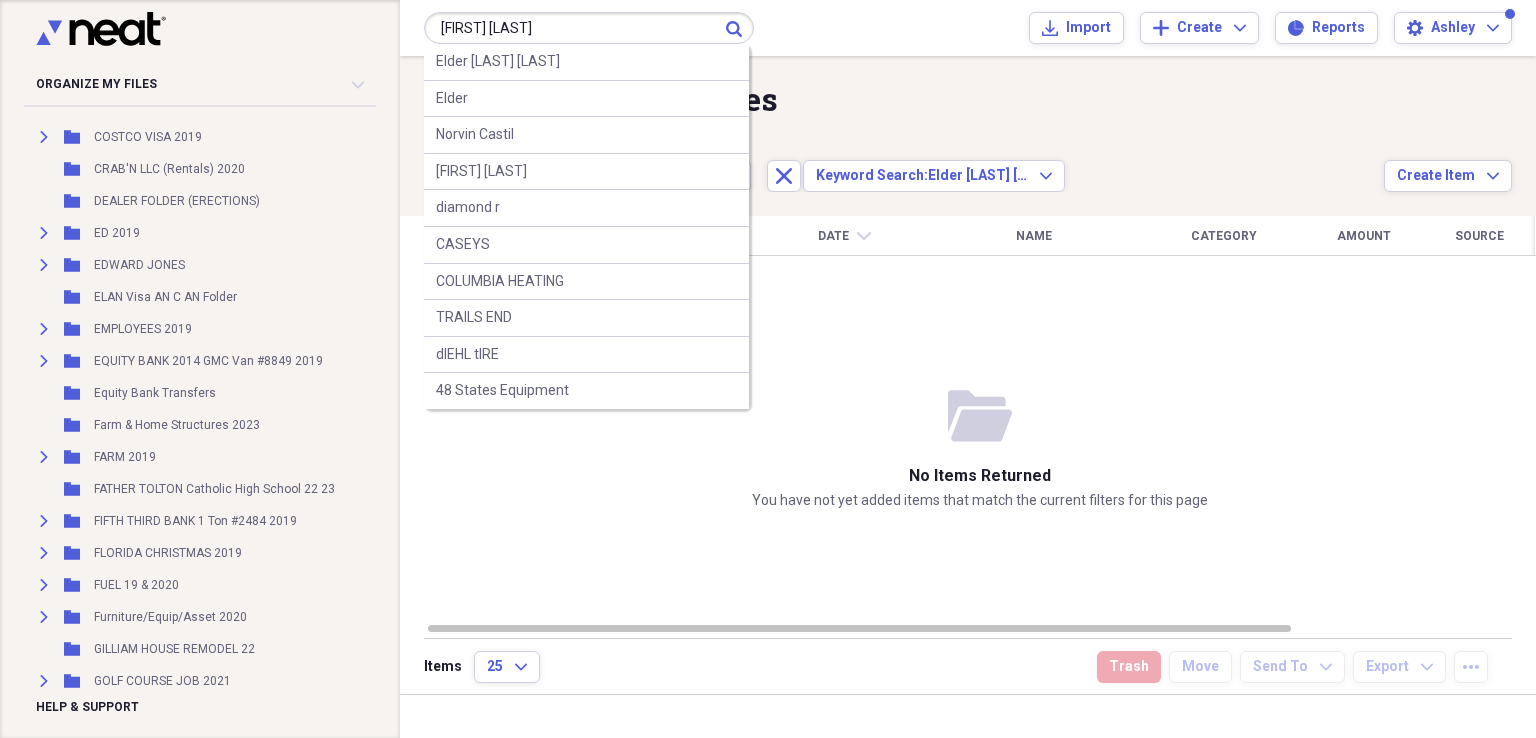 type on "[FIRST] [LAST]" 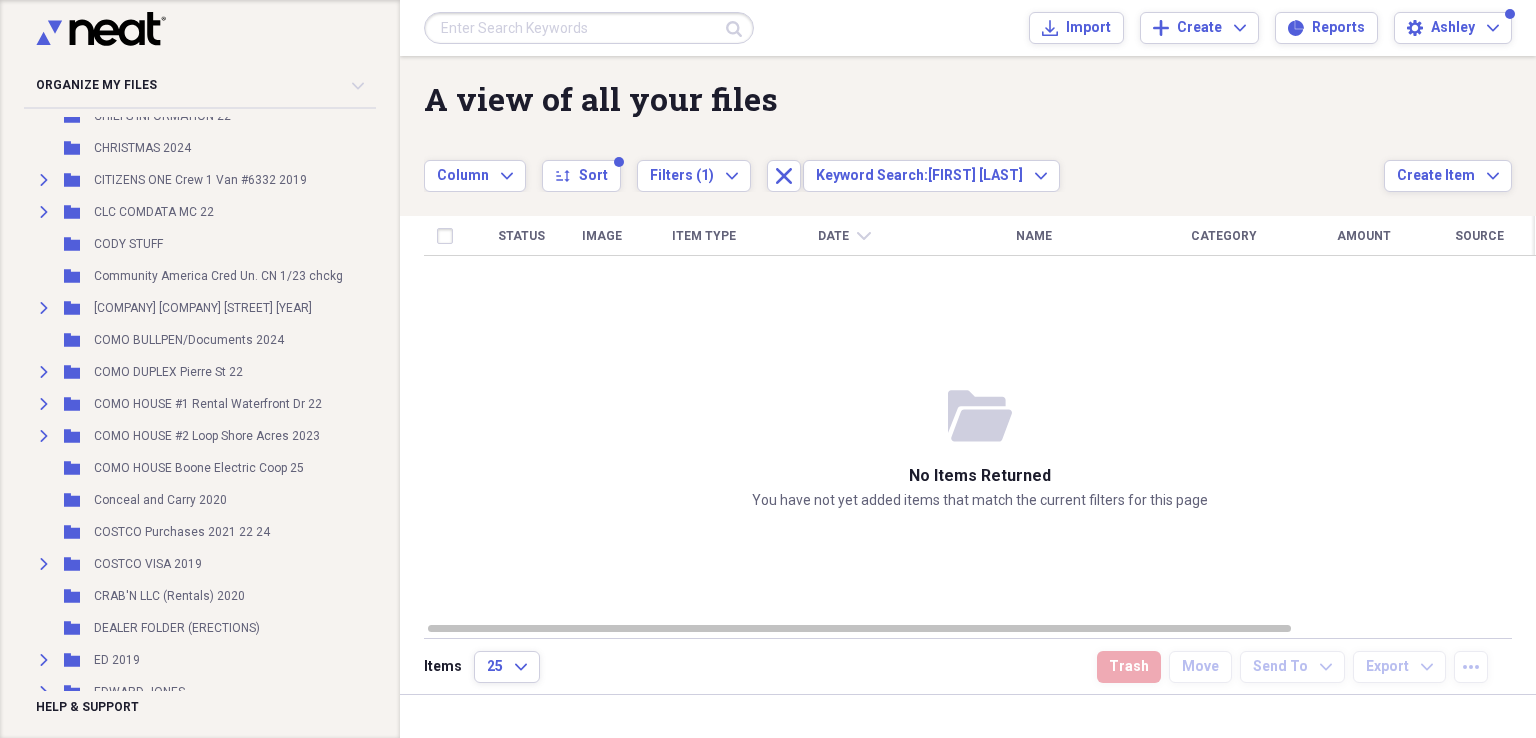 scroll, scrollTop: 0, scrollLeft: 0, axis: both 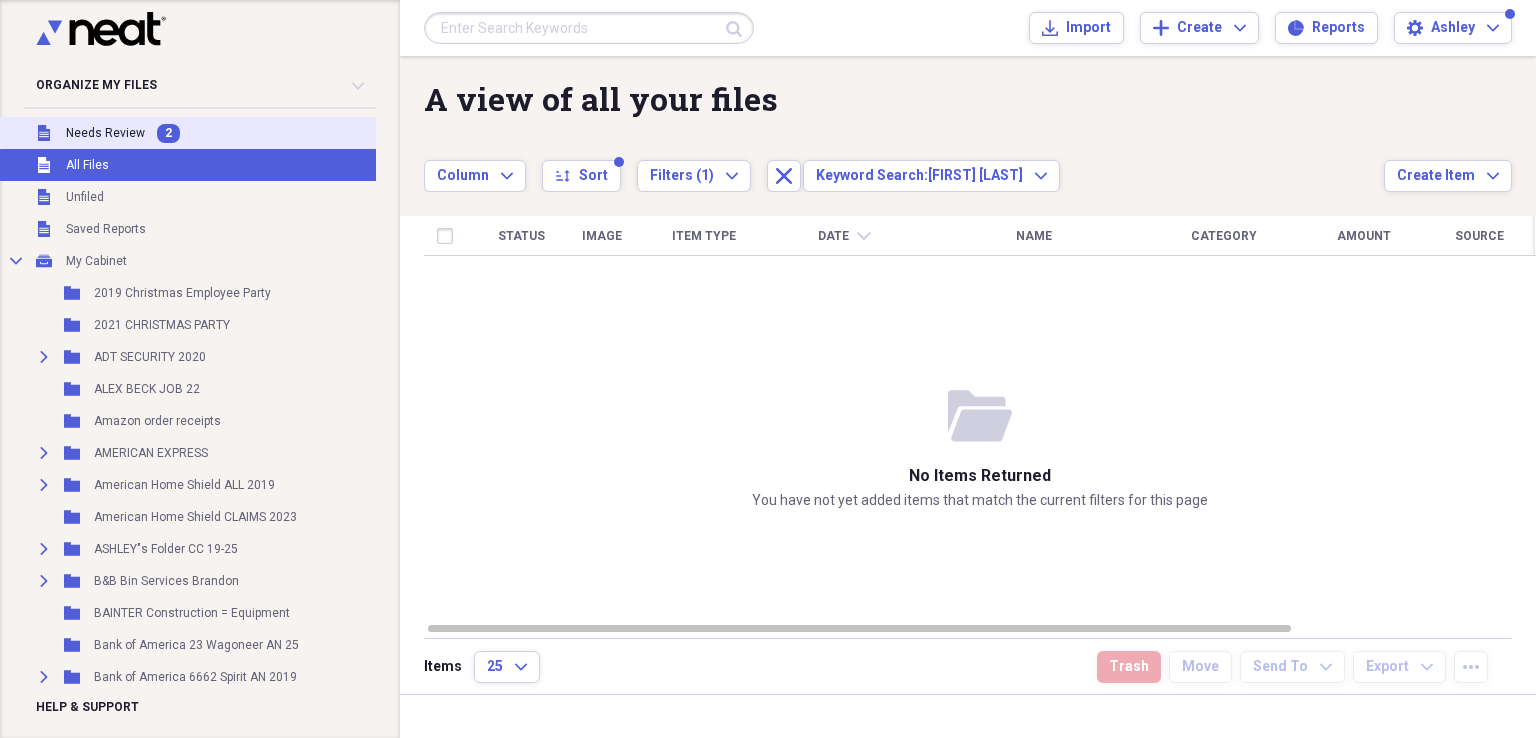 click on "Needs Review" at bounding box center (105, 133) 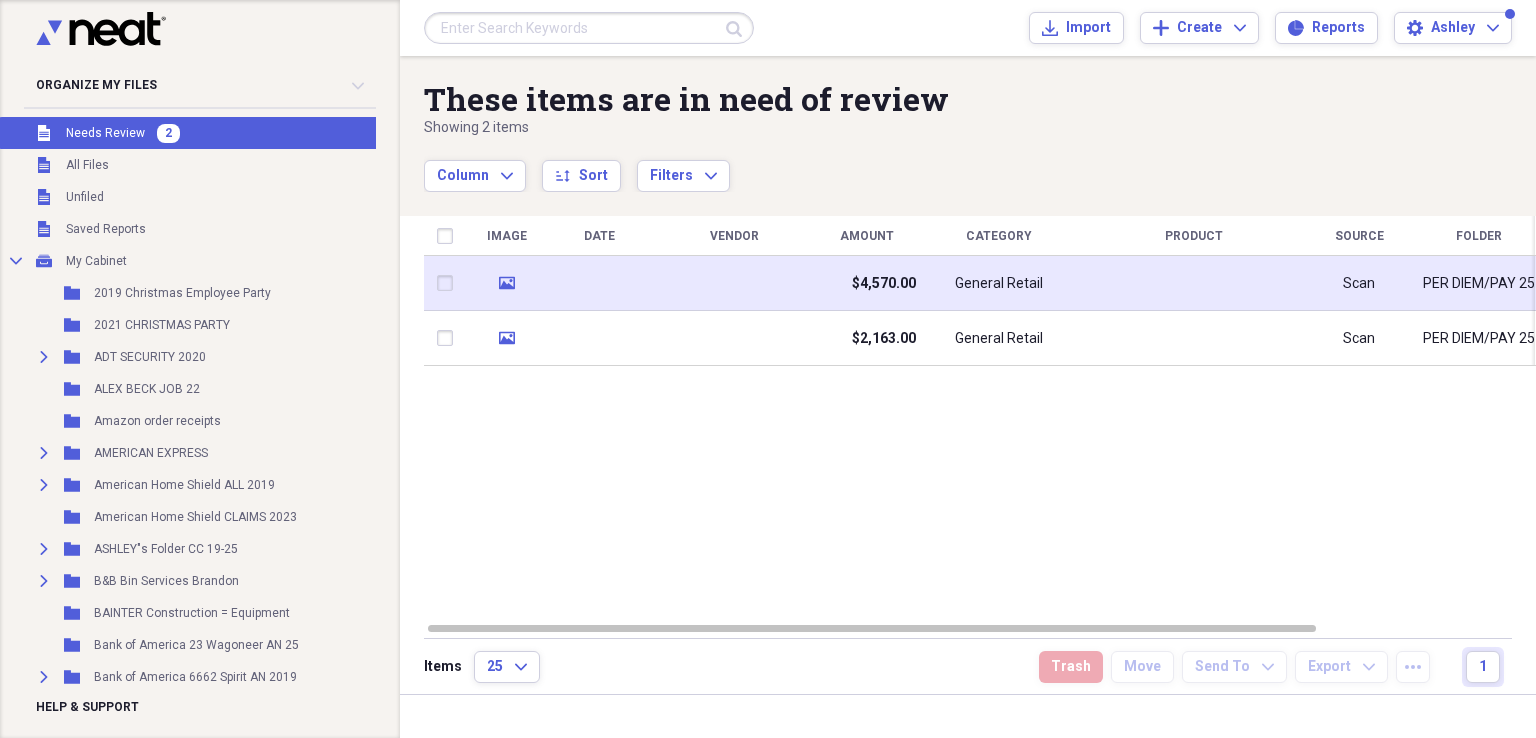 click at bounding box center [734, 283] 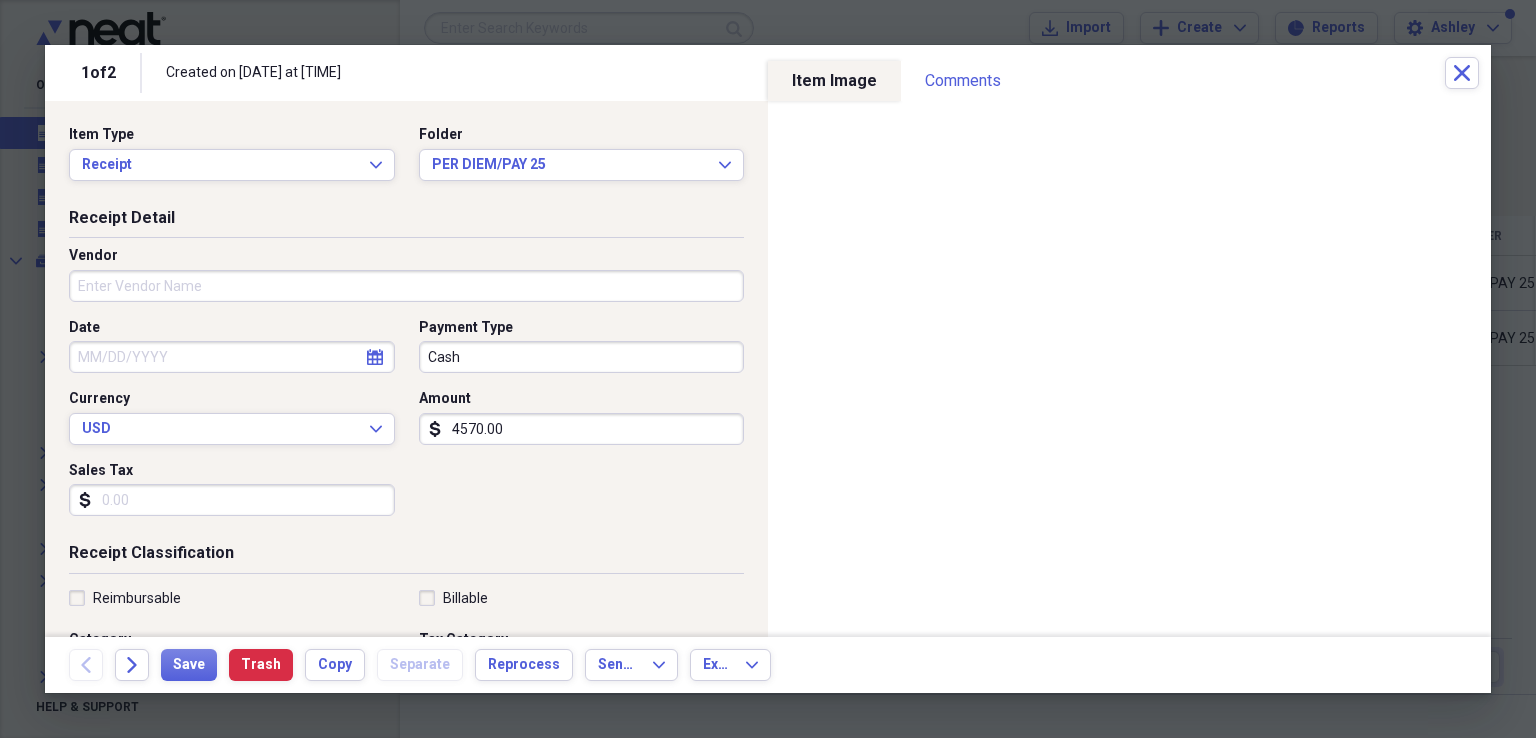 click on "Vendor" at bounding box center (406, 286) 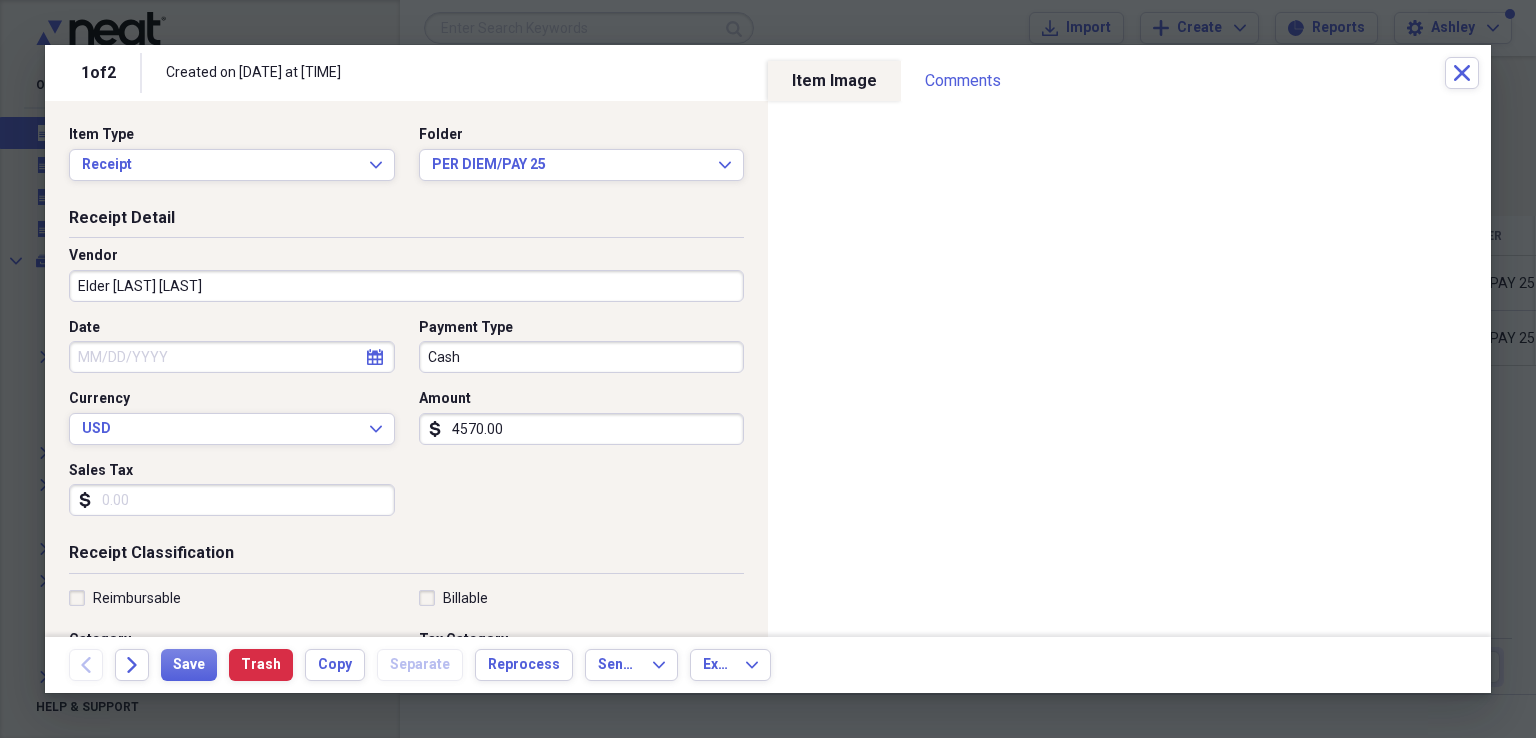 type on "[LAST] [LAST] [LAST]" 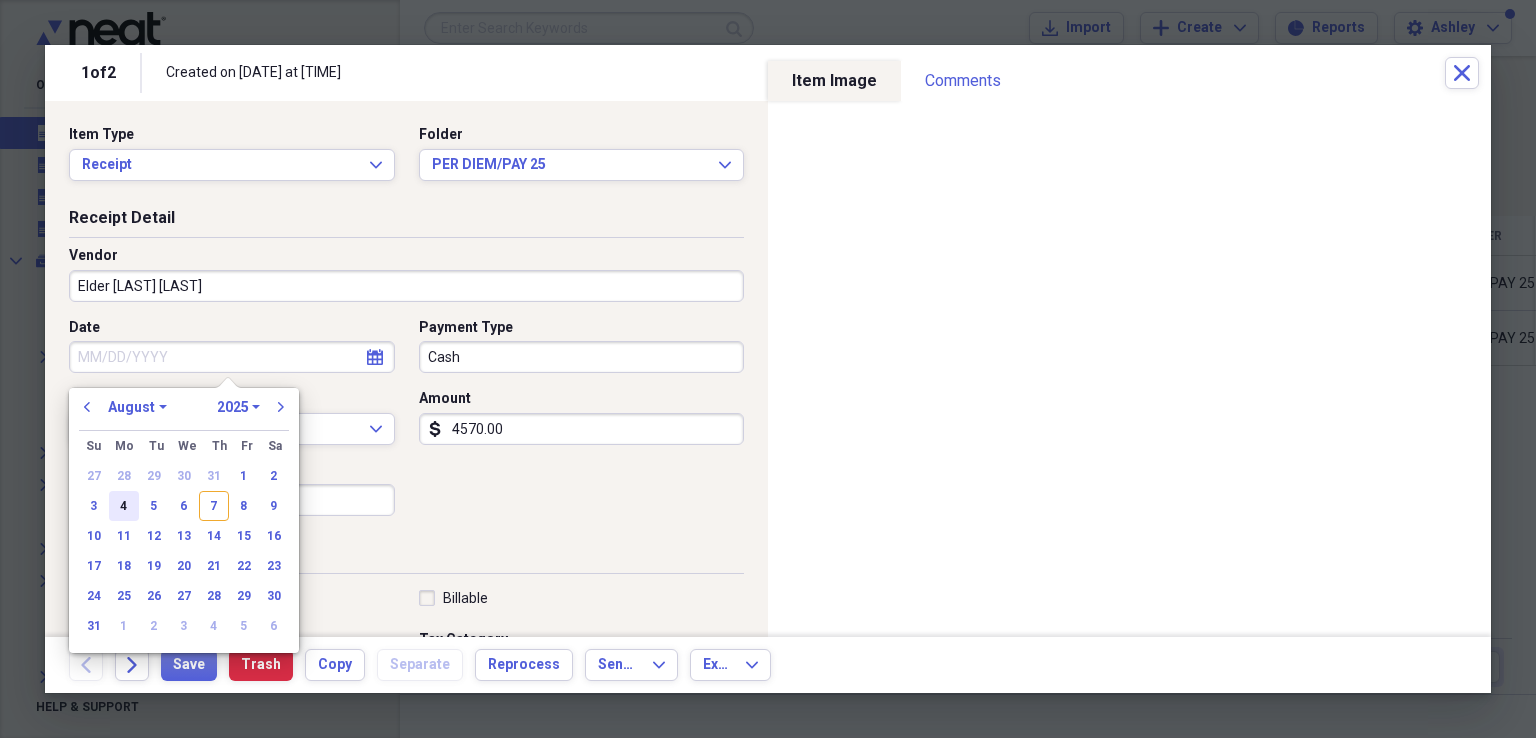 click on "4" at bounding box center (124, 506) 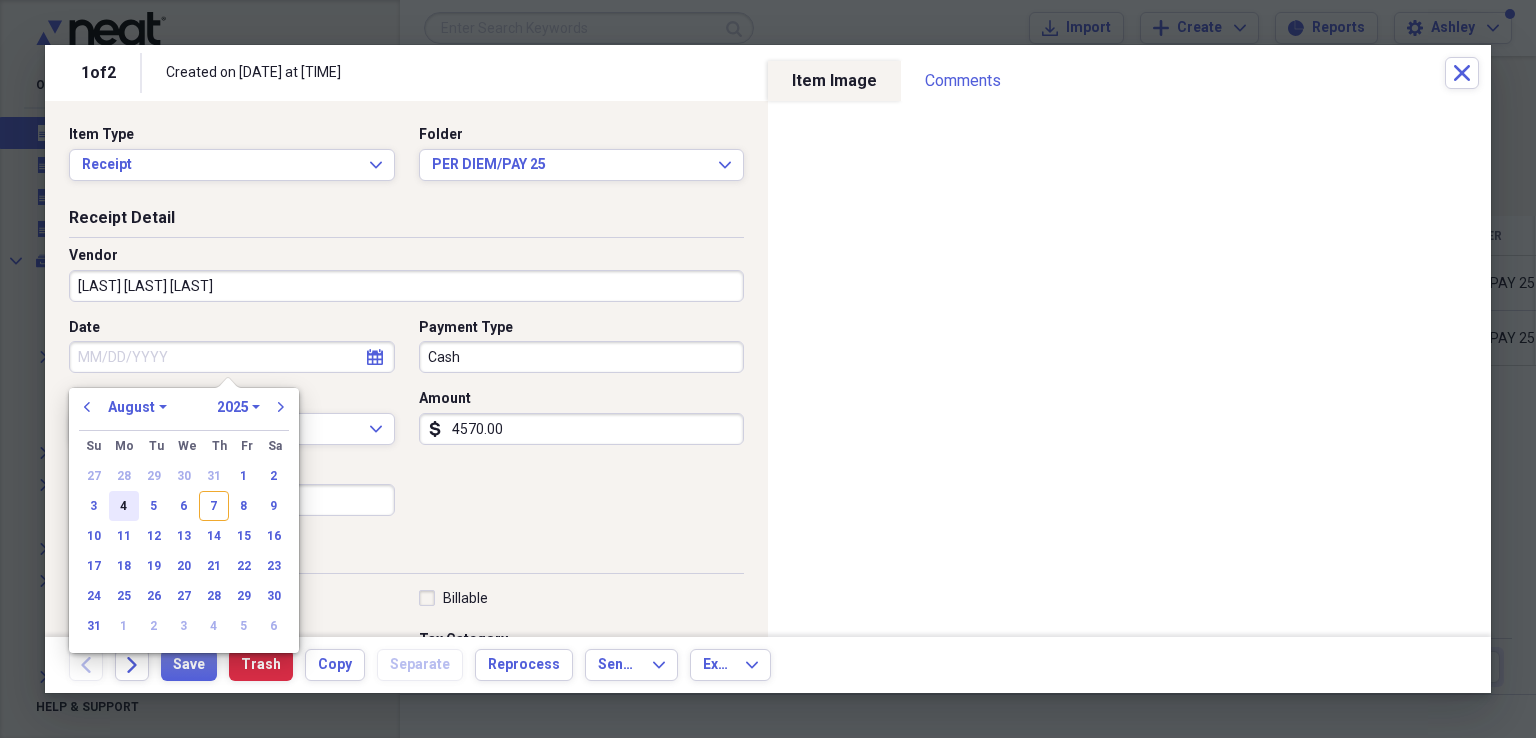 type on "08/04/2025" 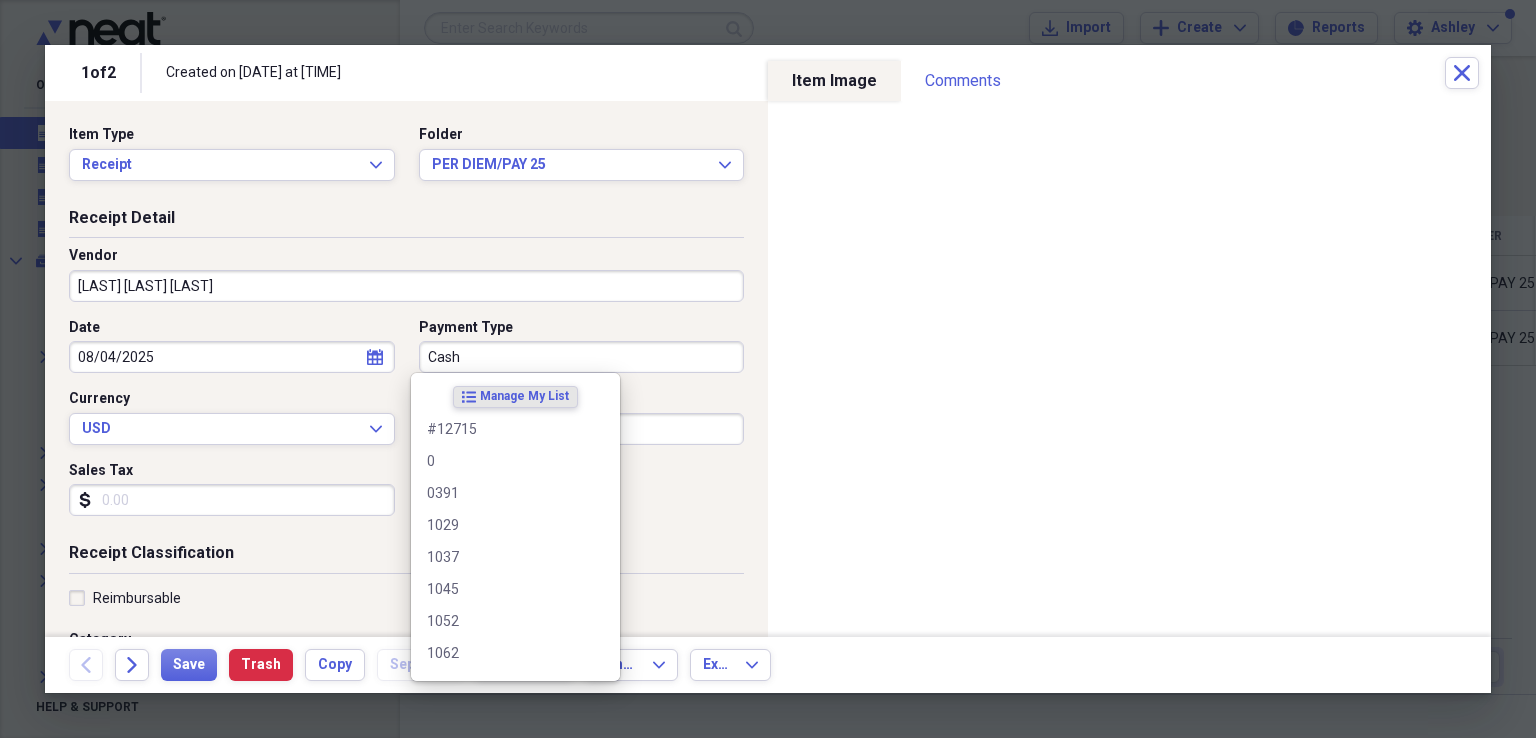 click on "Cash" at bounding box center [582, 357] 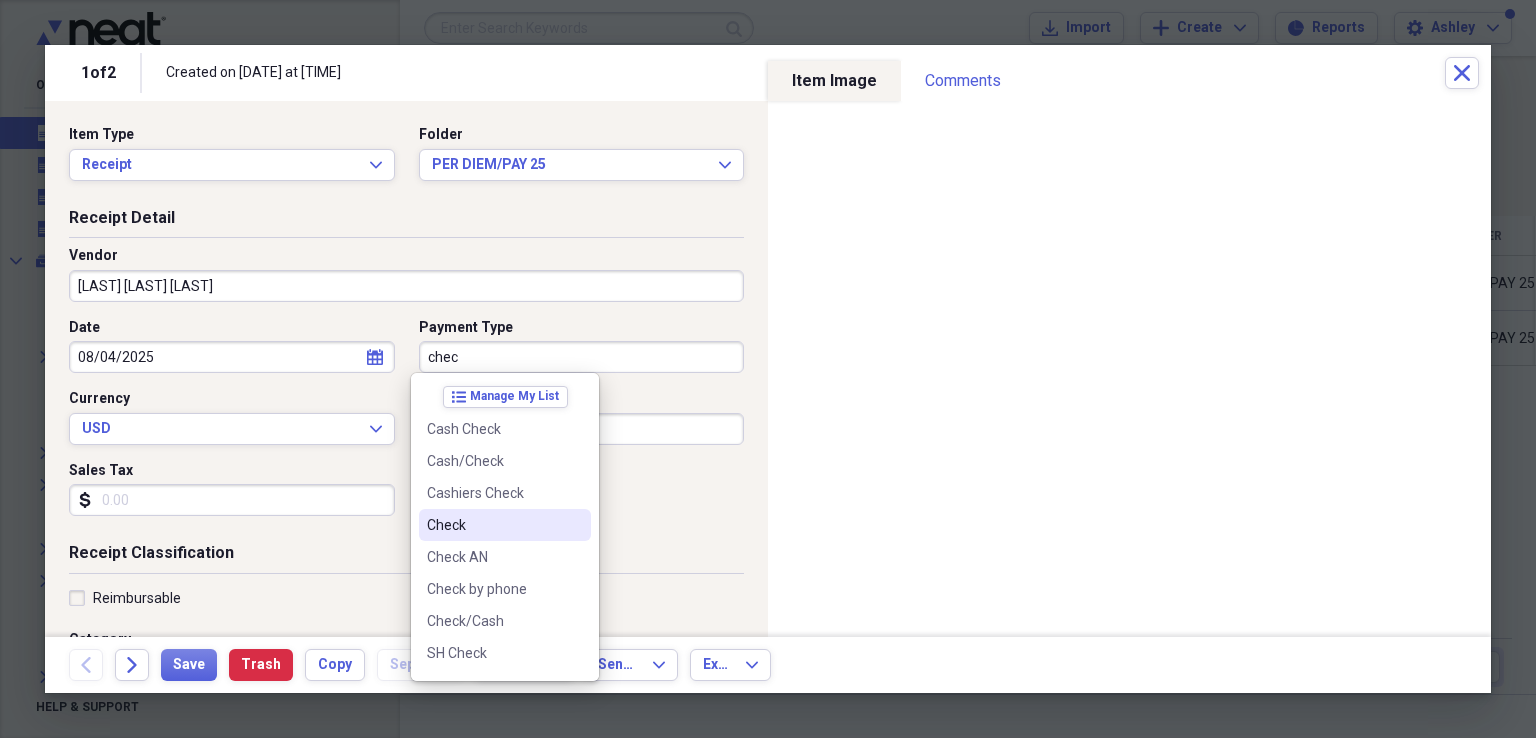 drag, startPoint x: 456, startPoint y: 520, endPoint x: 458, endPoint y: 508, distance: 12.165525 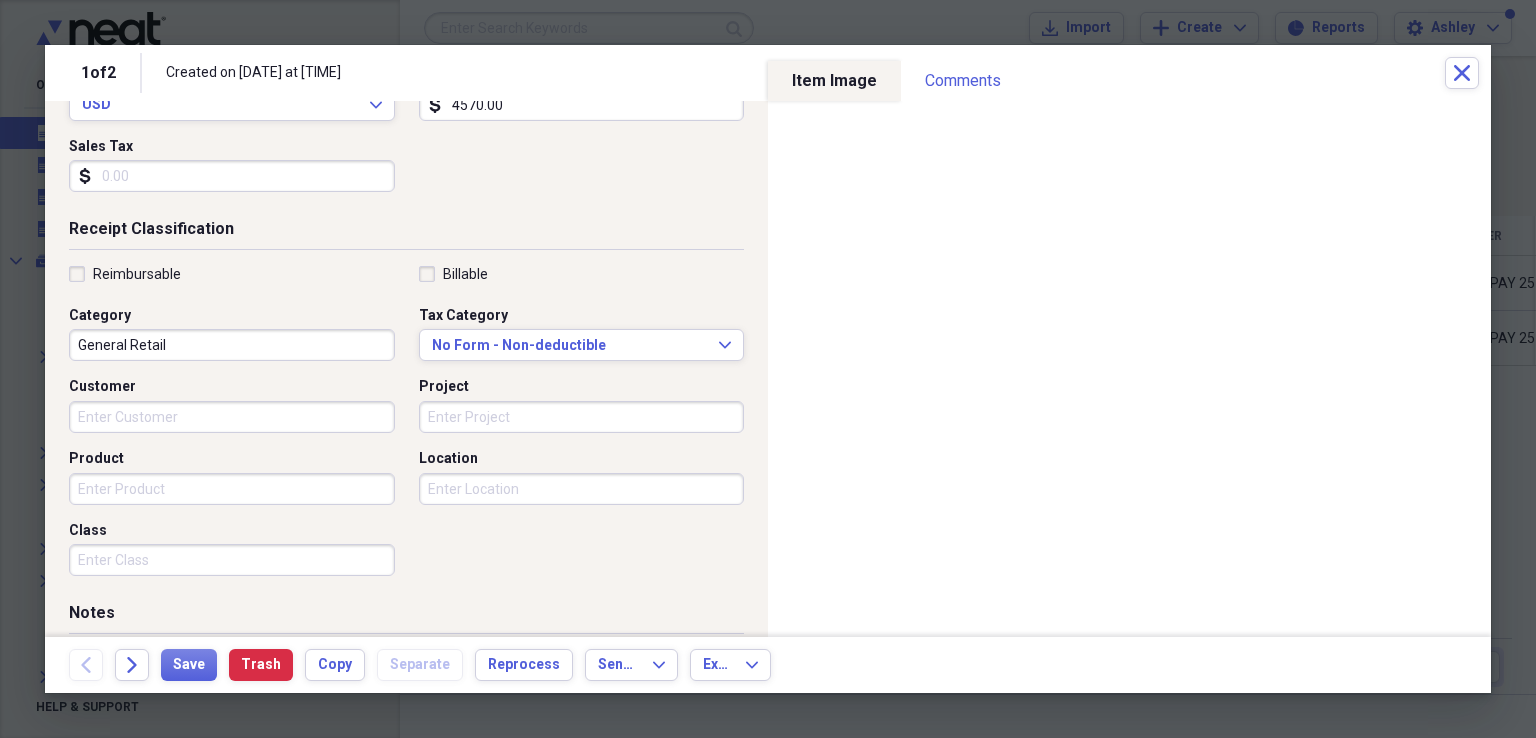 scroll, scrollTop: 340, scrollLeft: 0, axis: vertical 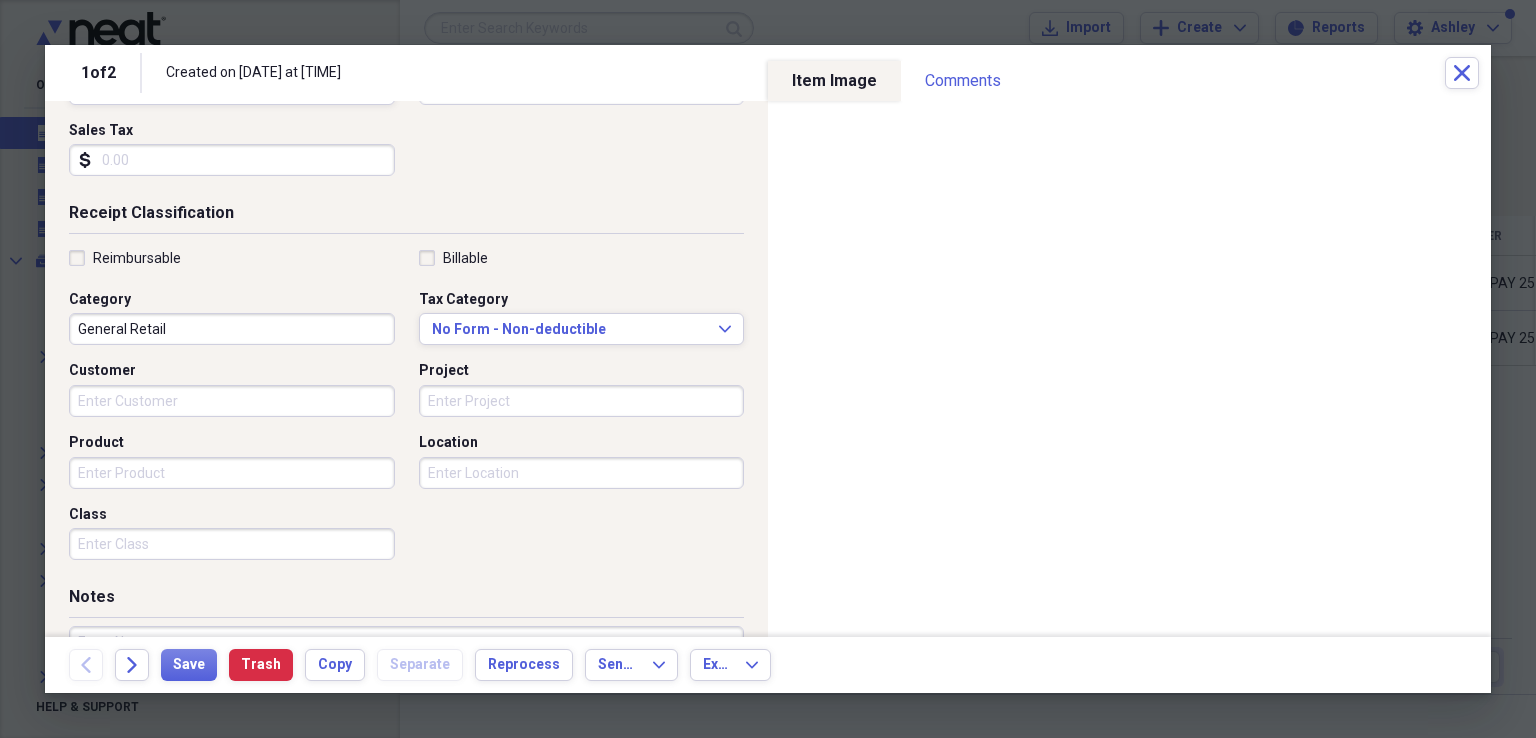 click on "General Retail" at bounding box center (232, 329) 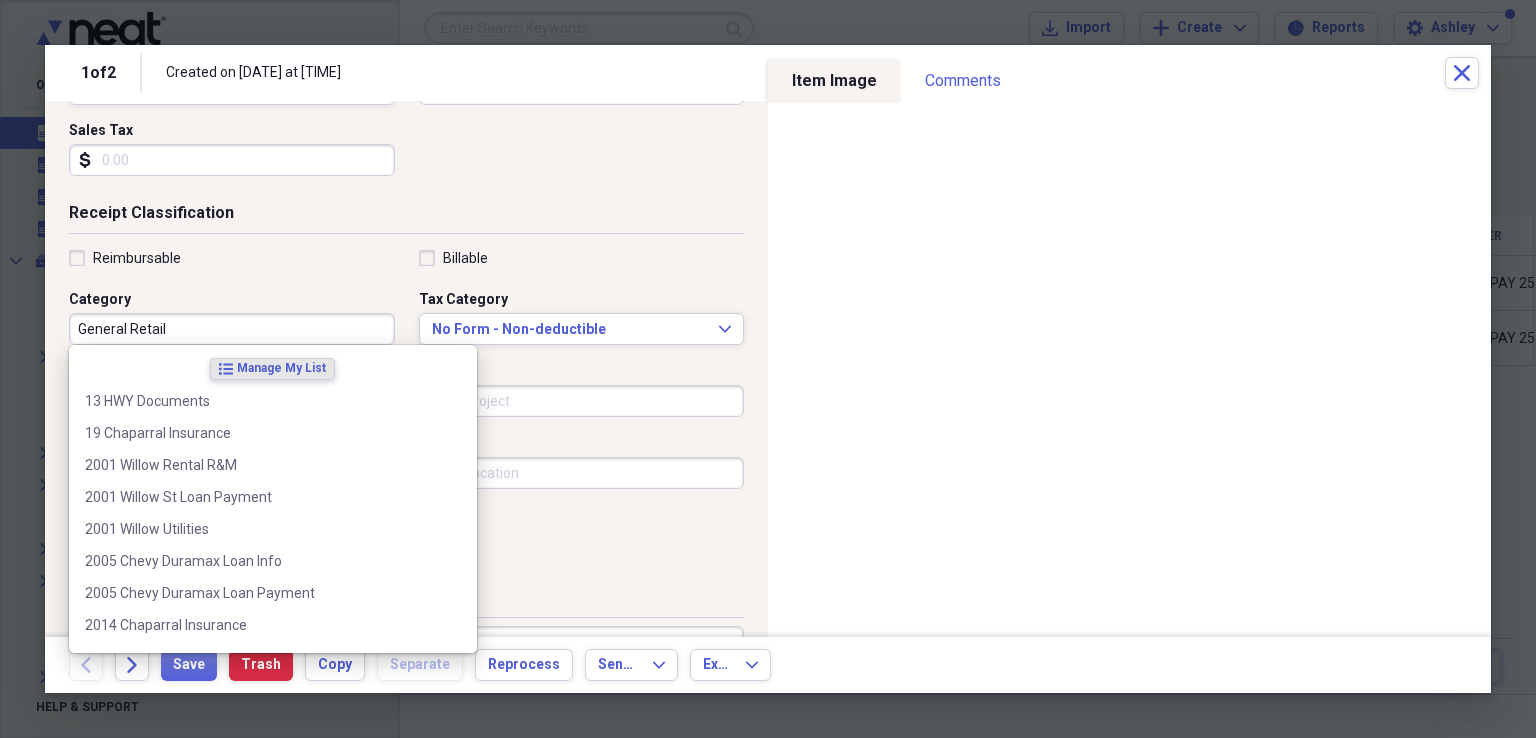 paste on "Per Diem/Pay" 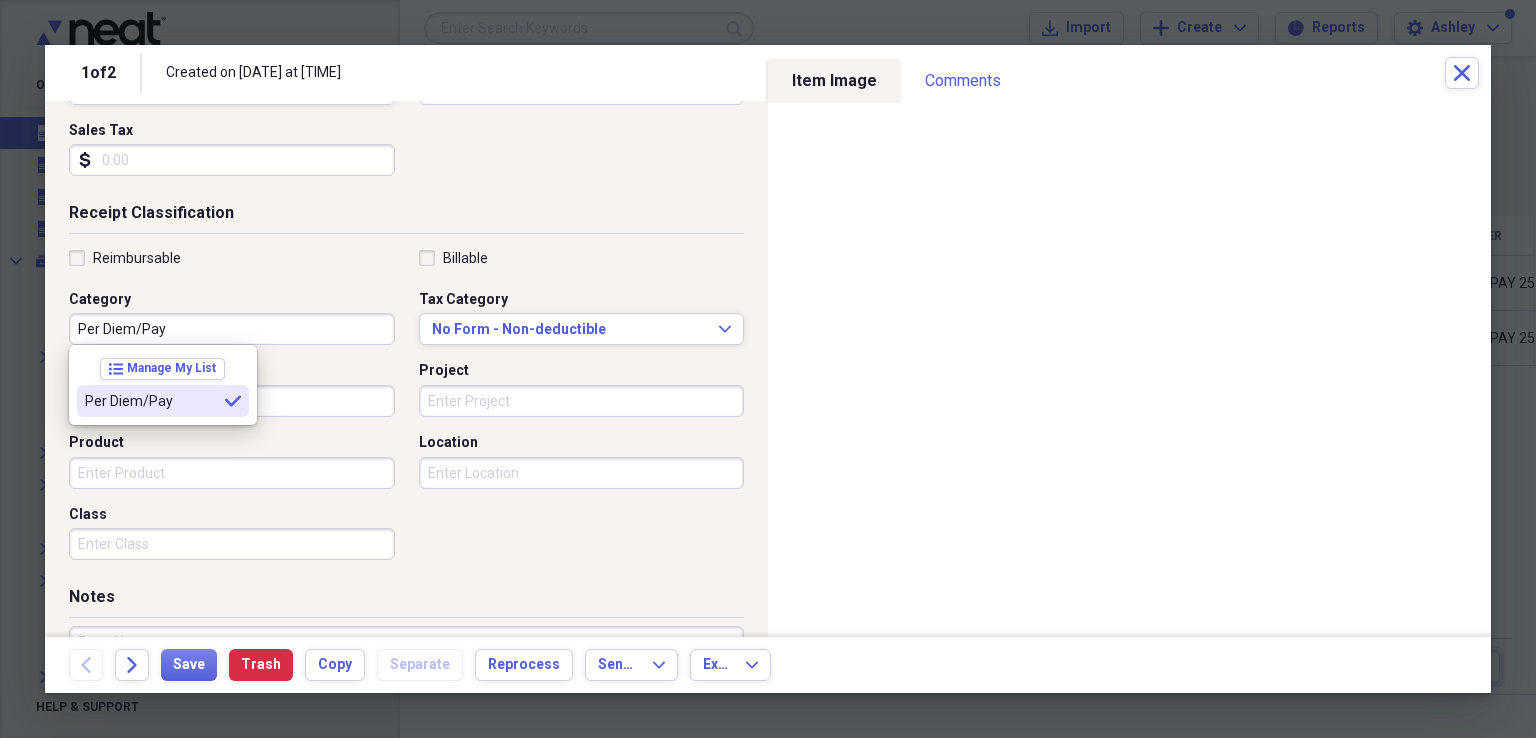 type on "Per Diem/Pay" 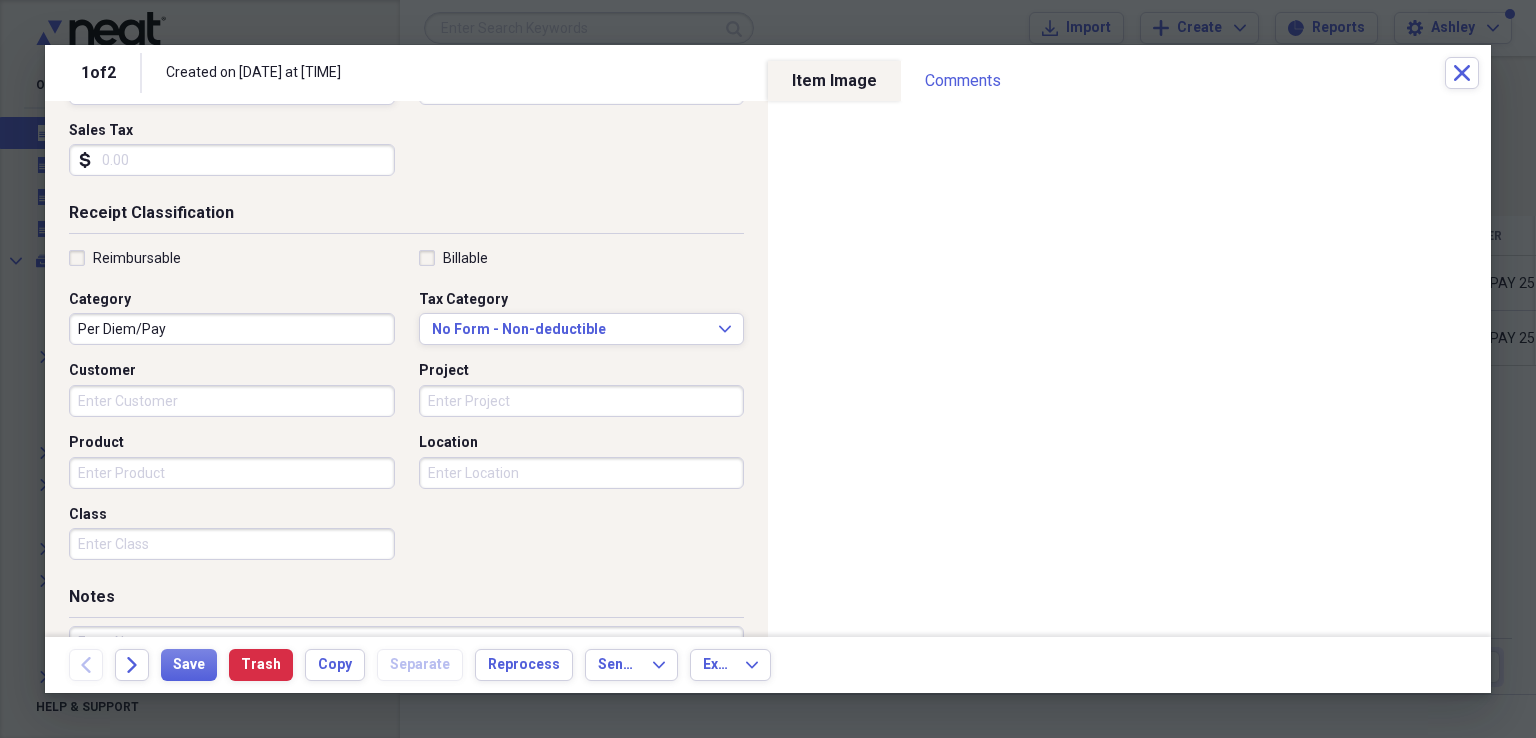 click on "Product" at bounding box center (232, 473) 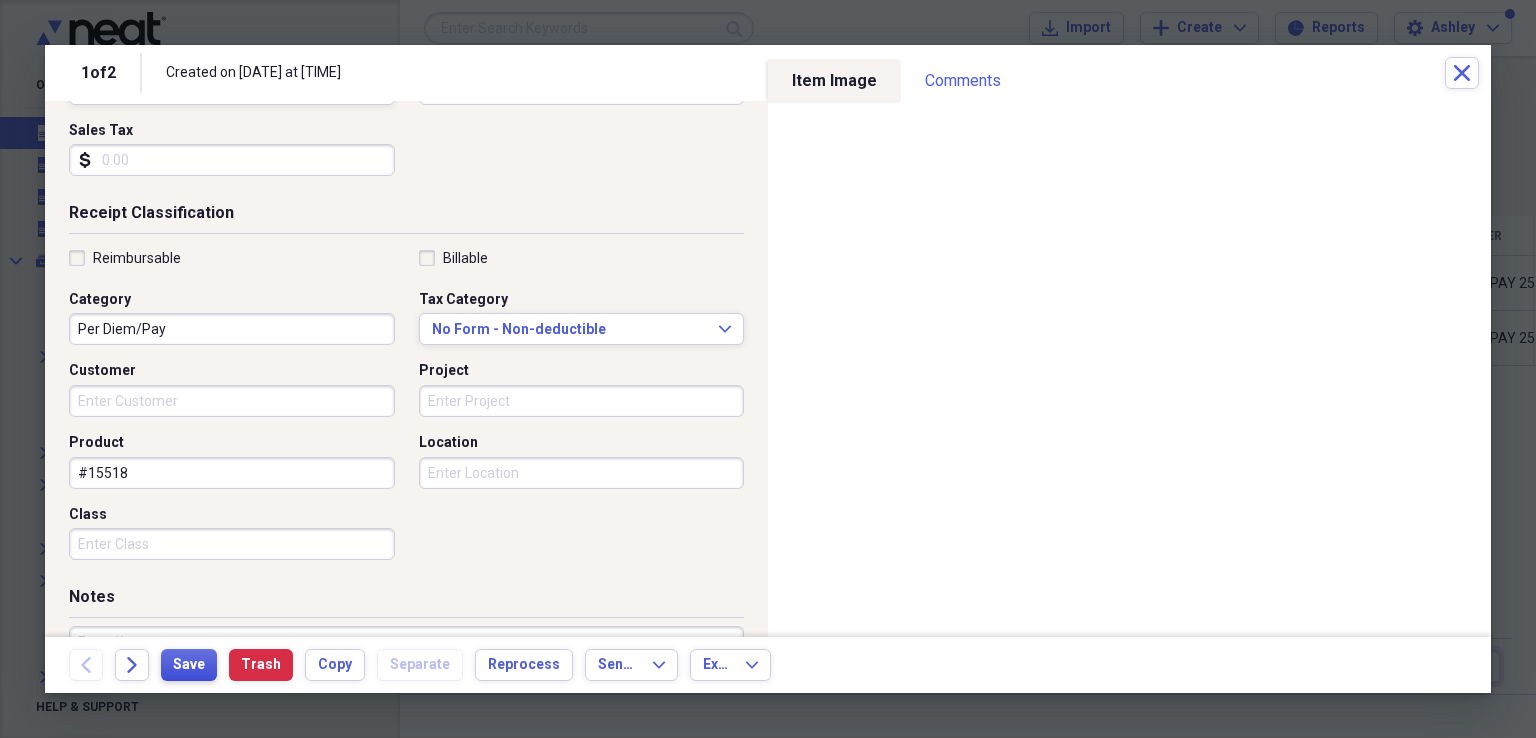 type on "#15518" 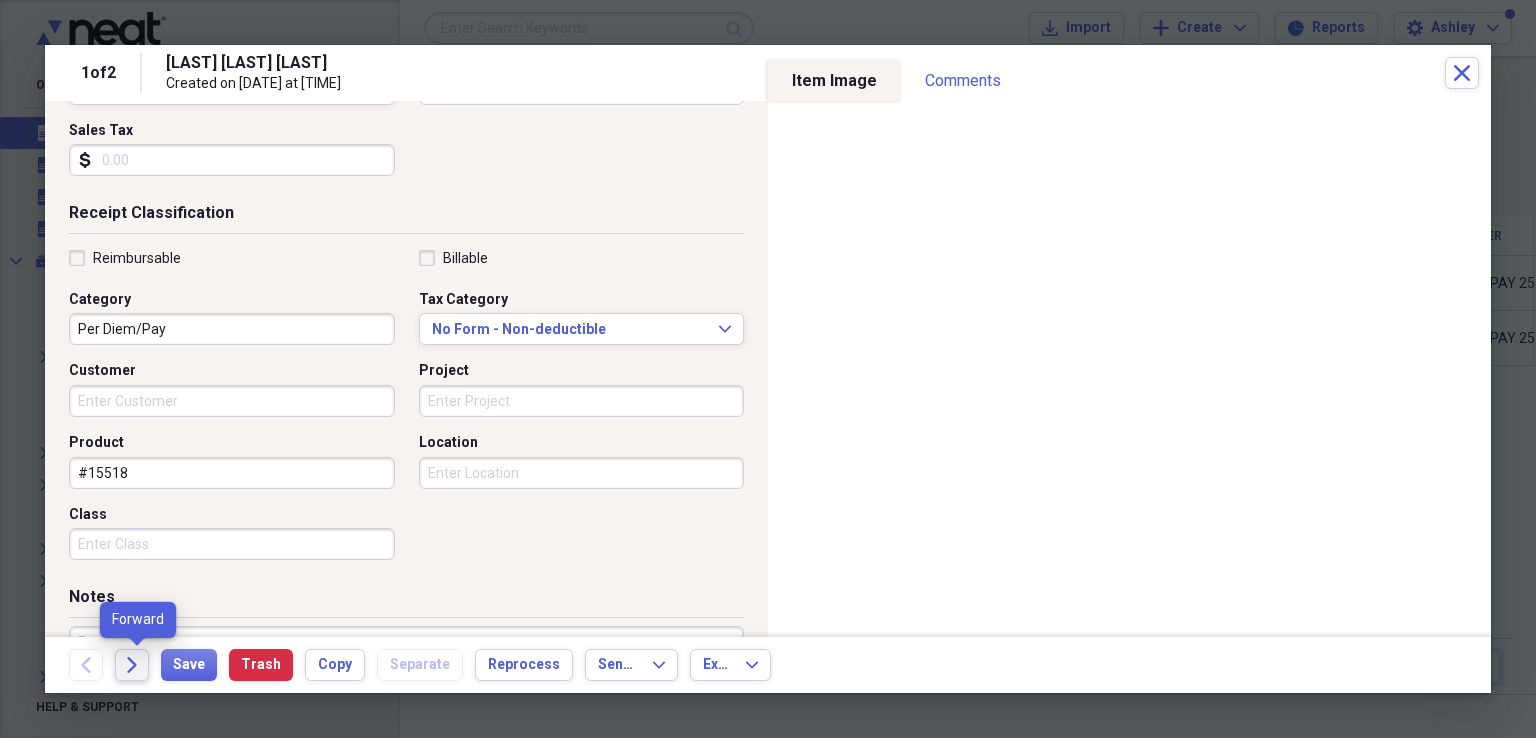 click on "Forward" 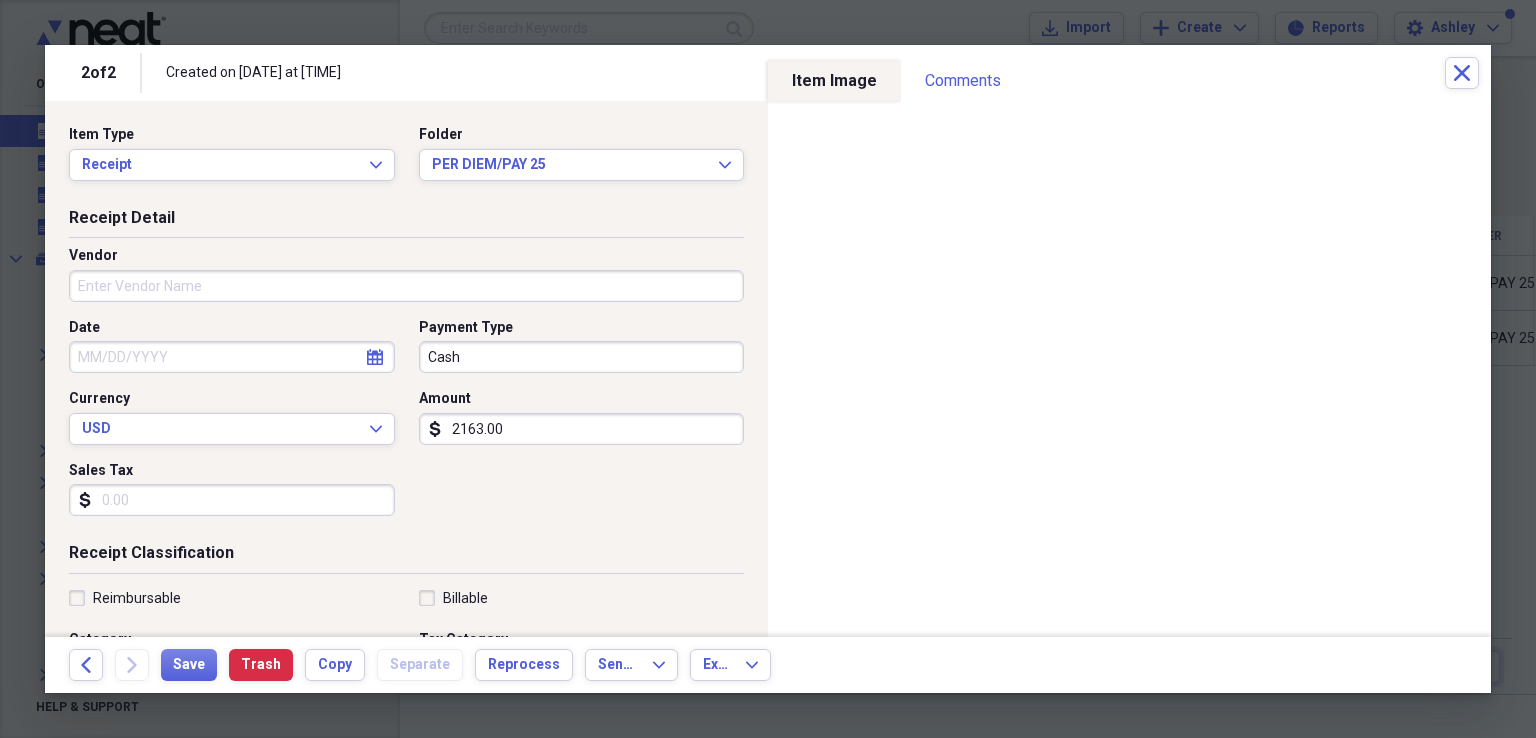 click on "Vendor" at bounding box center (406, 286) 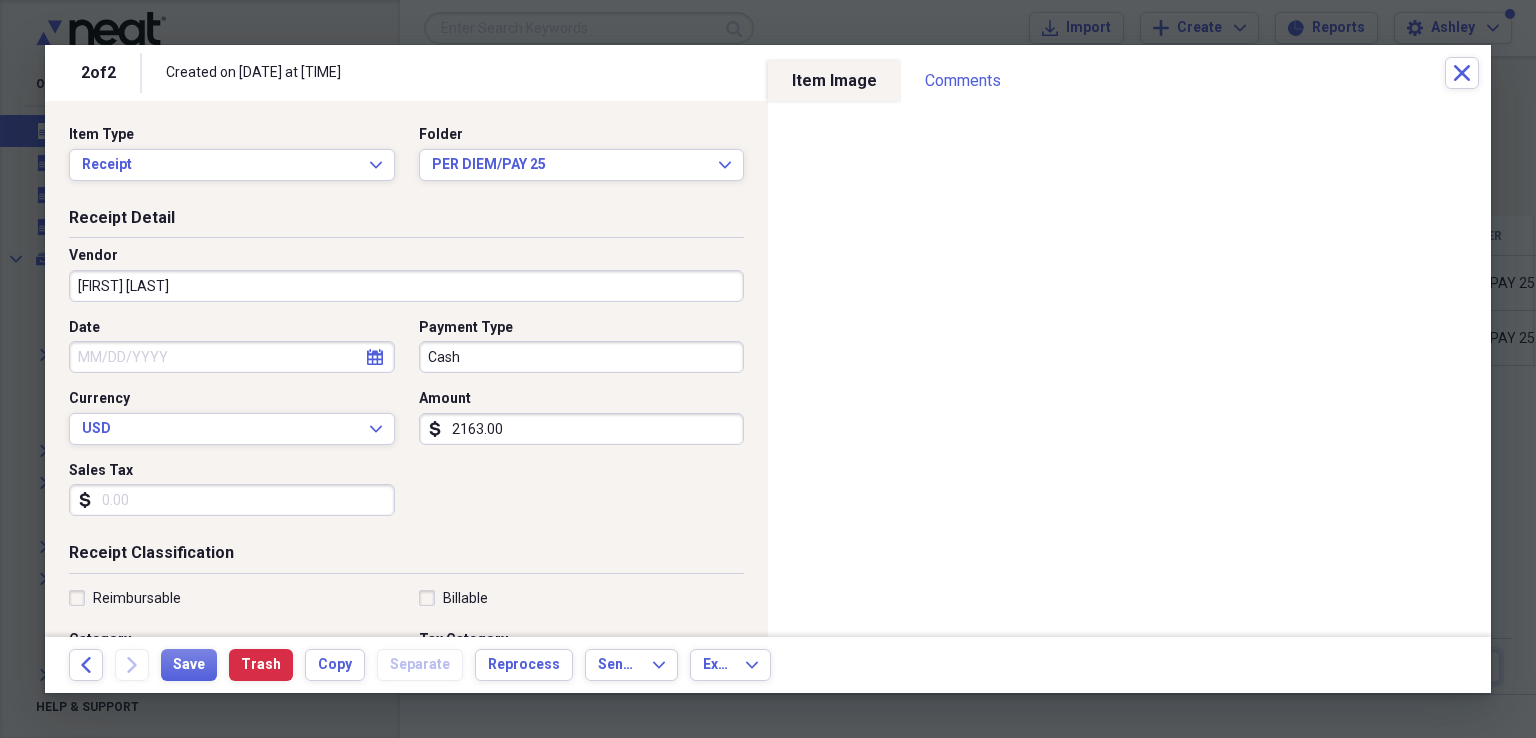 type on "[FIRST] [LAST]" 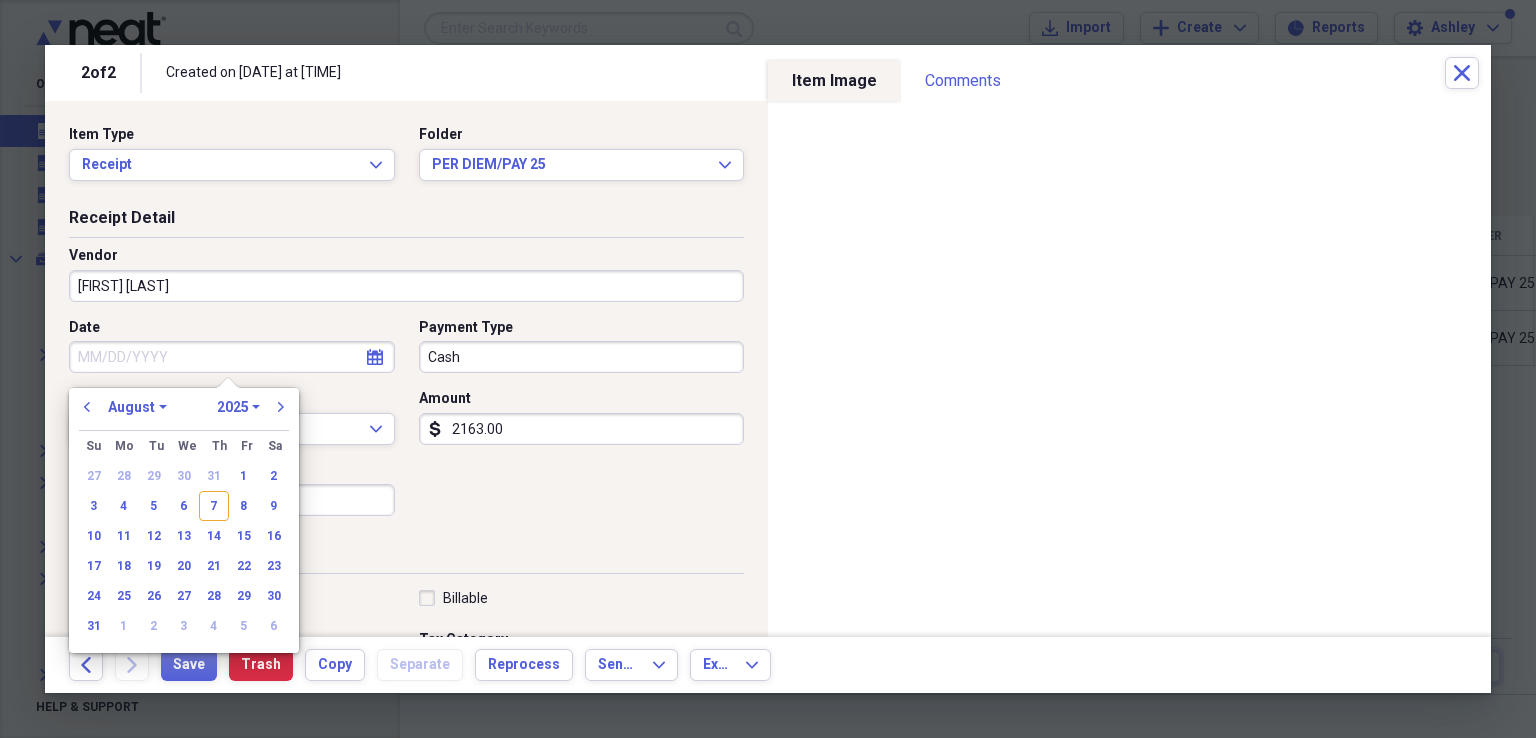 drag, startPoint x: 125, startPoint y: 505, endPoint x: 159, endPoint y: 497, distance: 34.928497 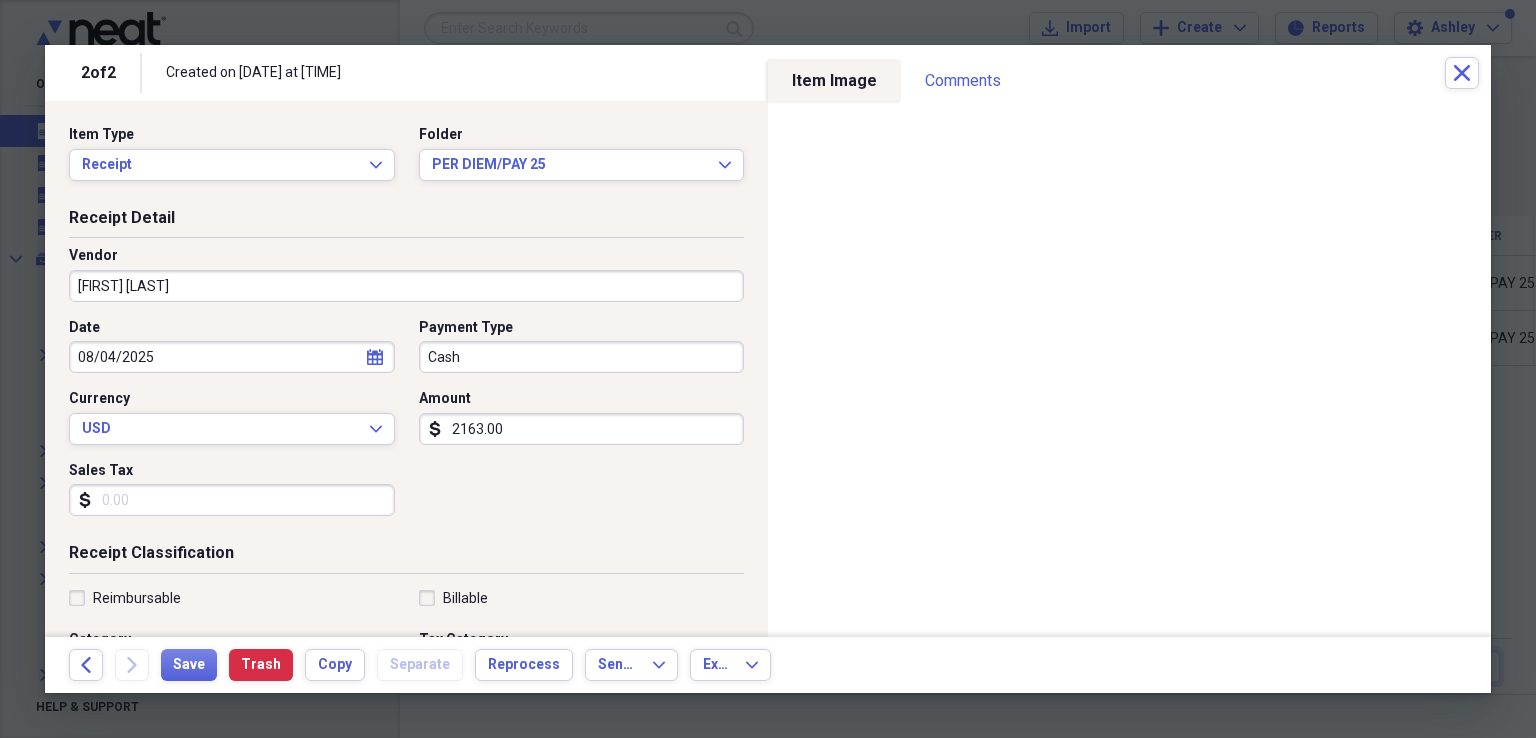 click on "Cash" at bounding box center (582, 357) 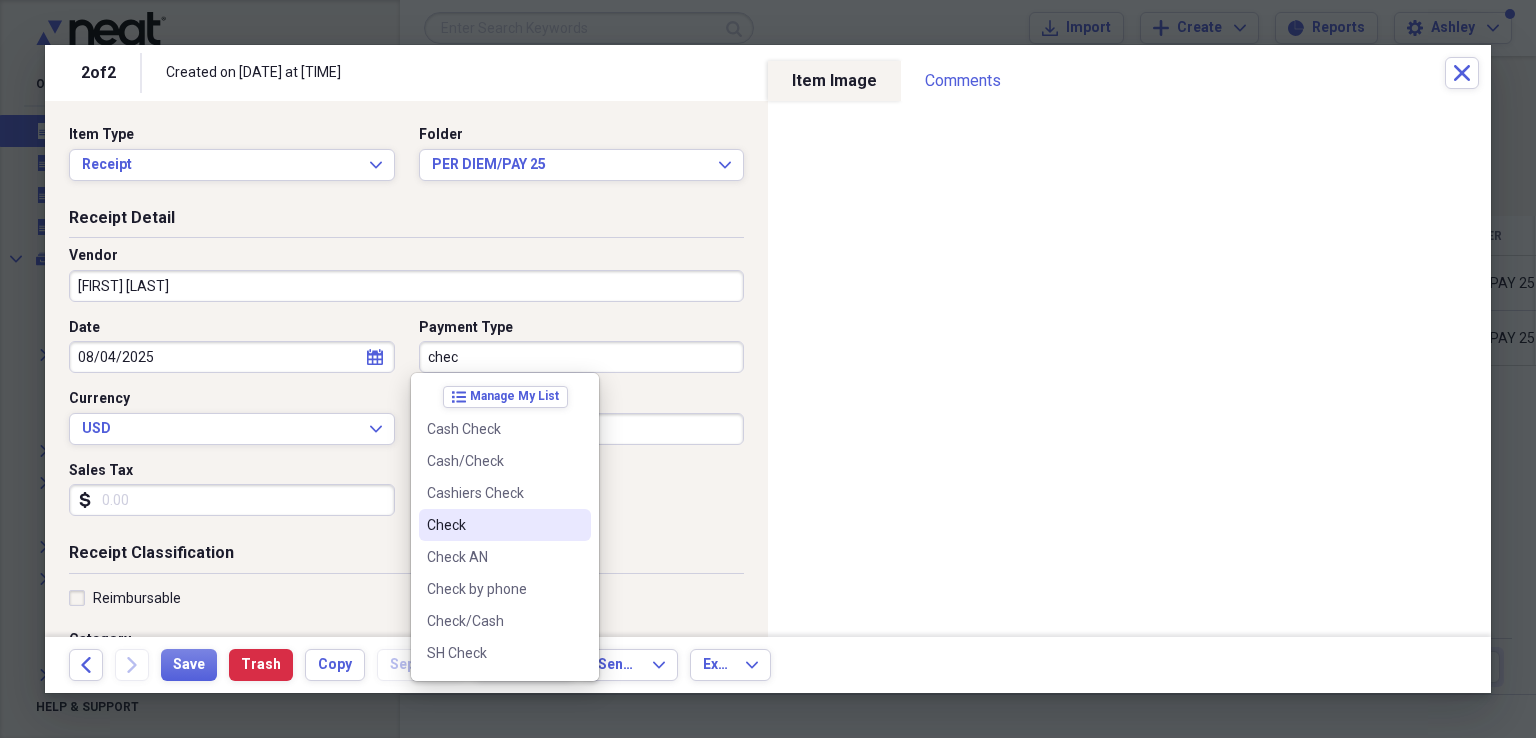 click on "Check" at bounding box center (493, 525) 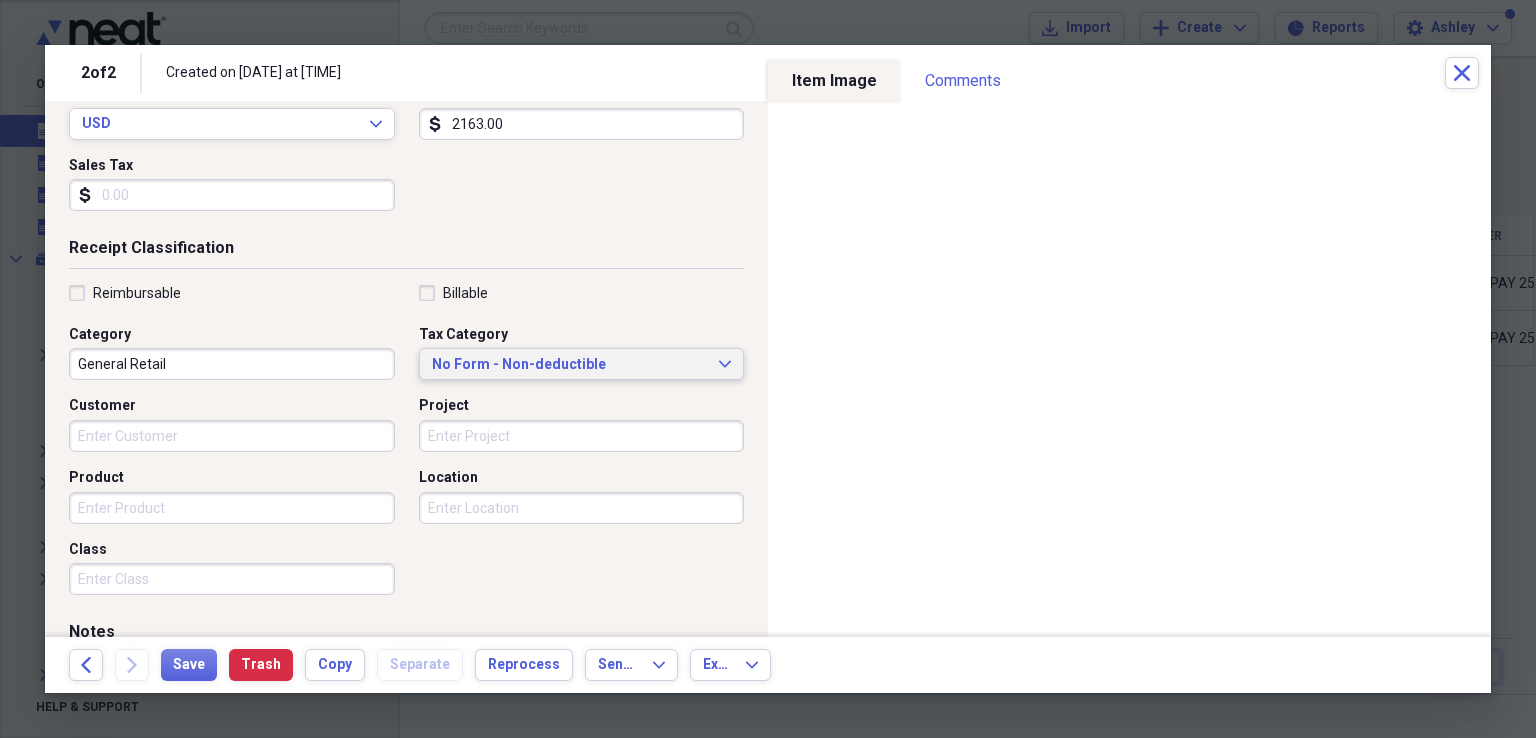 scroll, scrollTop: 331, scrollLeft: 0, axis: vertical 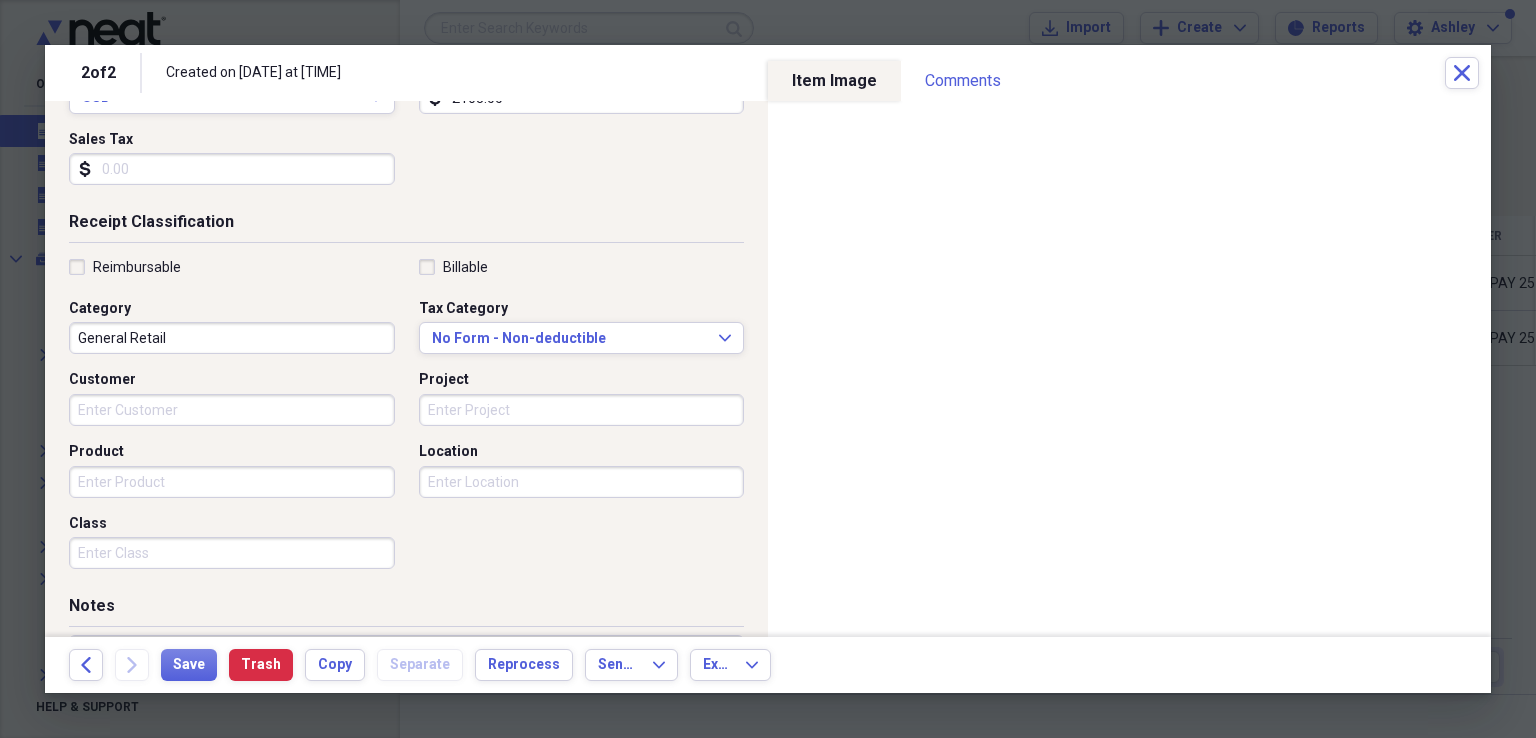 click on "General Retail" at bounding box center (232, 338) 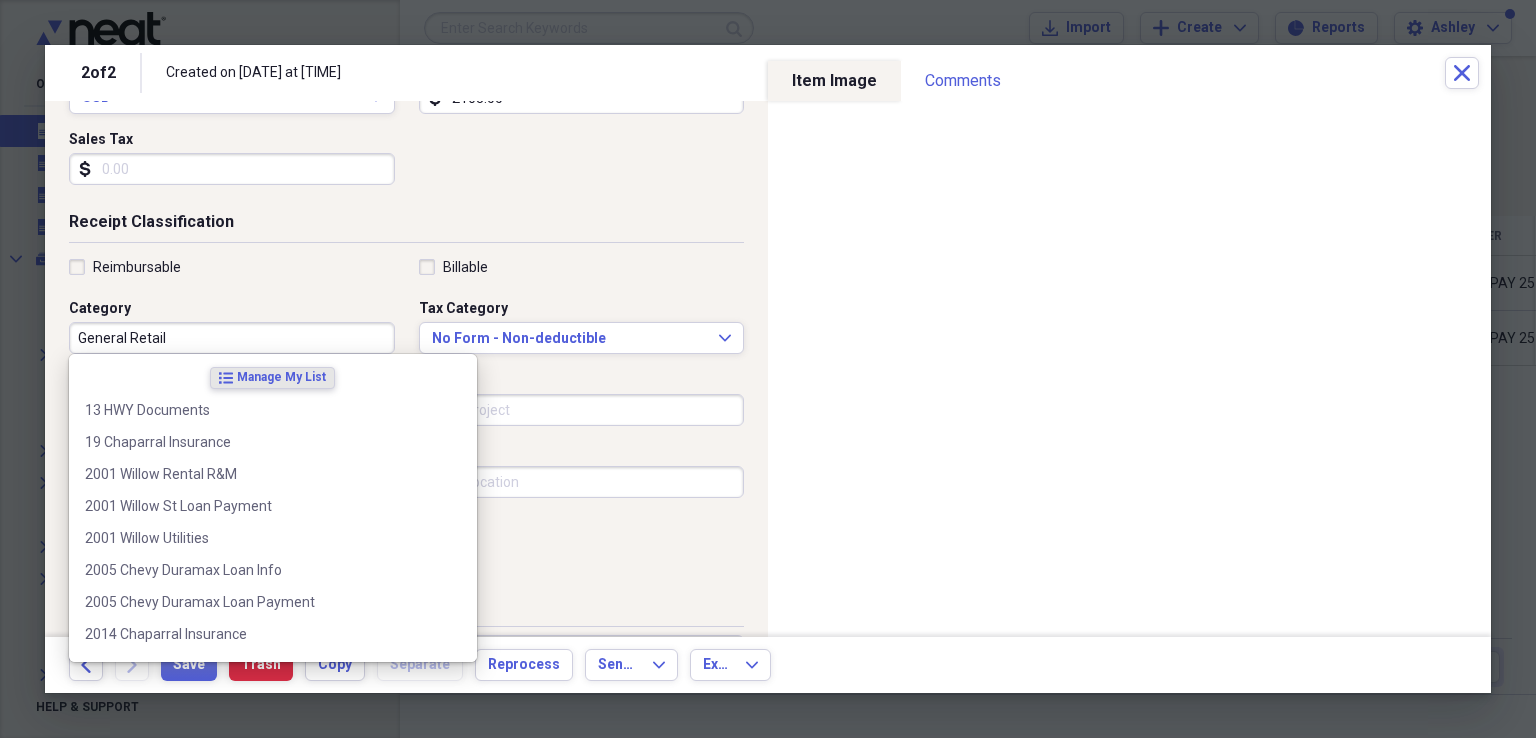 paste on "Per Diem/Pay" 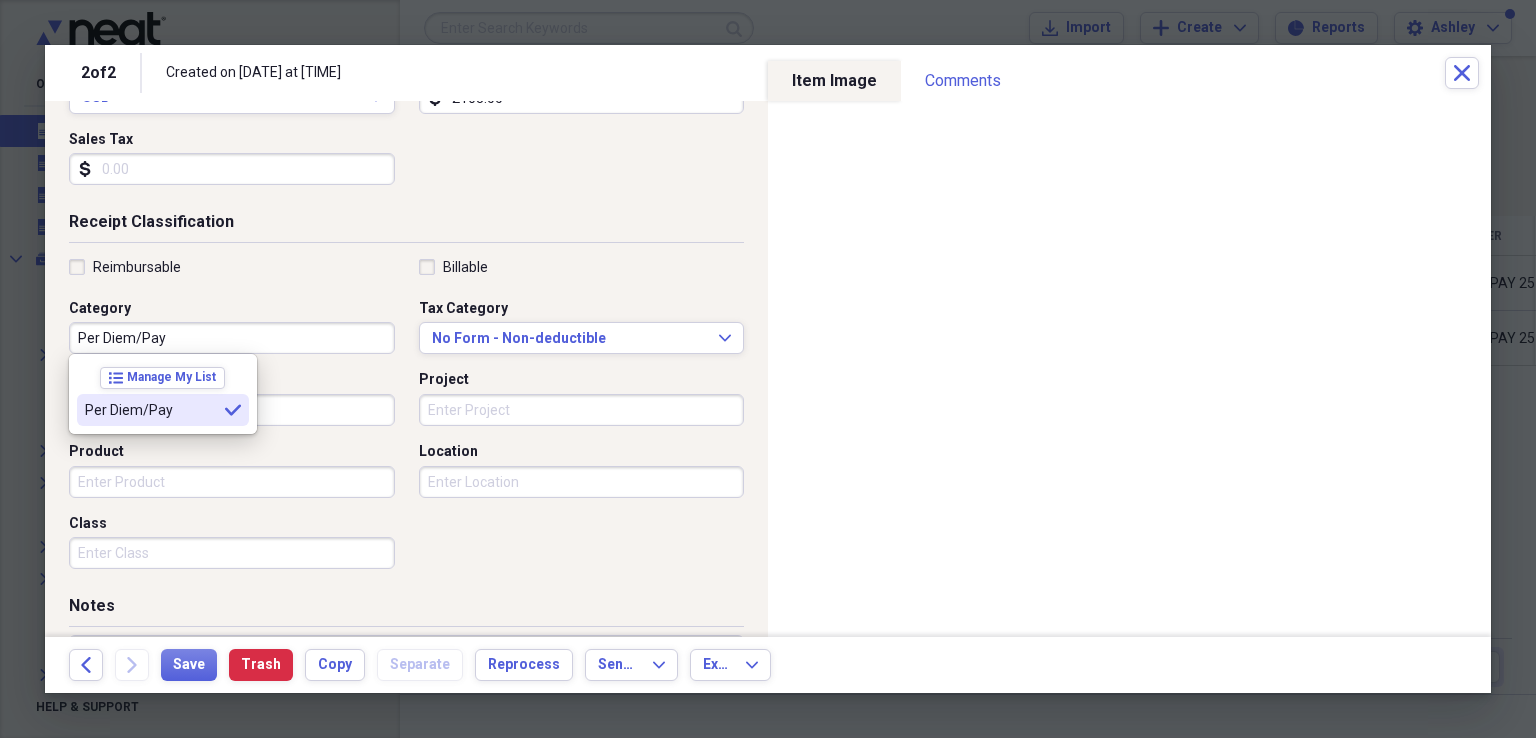 type on "Per Diem/Pay" 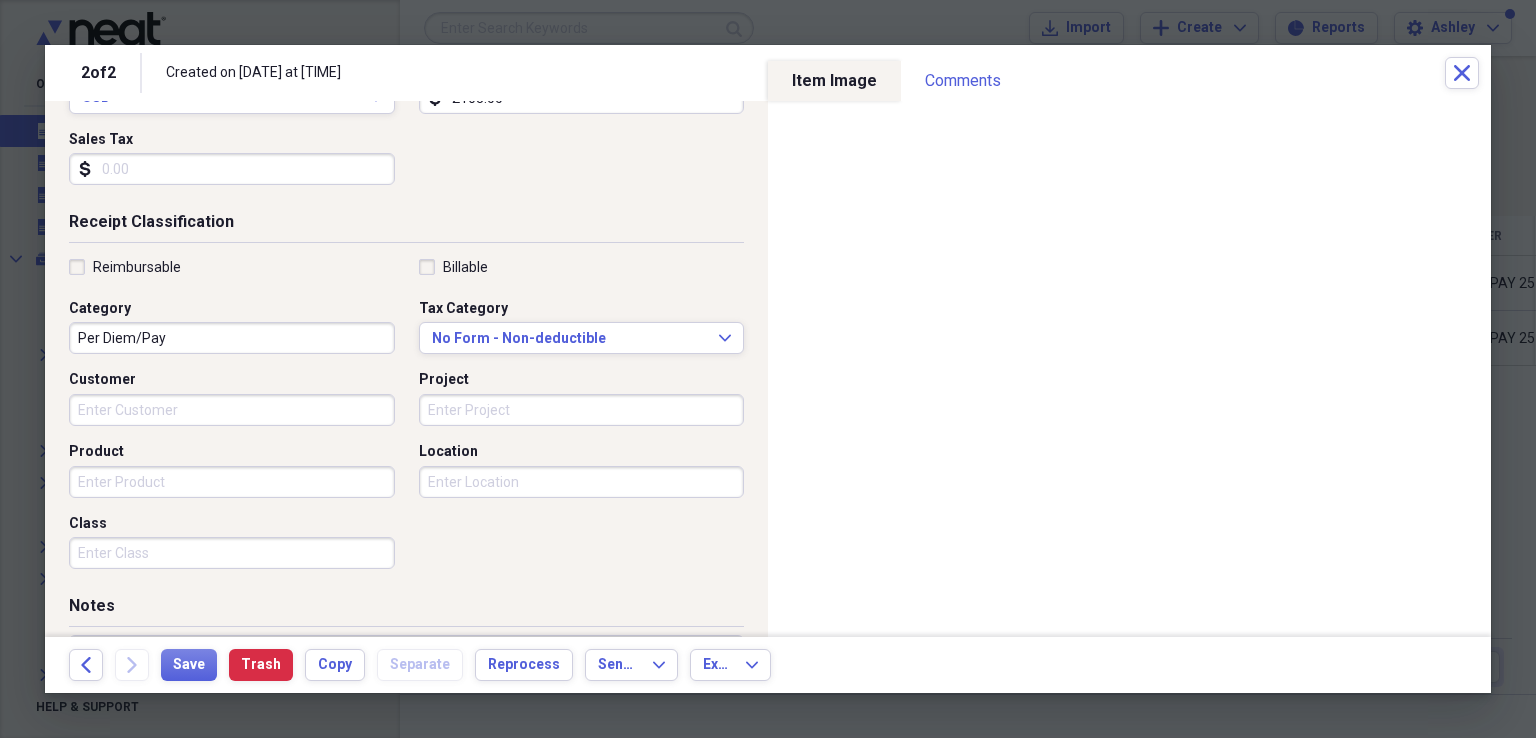 click on "Product" at bounding box center (232, 482) 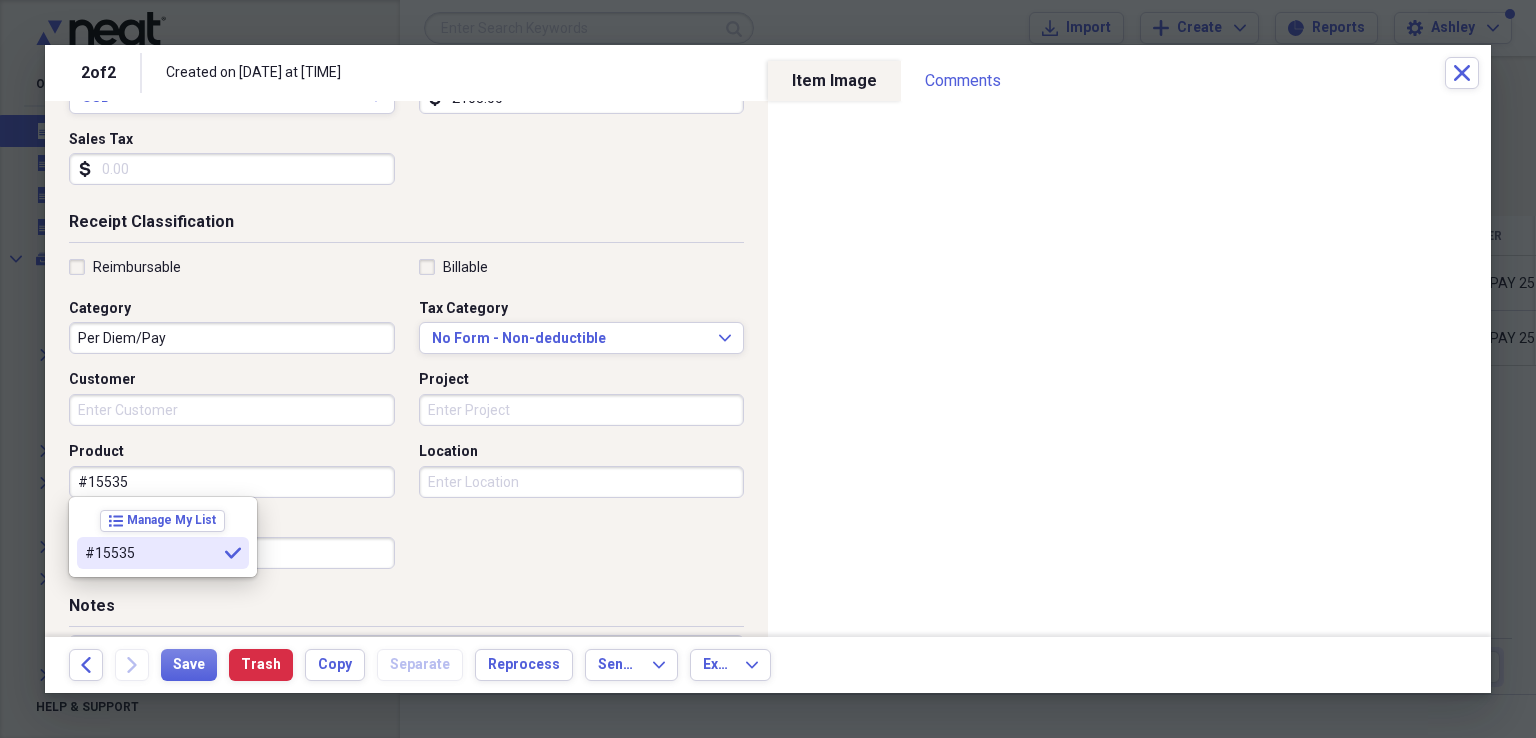 type on "#15535" 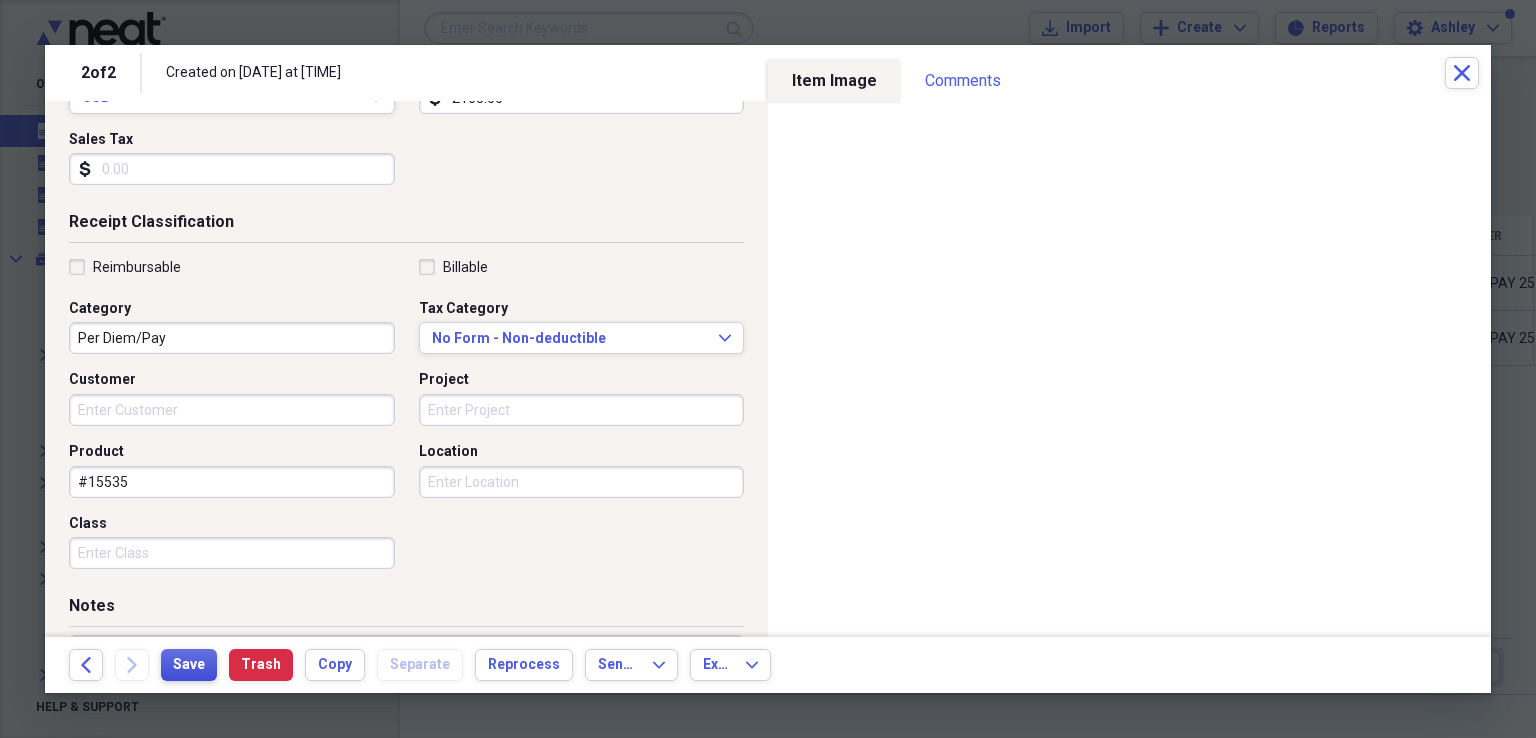 click on "Save" at bounding box center (189, 665) 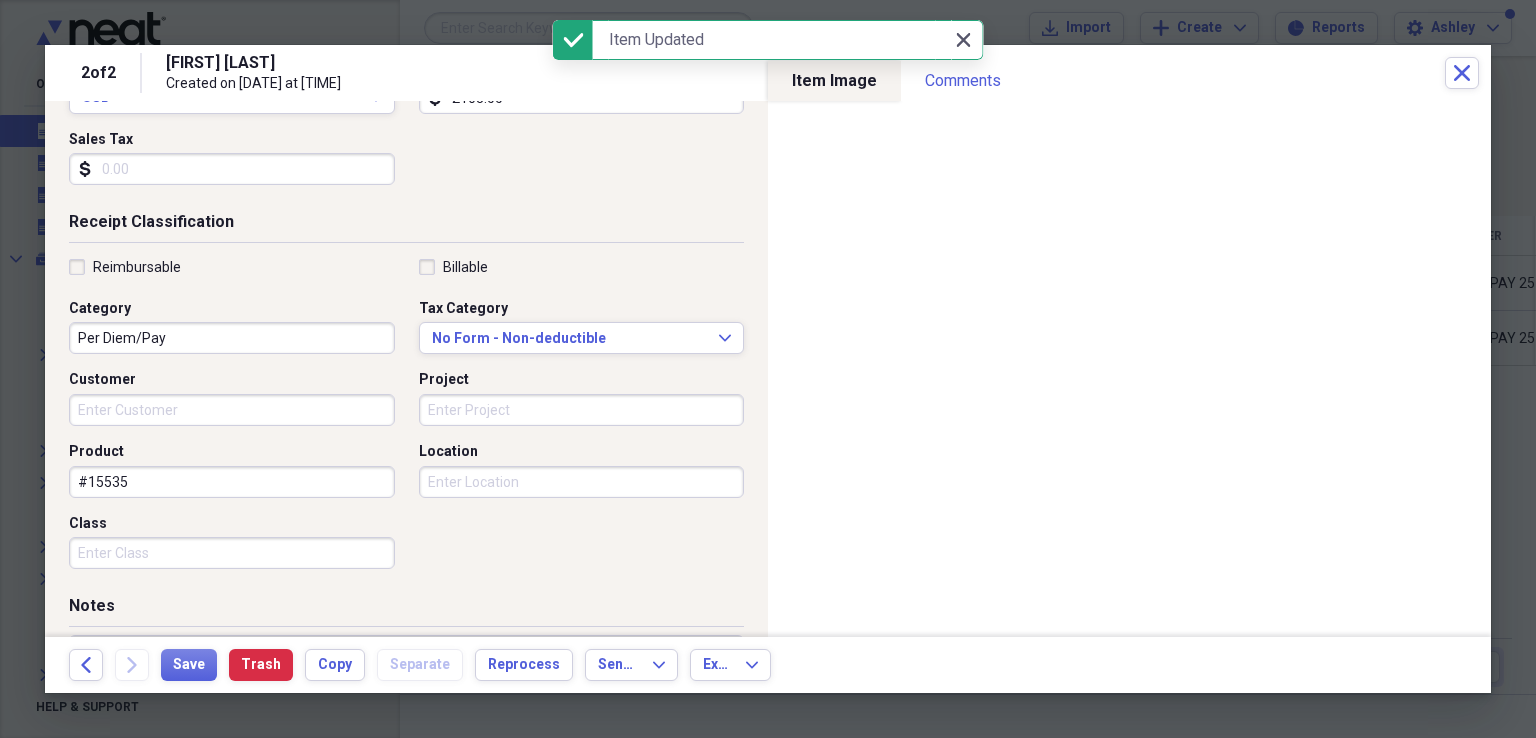 click on "Close" 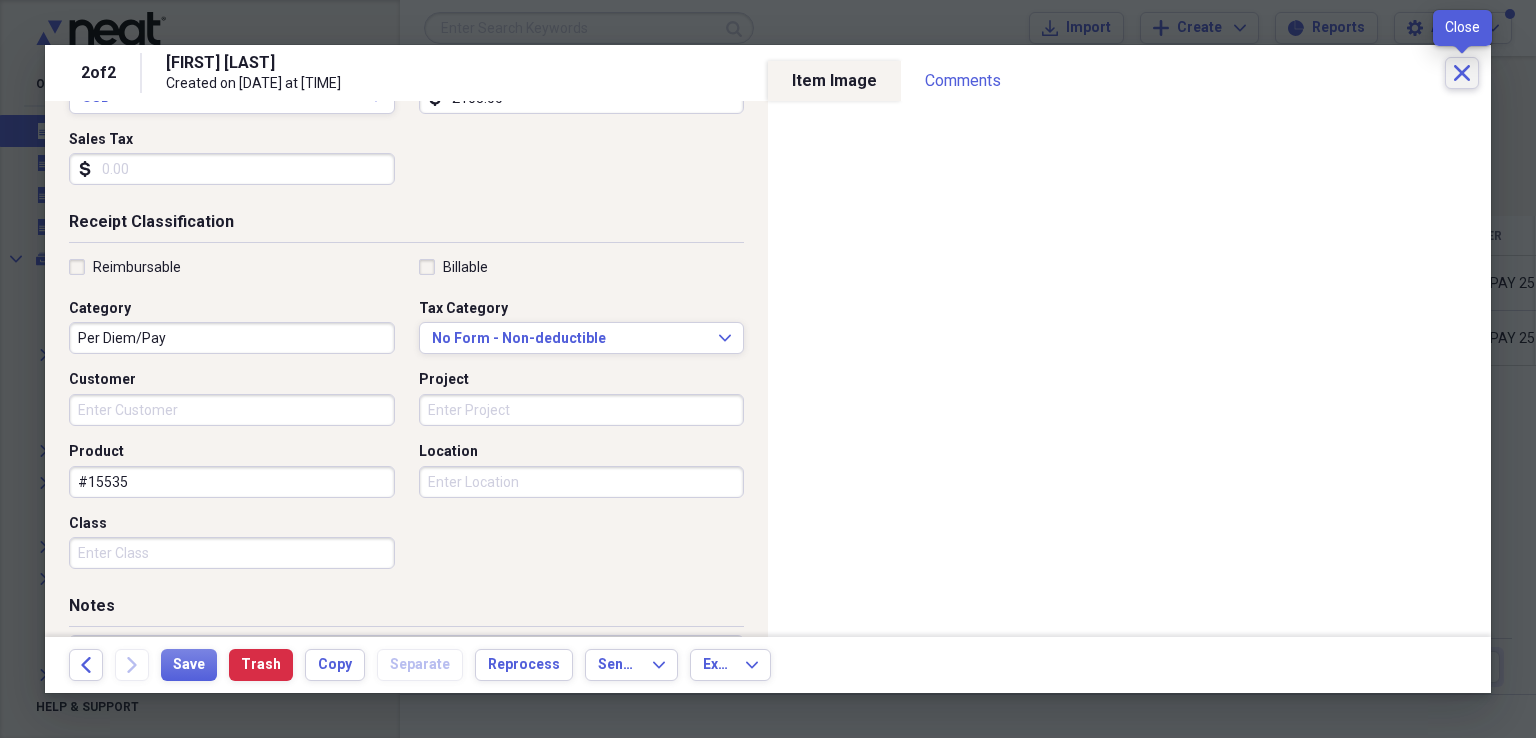 click 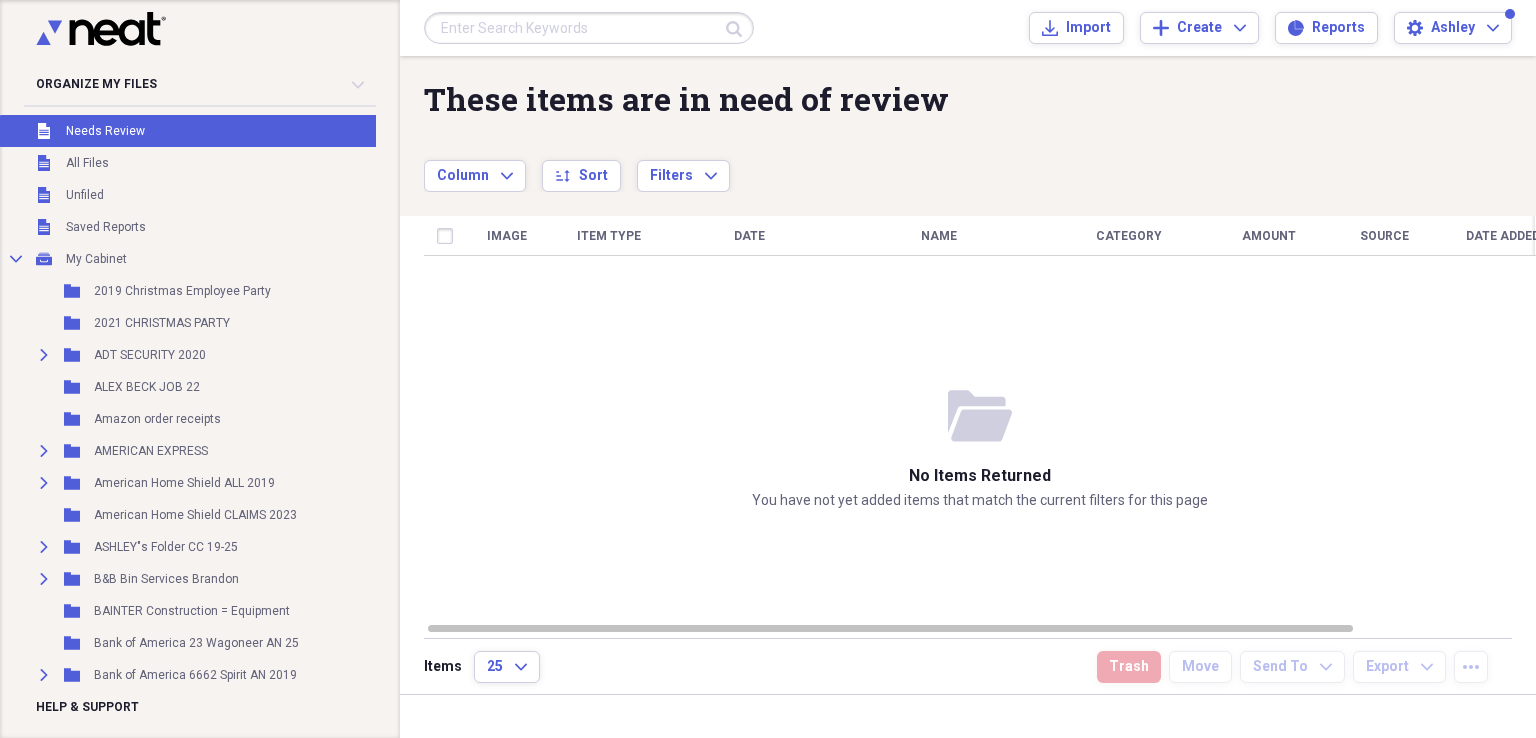 click at bounding box center (589, 28) 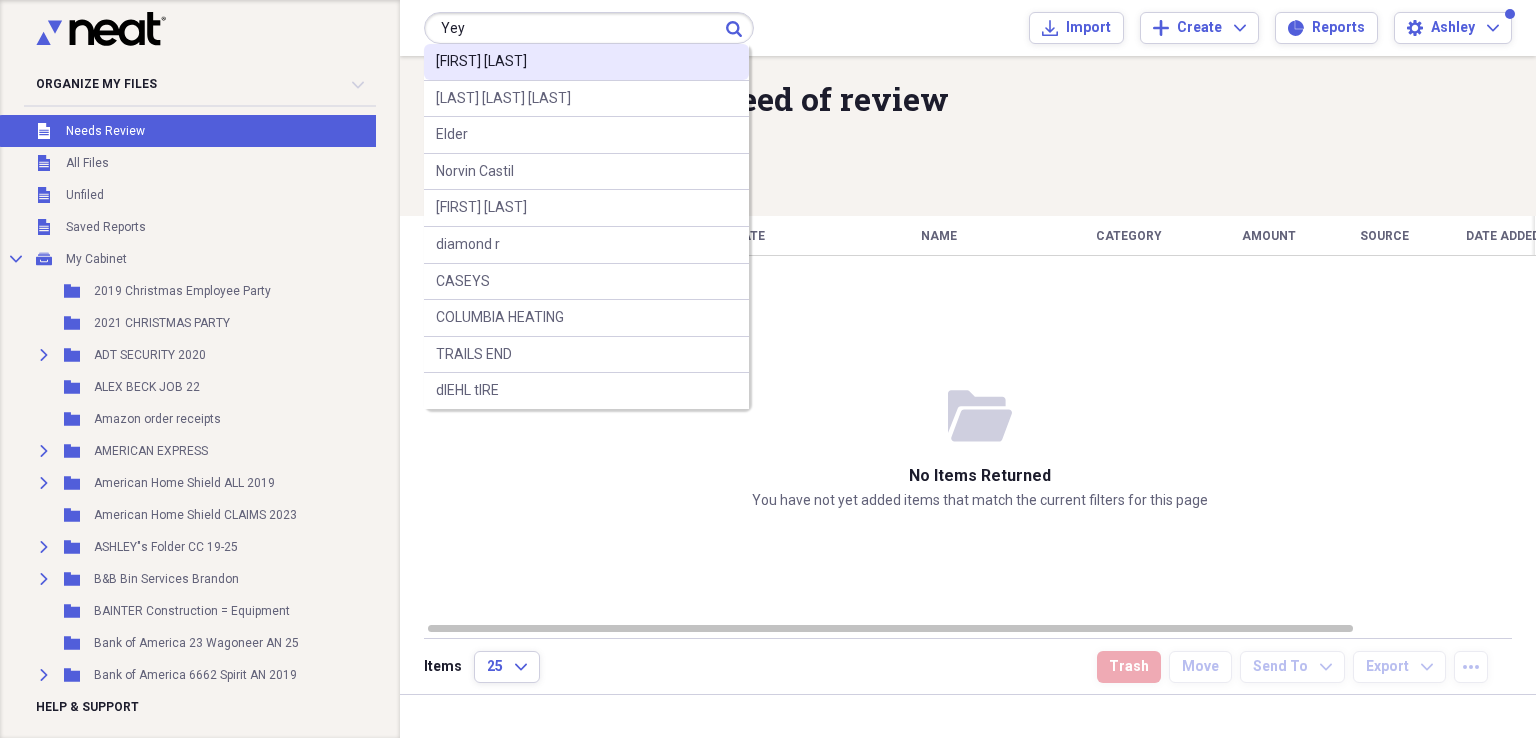 type on "Yey" 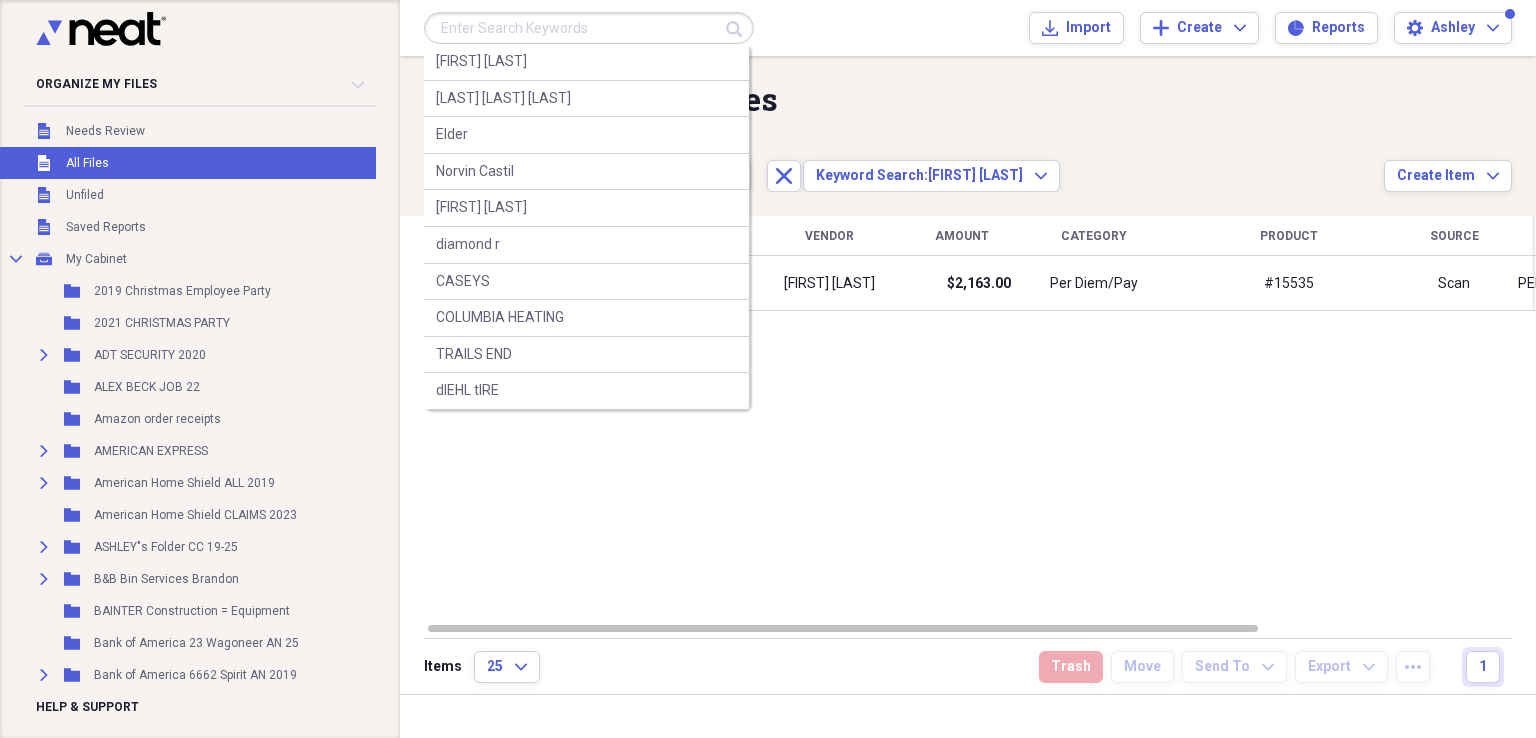 click at bounding box center [589, 28] 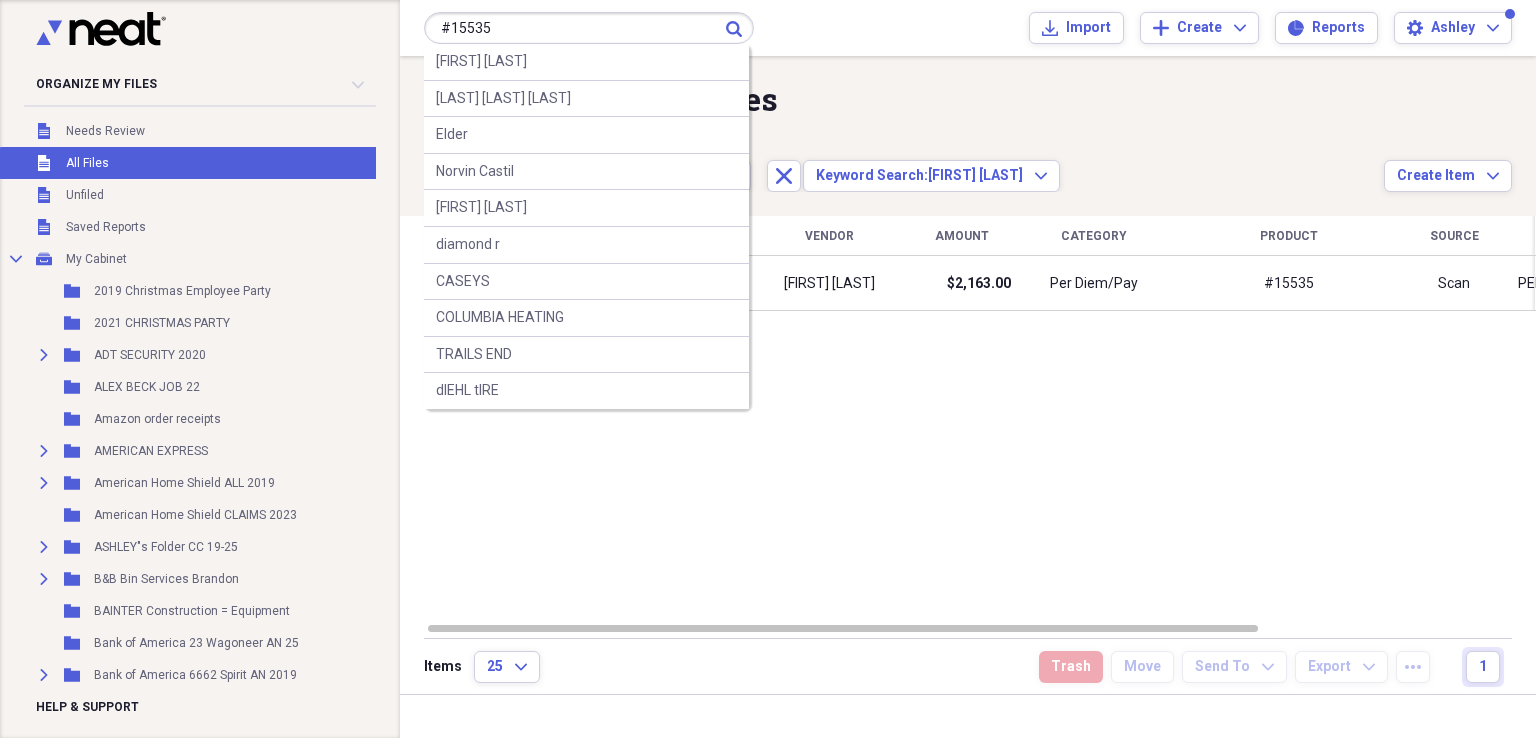 type on "#15535" 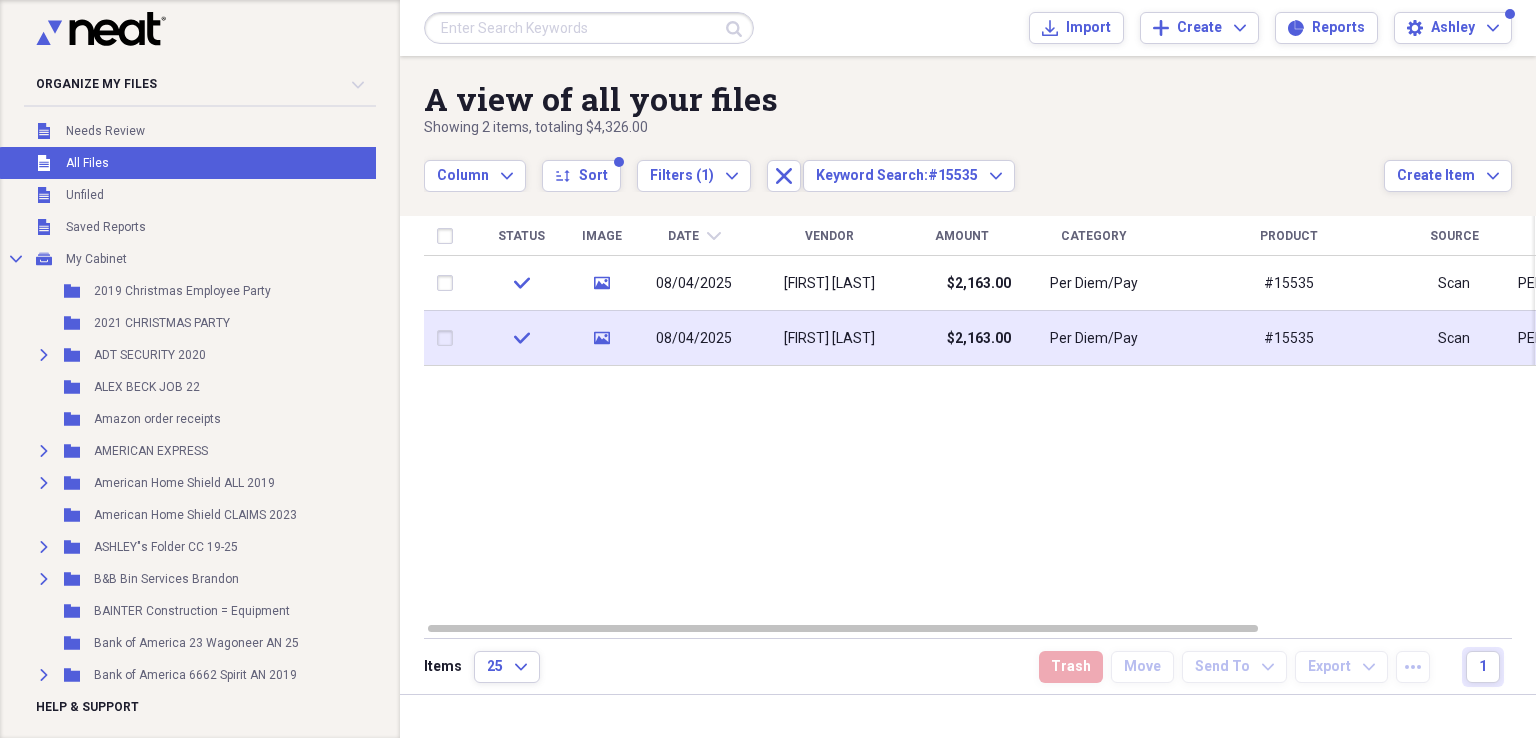 click on "[FIRST] [LAST]" at bounding box center (829, 338) 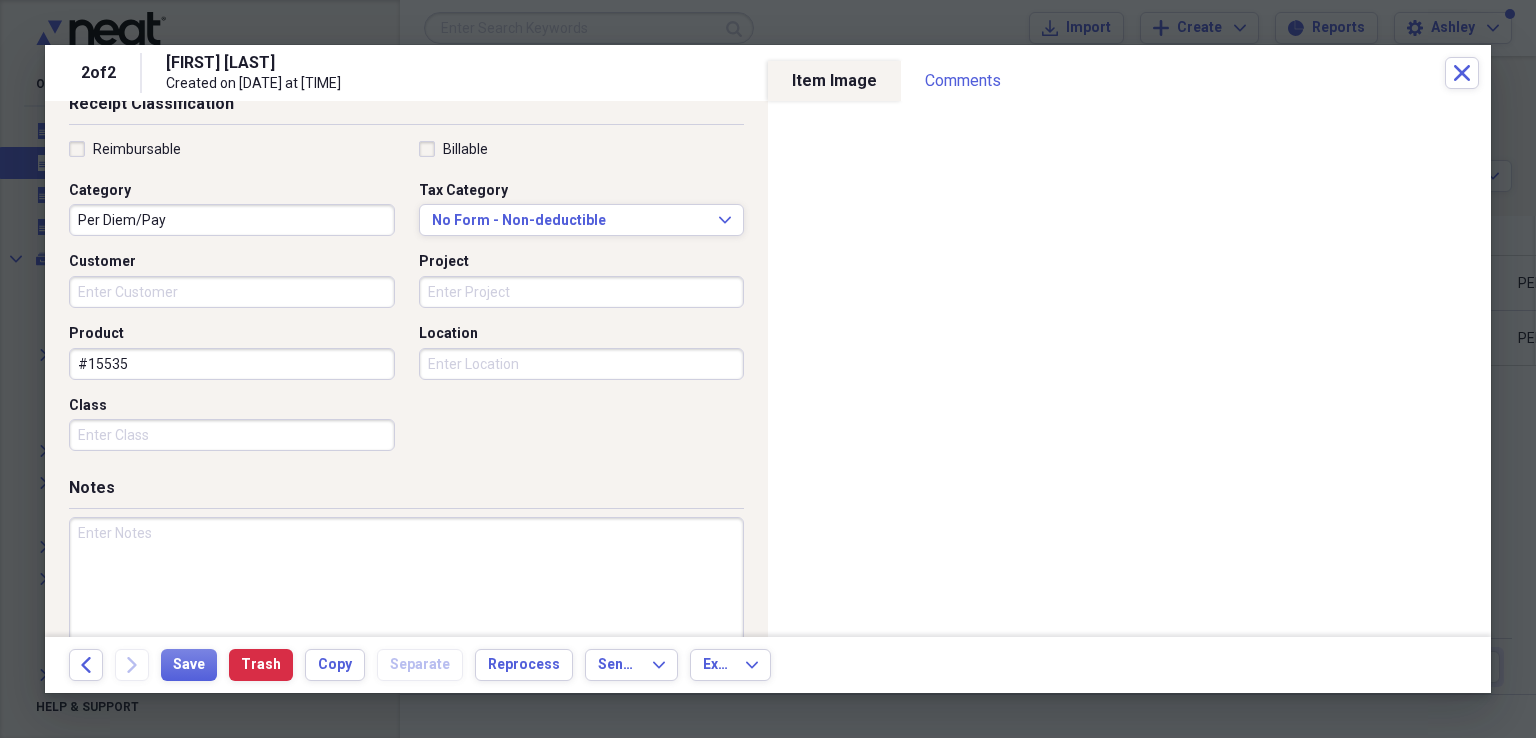 scroll, scrollTop: 484, scrollLeft: 0, axis: vertical 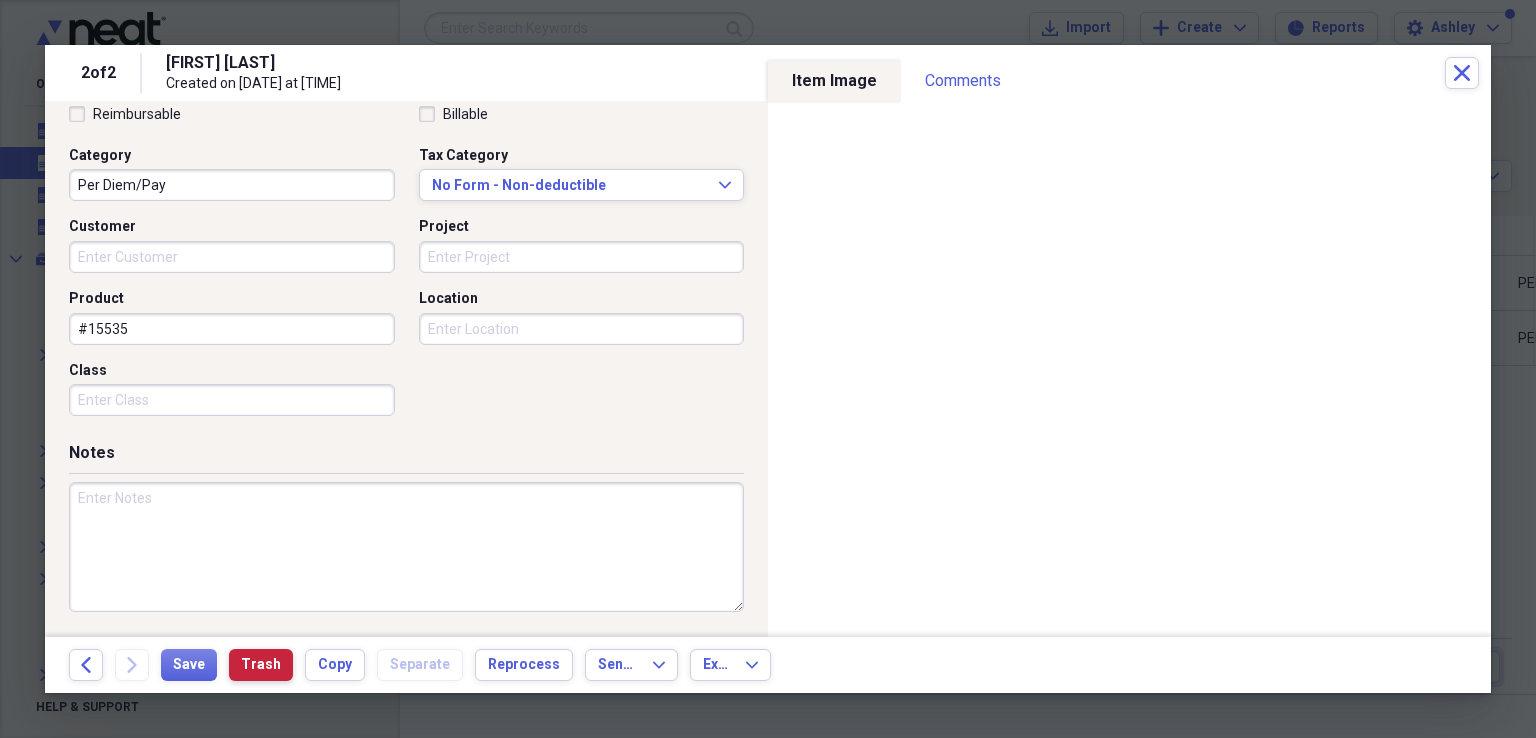 click on "Trash" at bounding box center [261, 665] 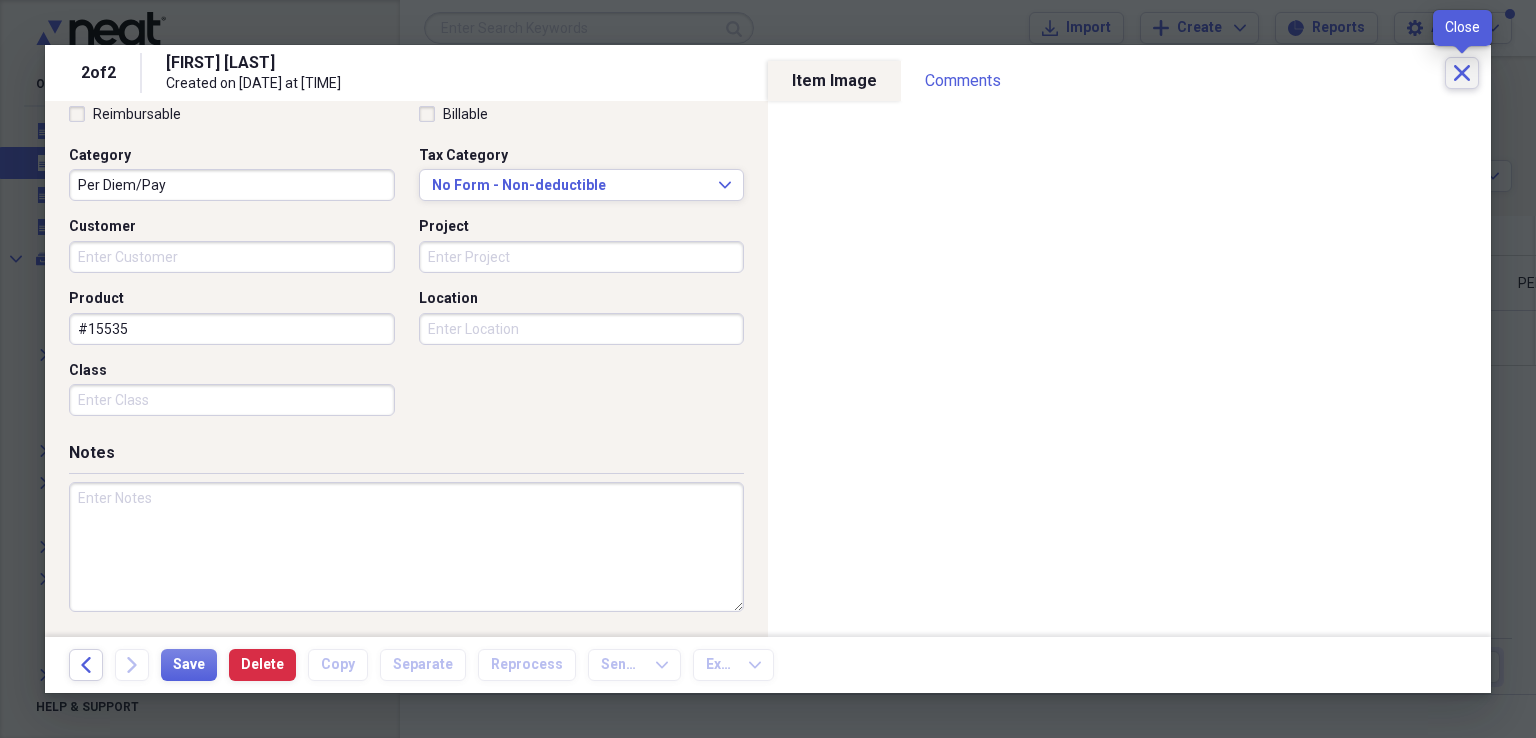 click on "Close" 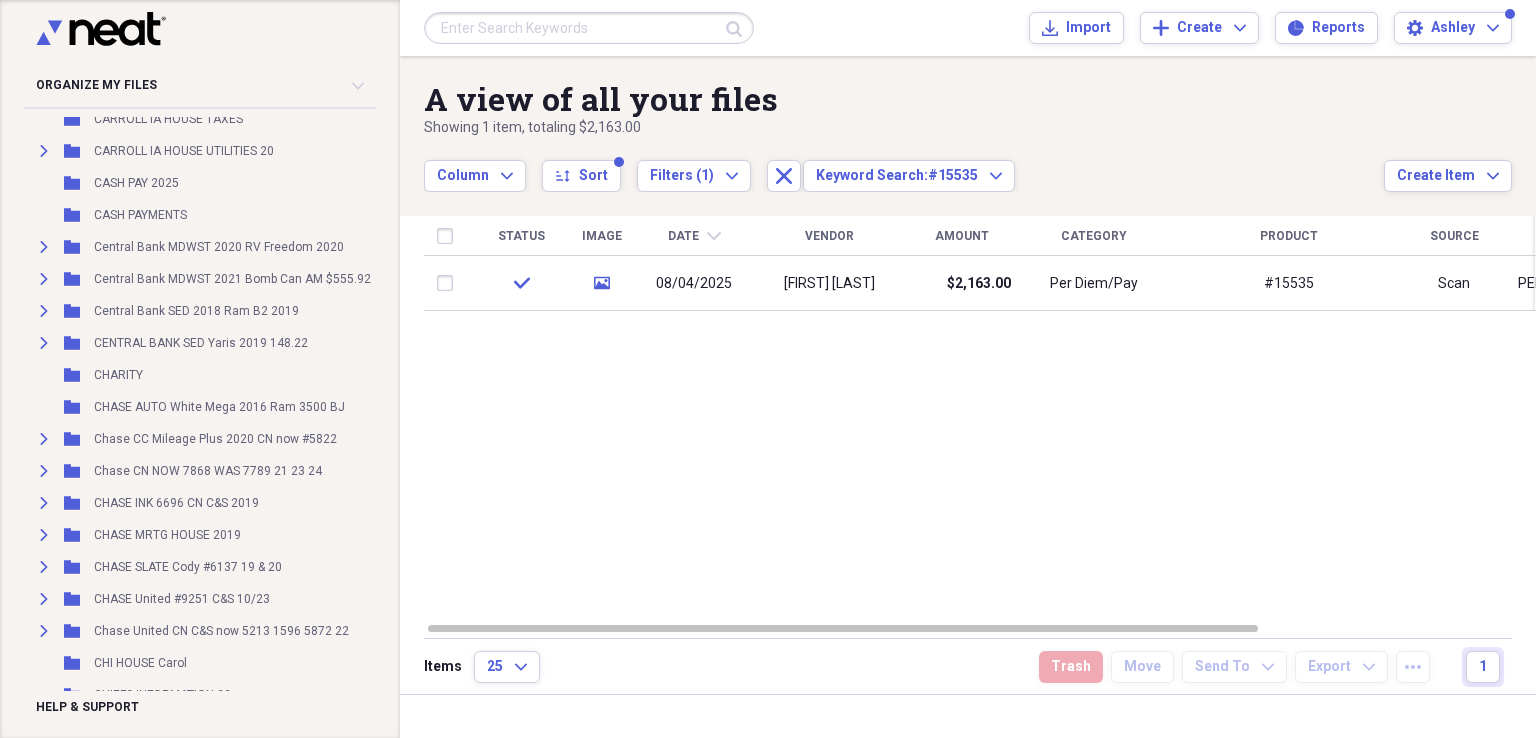 scroll, scrollTop: 1273, scrollLeft: 0, axis: vertical 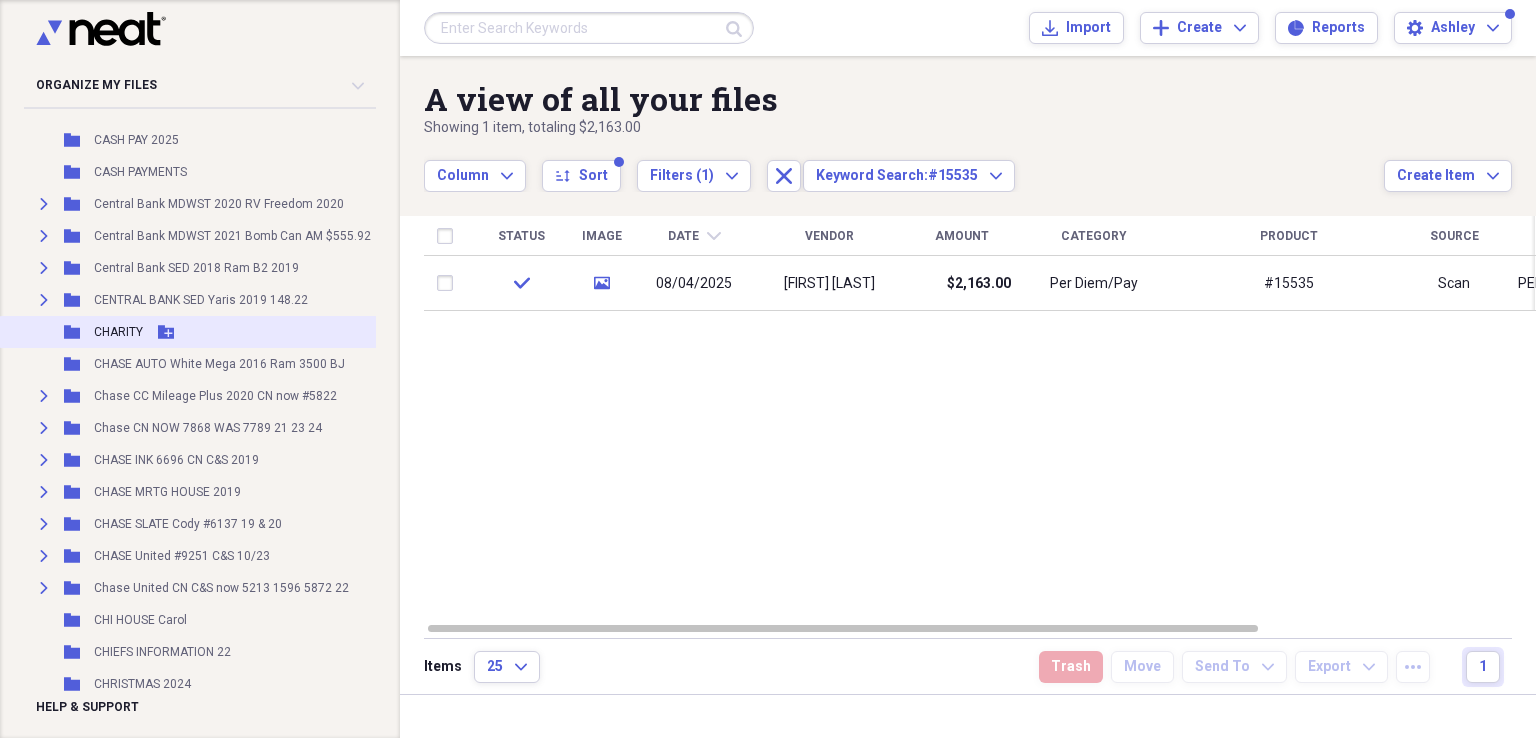 click on "CHARITY" at bounding box center (118, 332) 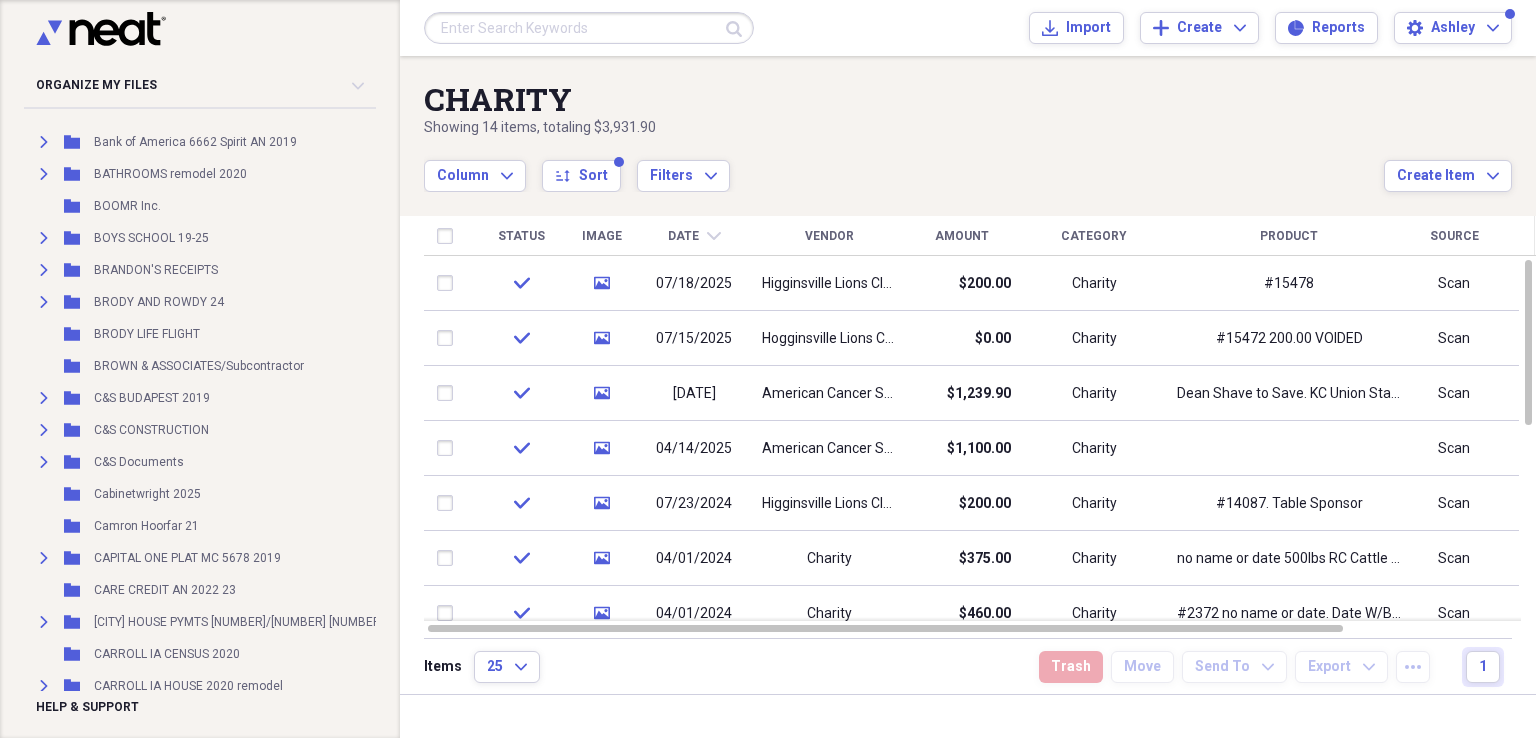 scroll, scrollTop: 0, scrollLeft: 0, axis: both 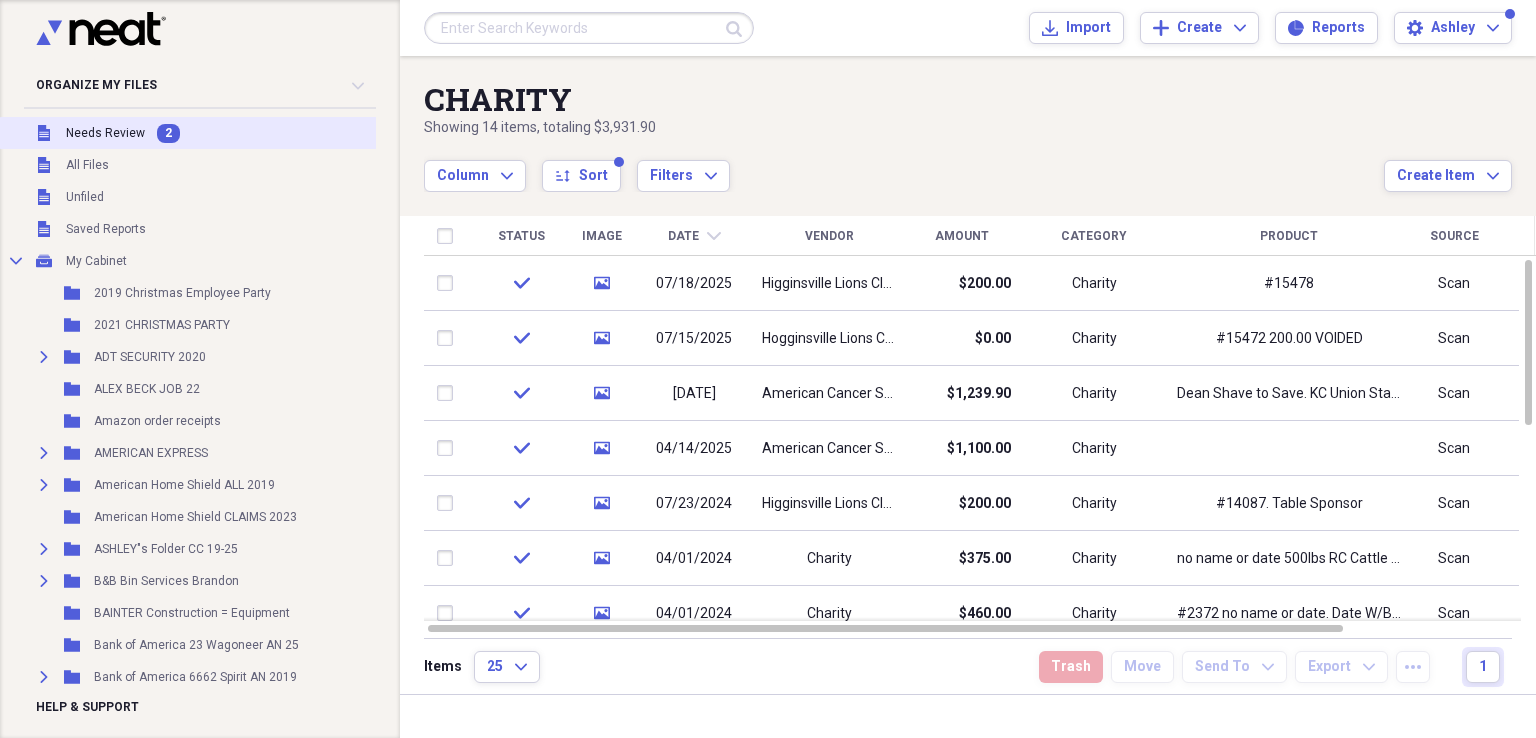 click on "Unfiled Needs Review 2" at bounding box center [278, 133] 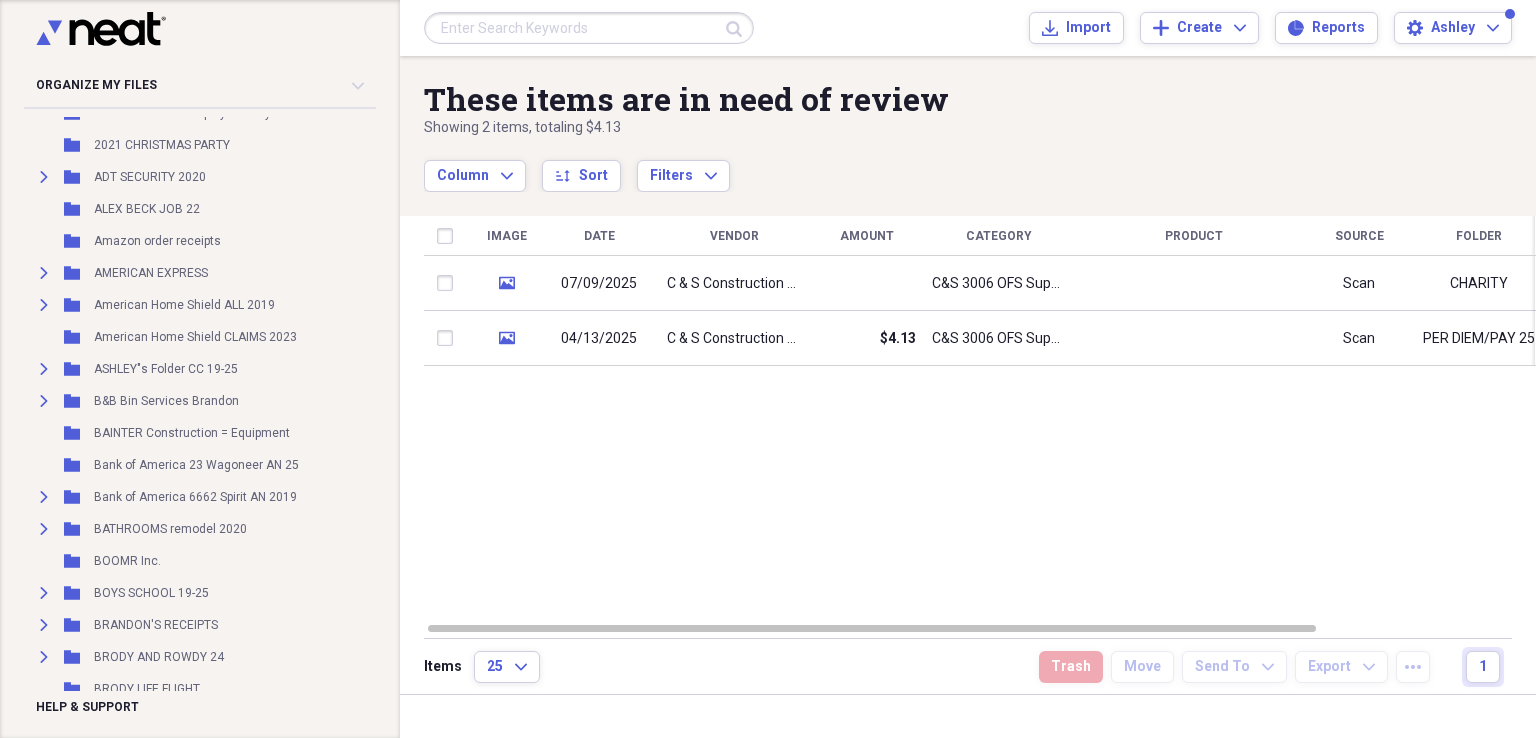 scroll, scrollTop: 137, scrollLeft: 0, axis: vertical 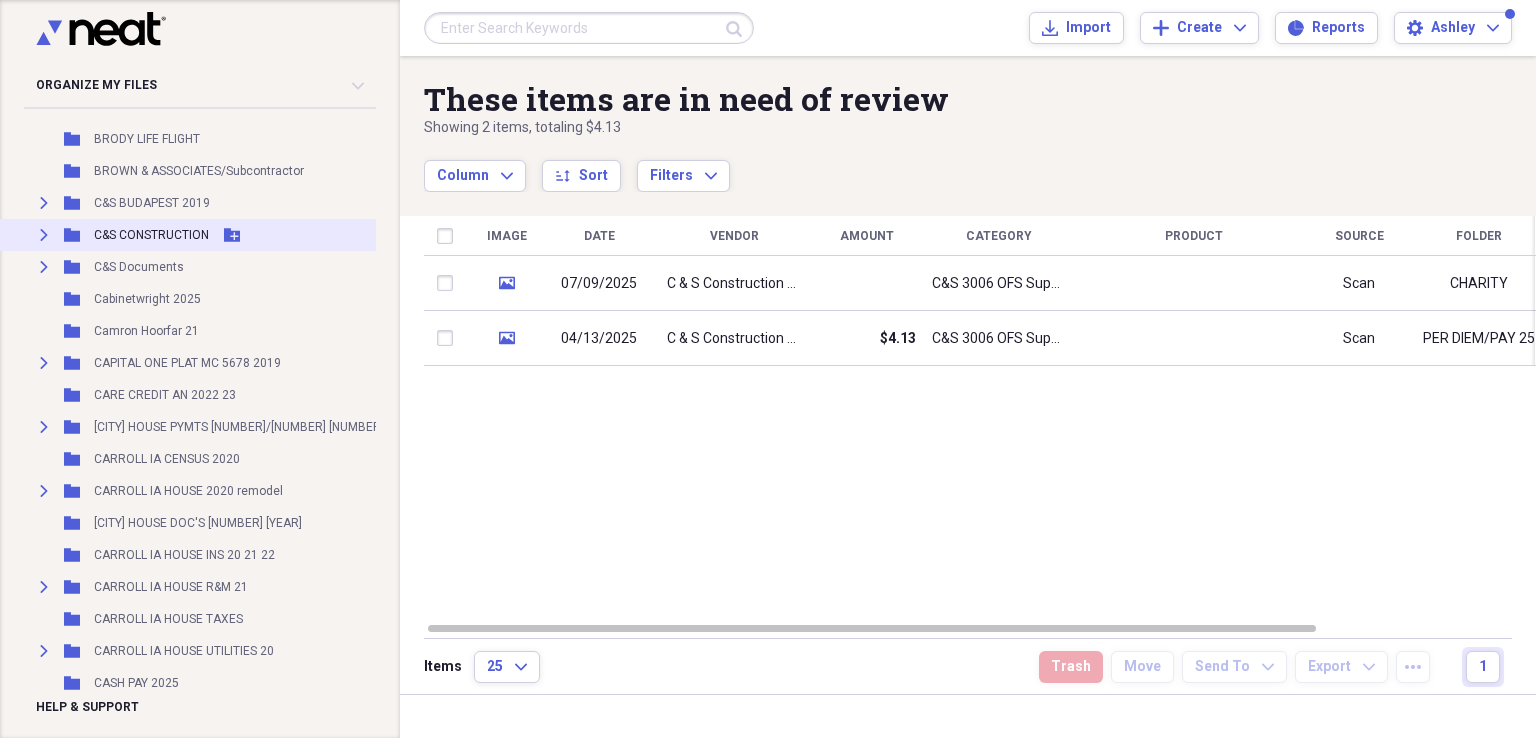 click on "Expand" 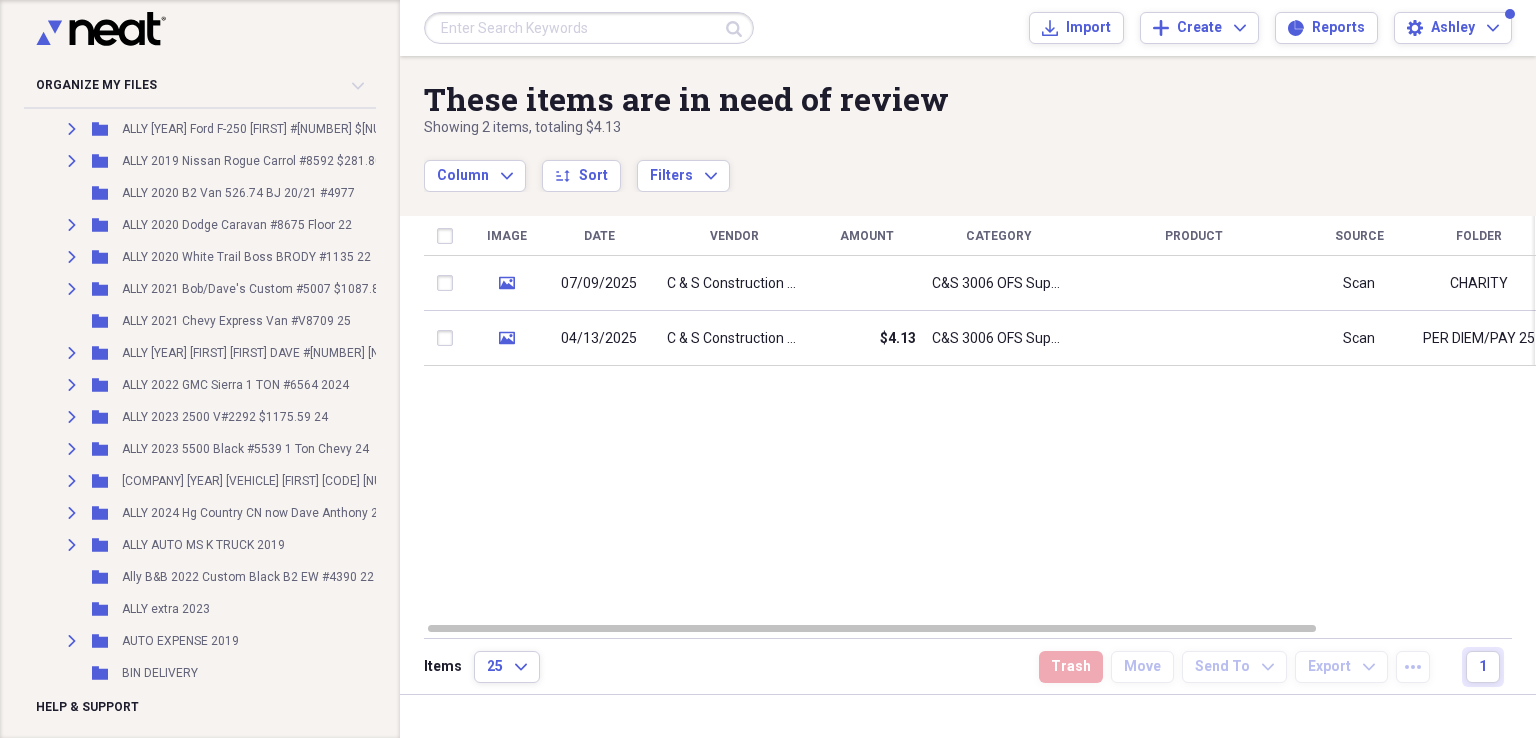 scroll, scrollTop: 816, scrollLeft: 0, axis: vertical 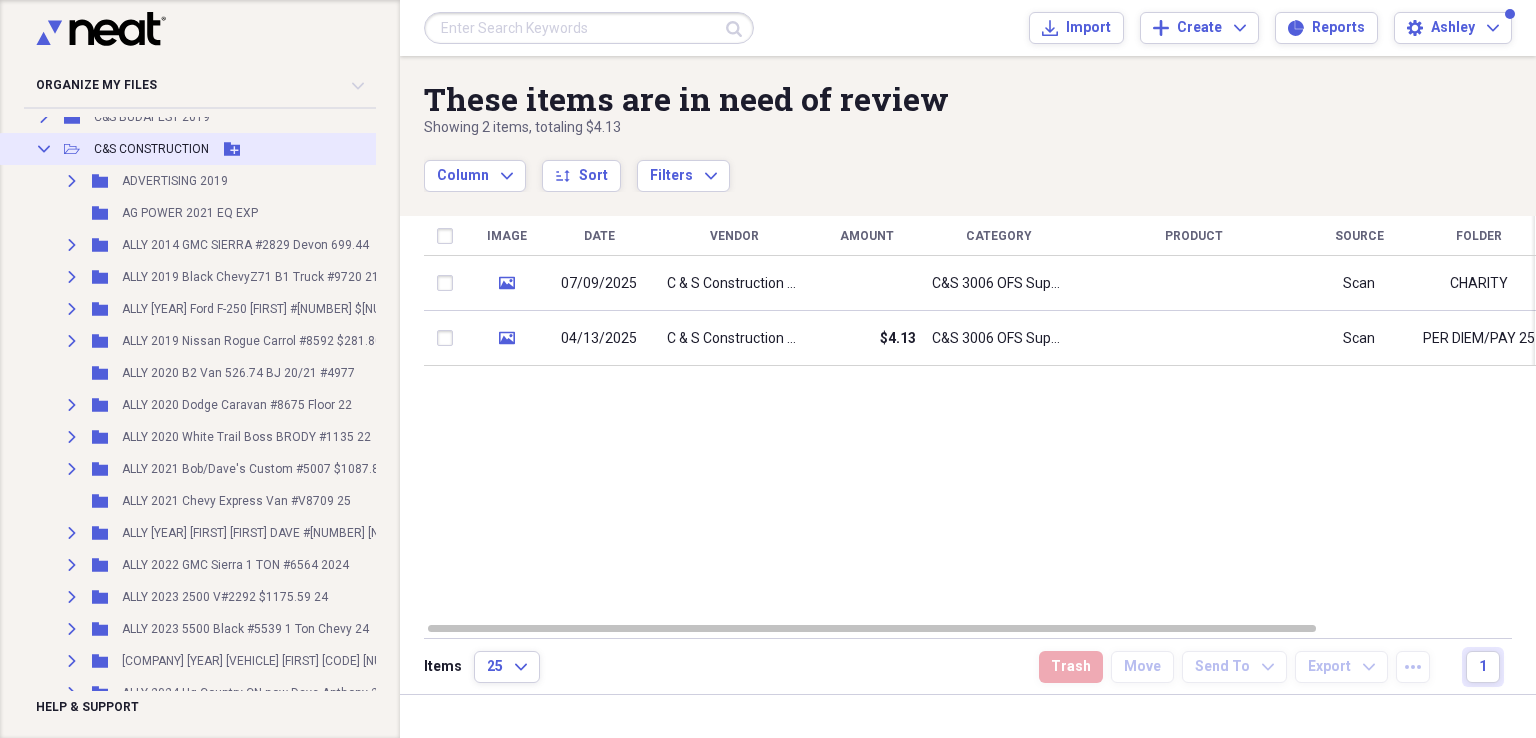 click 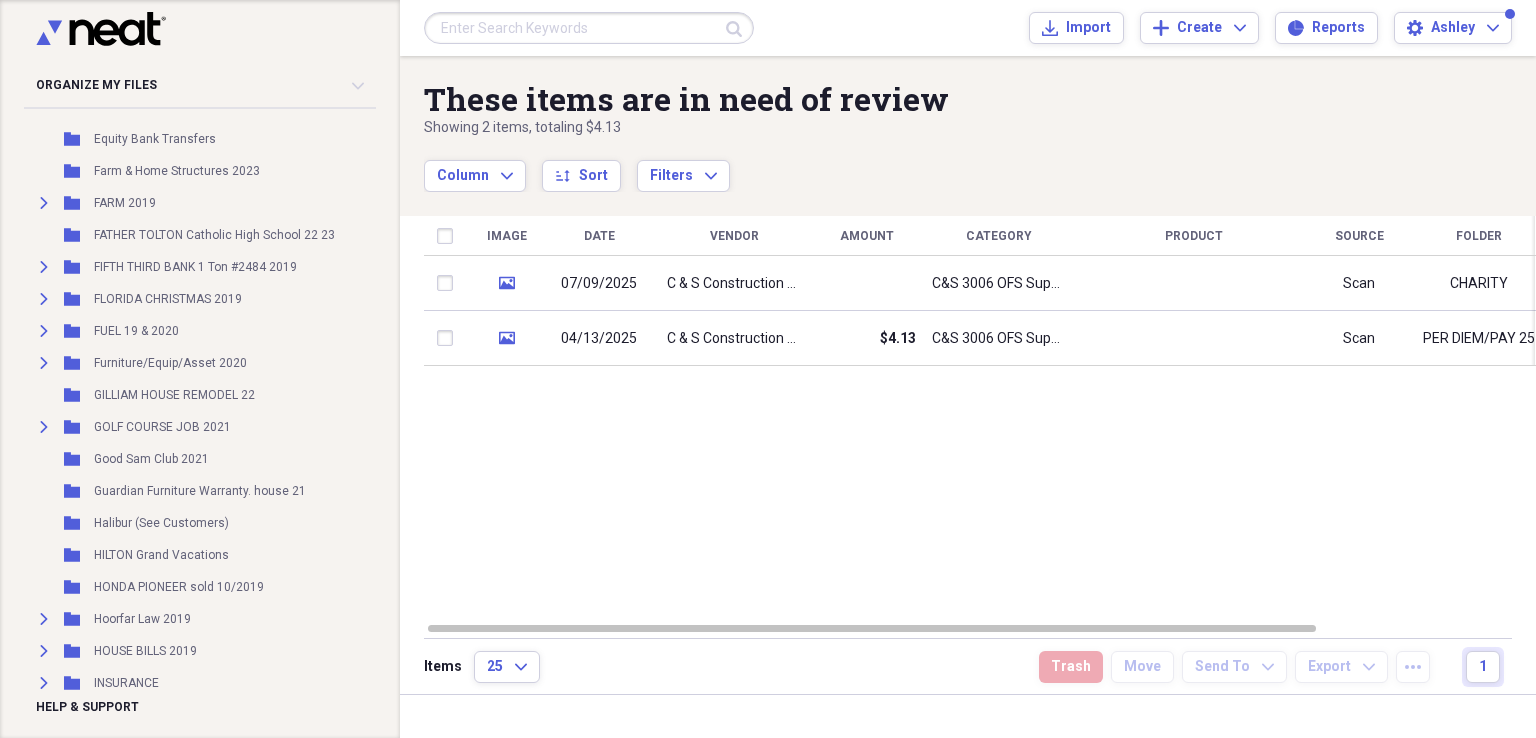 scroll, scrollTop: 2533, scrollLeft: 0, axis: vertical 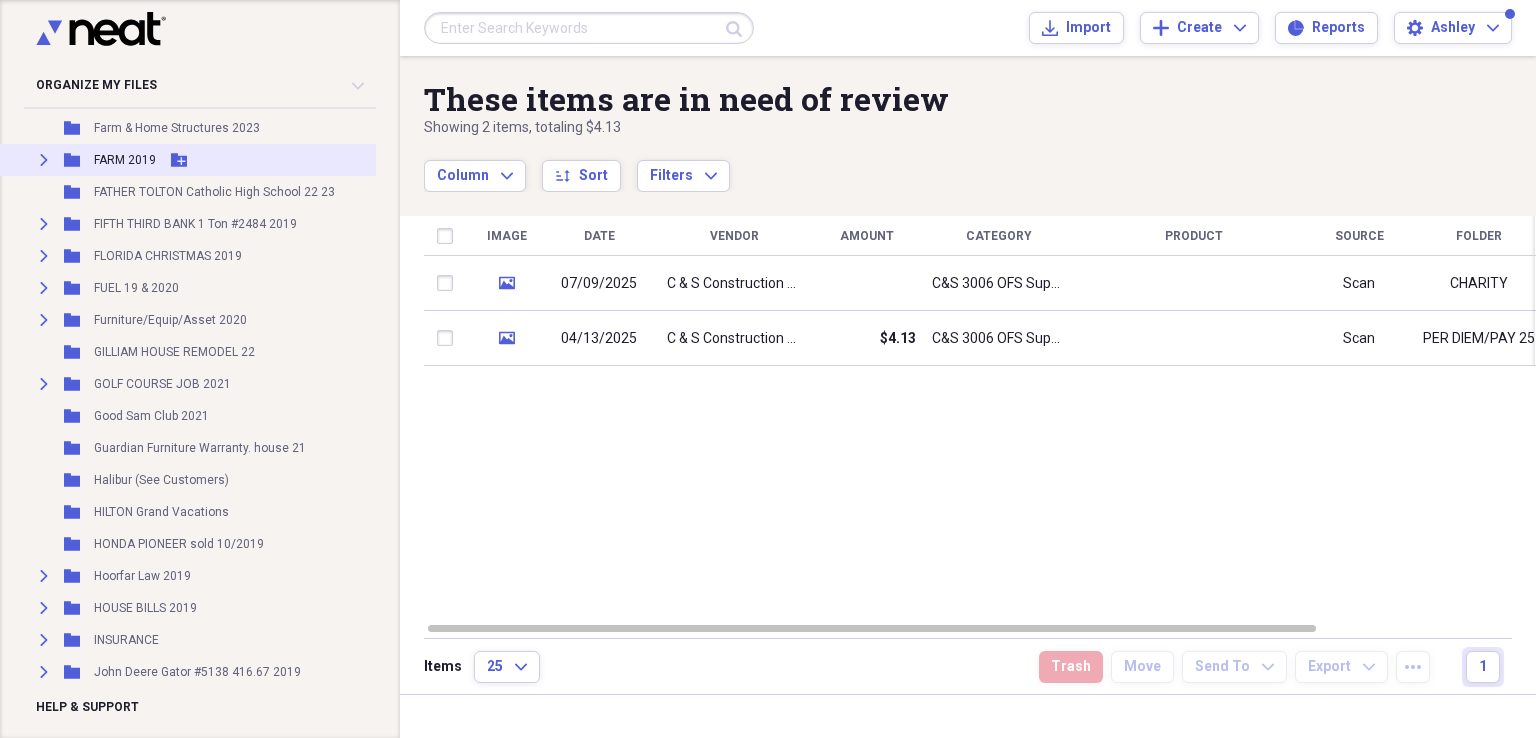 click 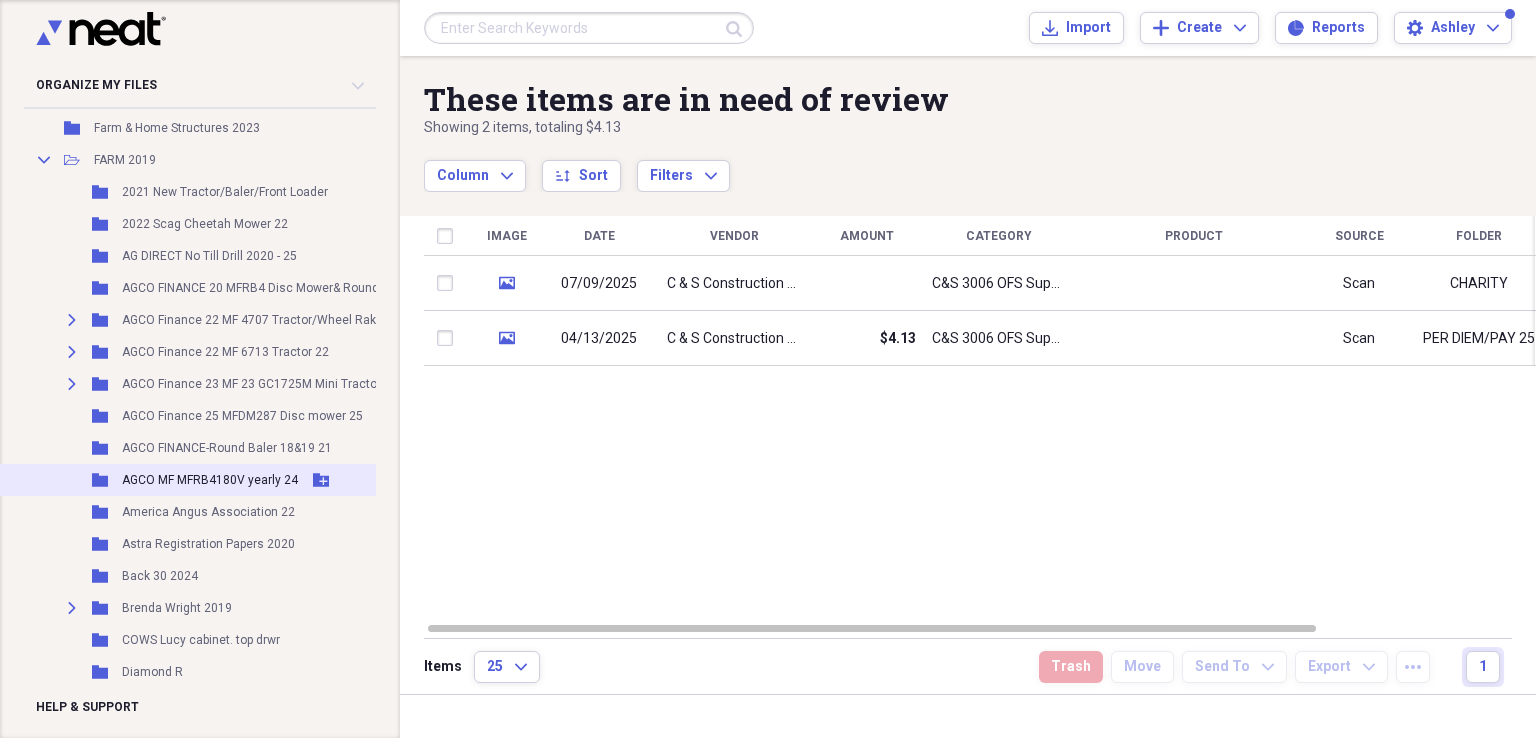 click on "AGCO MF MFRB4180V yearly 24" at bounding box center [210, 480] 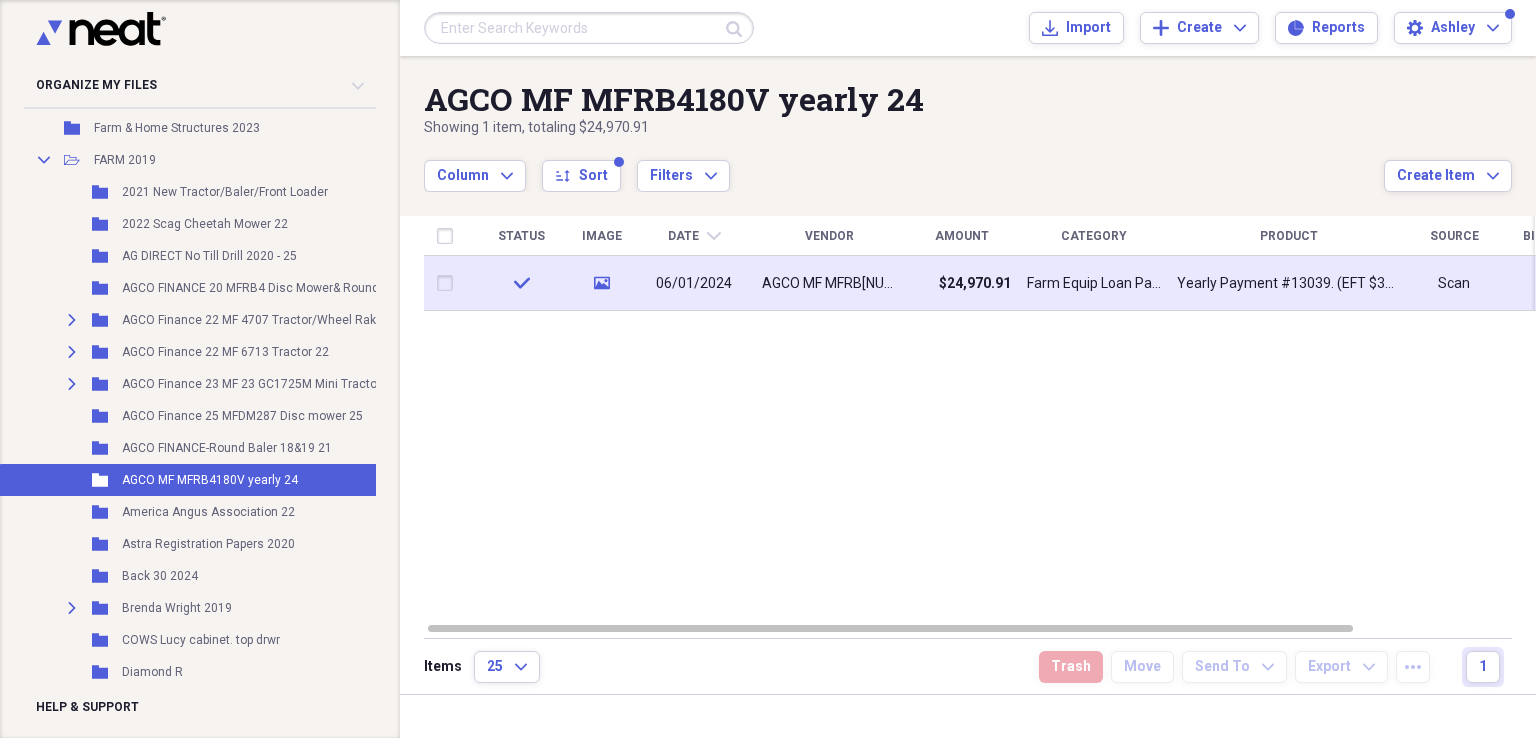 click on "$24,970.91" at bounding box center [961, 283] 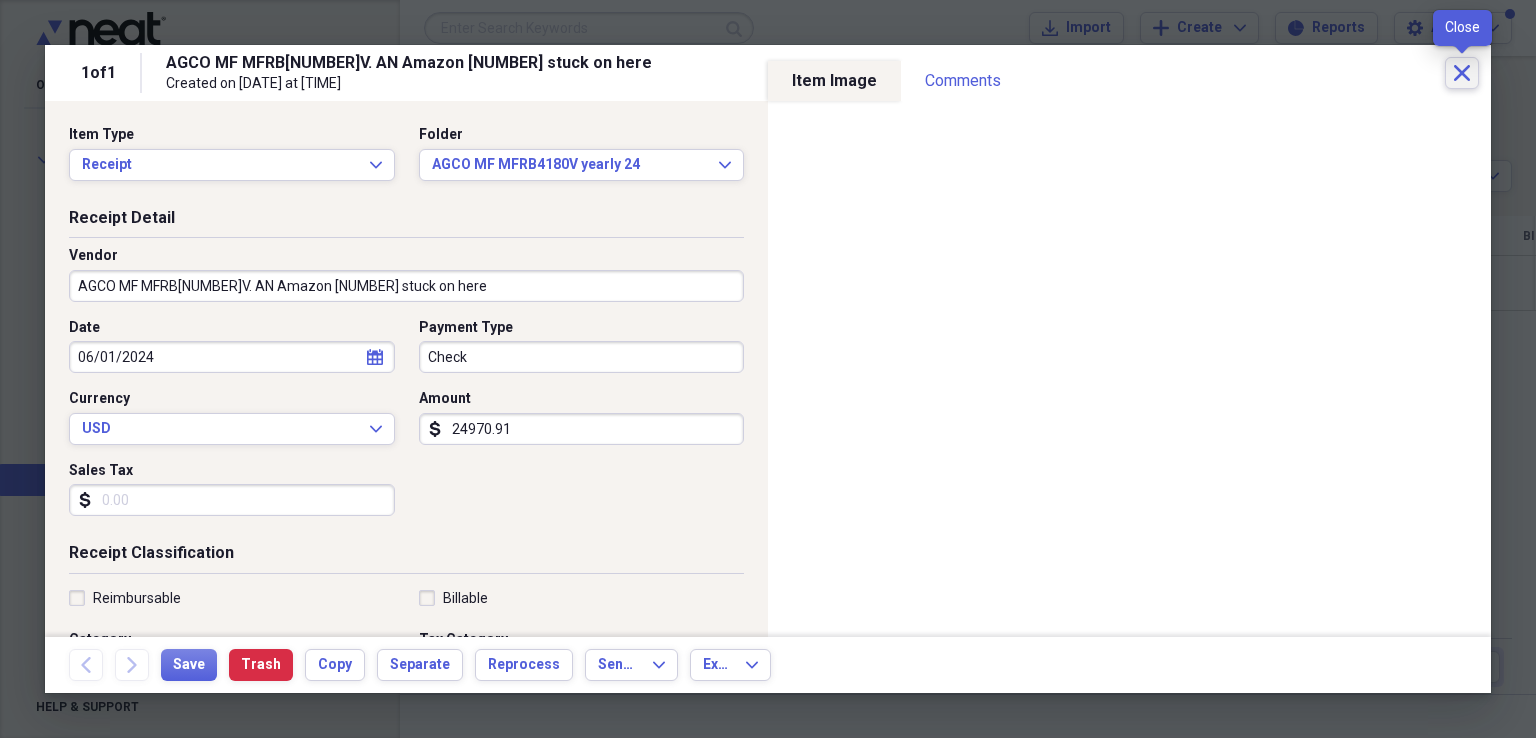 click on "Close" 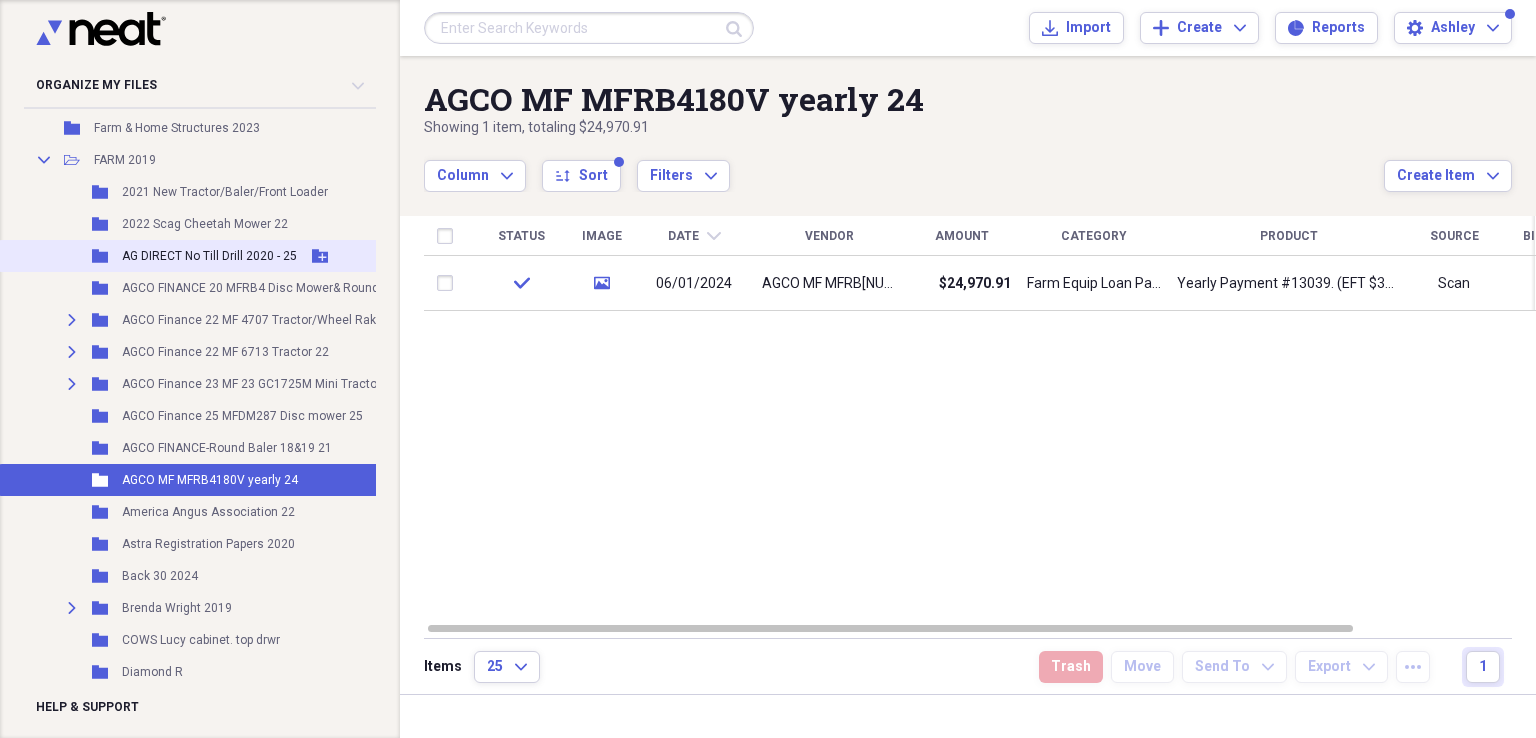 click on "AG DIRECT No Till Drill 2020 - 25" at bounding box center (209, 256) 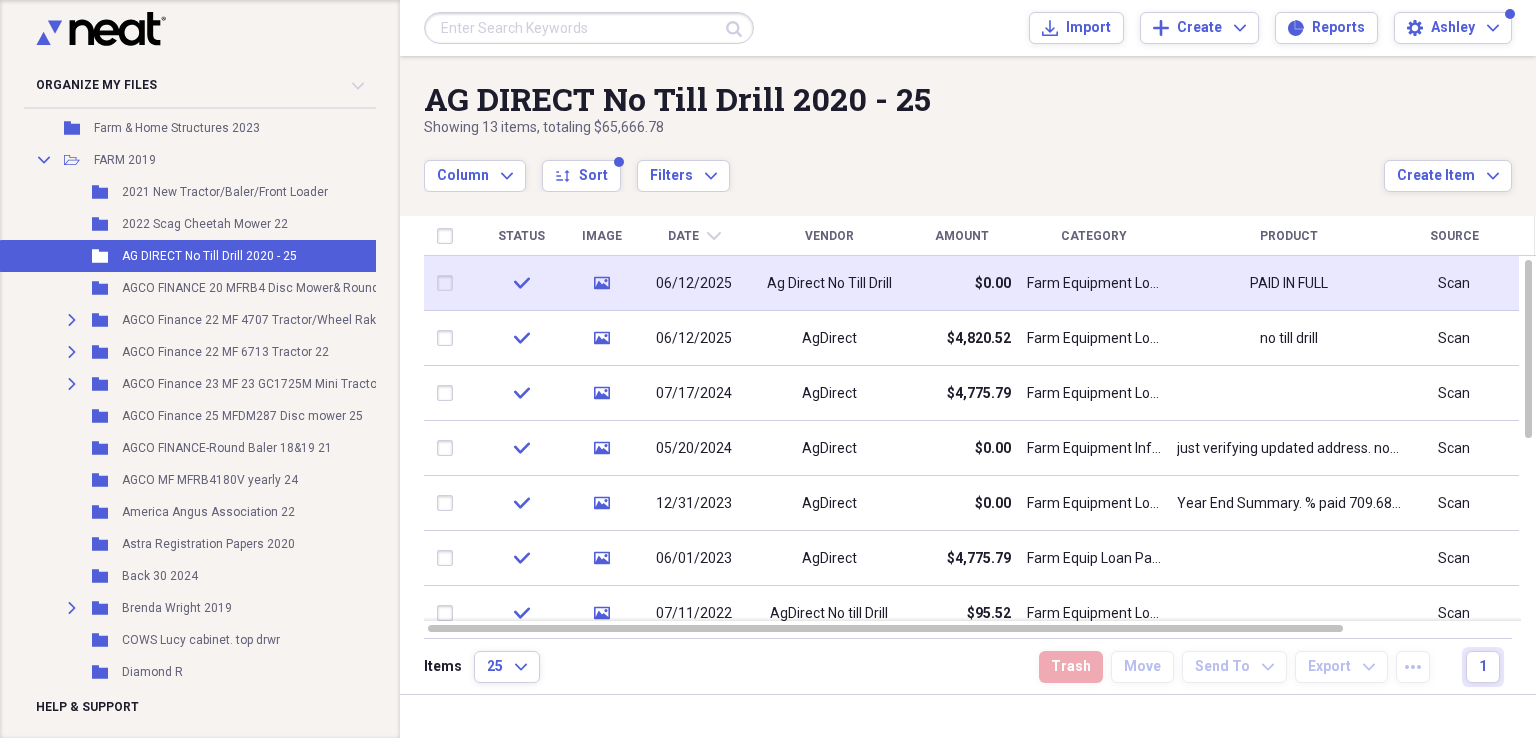 click on "$0.00" at bounding box center [961, 283] 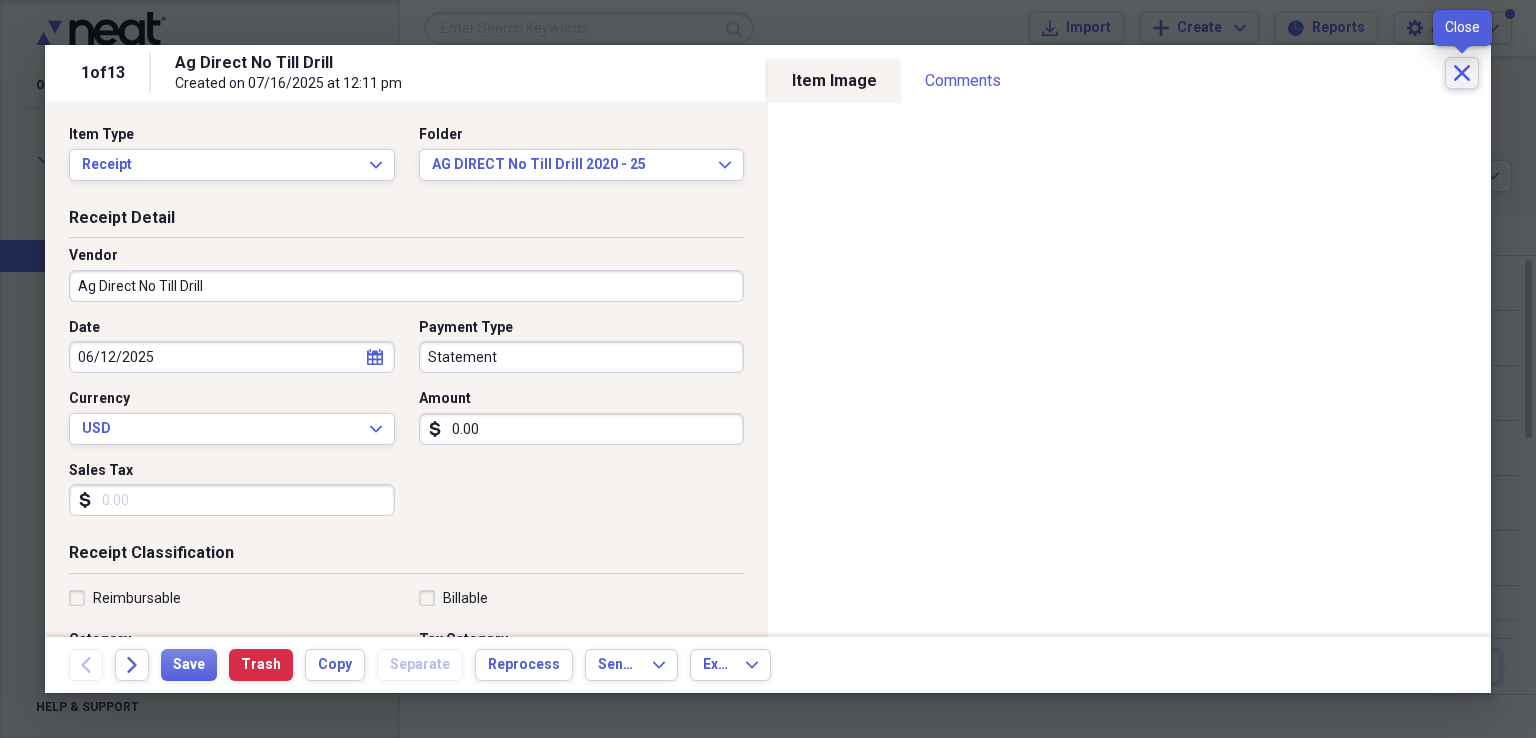click on "Close" 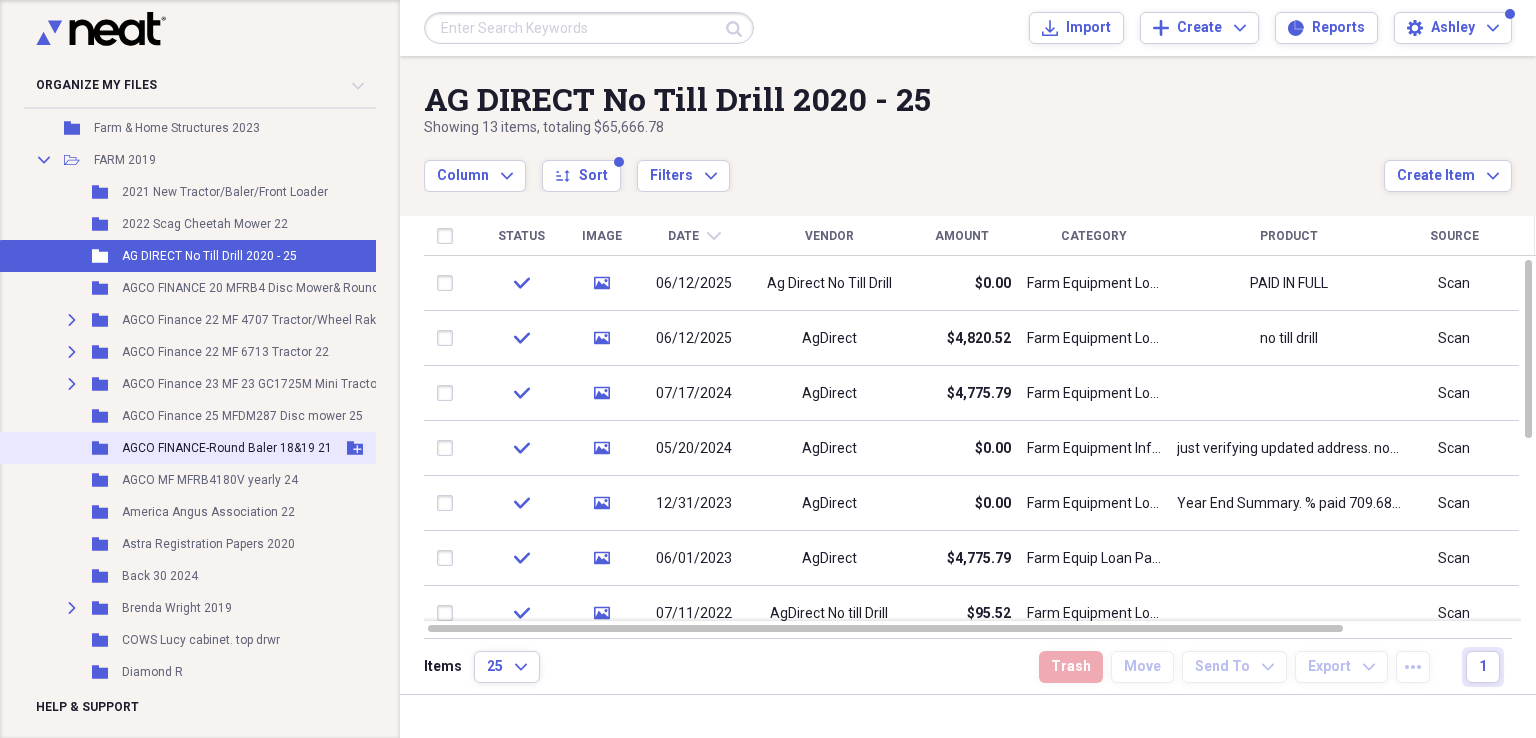 click on "AGCO FINANCE-Round Baler 18&19 21" at bounding box center (227, 448) 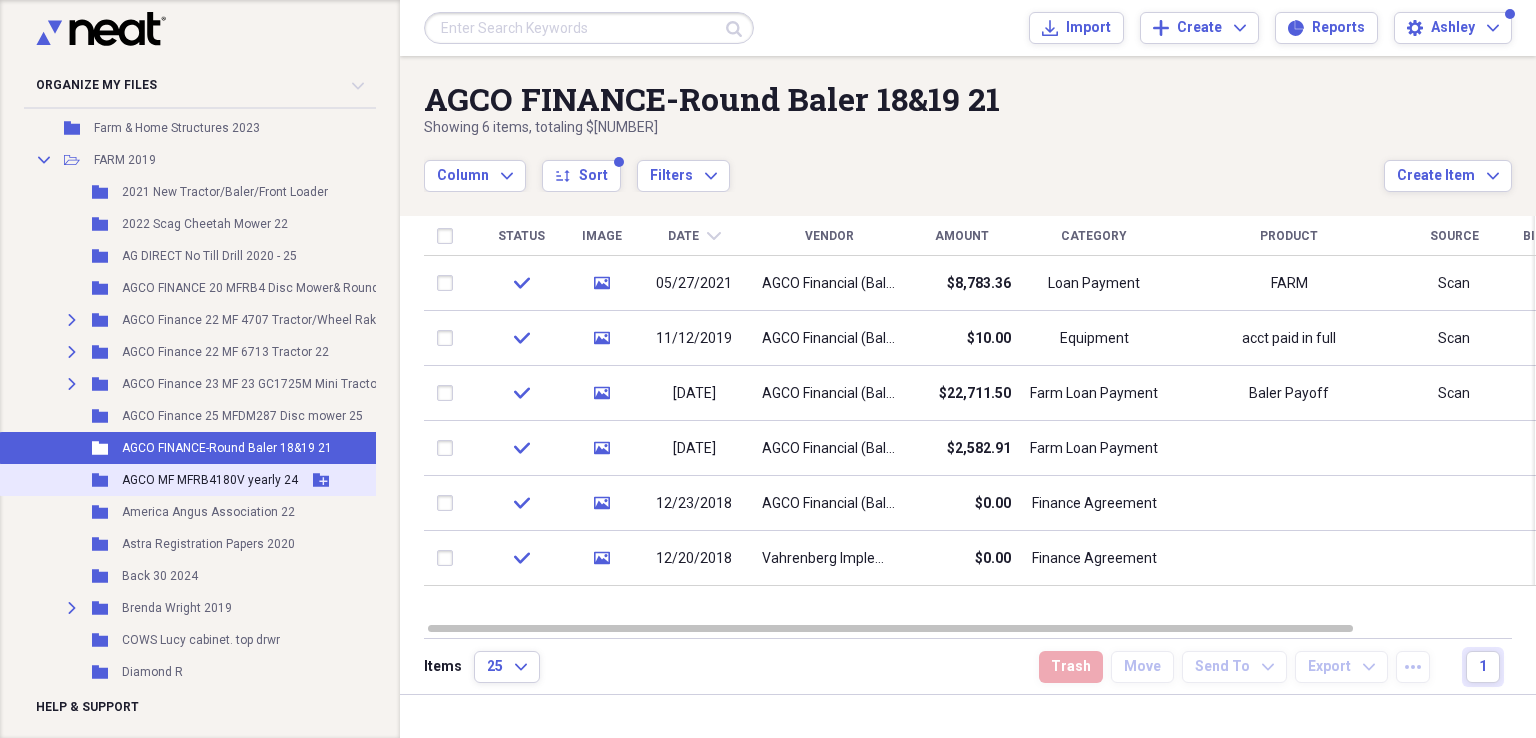 click on "AGCO MF MFRB4180V yearly 24" at bounding box center [210, 480] 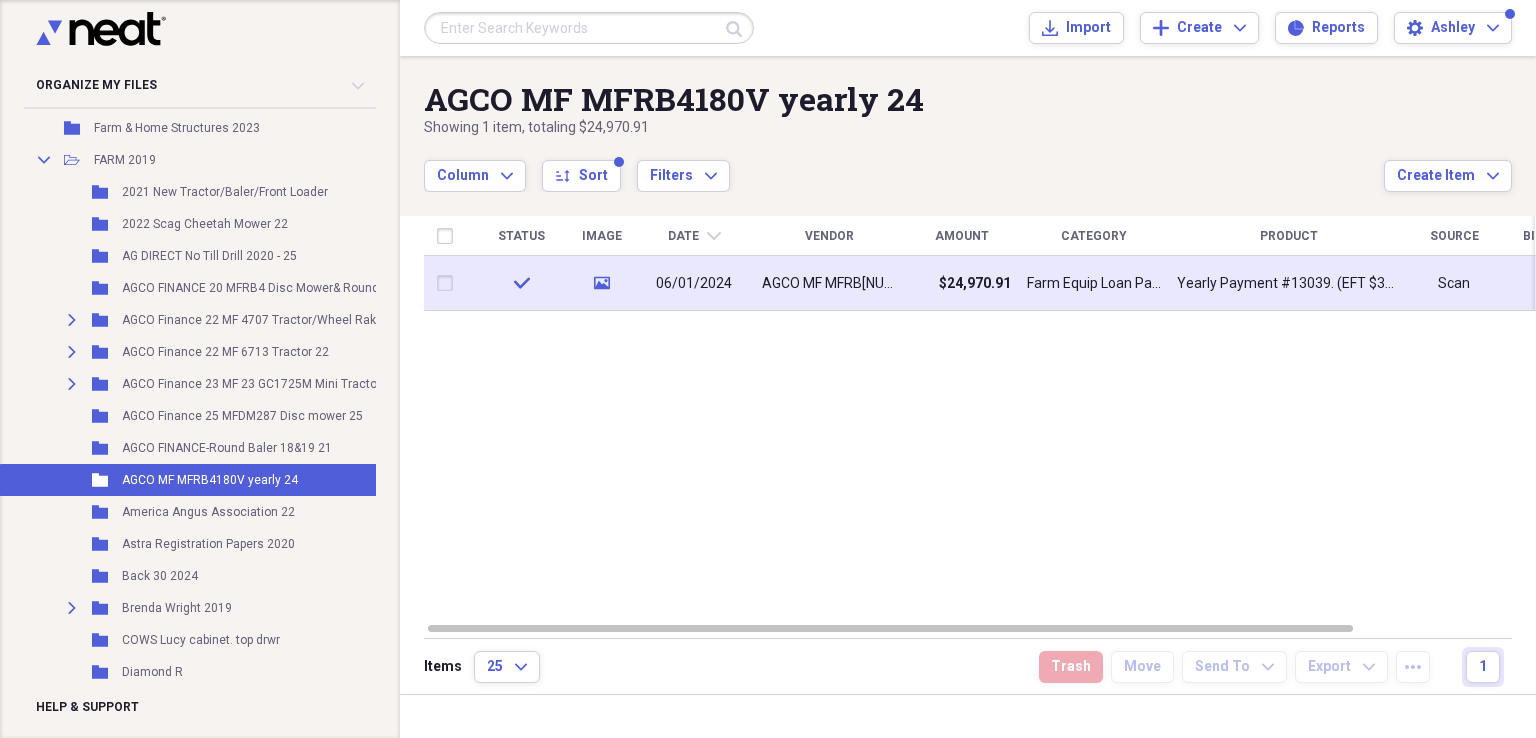 click on "AGCO MF MFRB[NUMBER]V. AN Amazon [NUMBER] stuck on here" at bounding box center (829, 283) 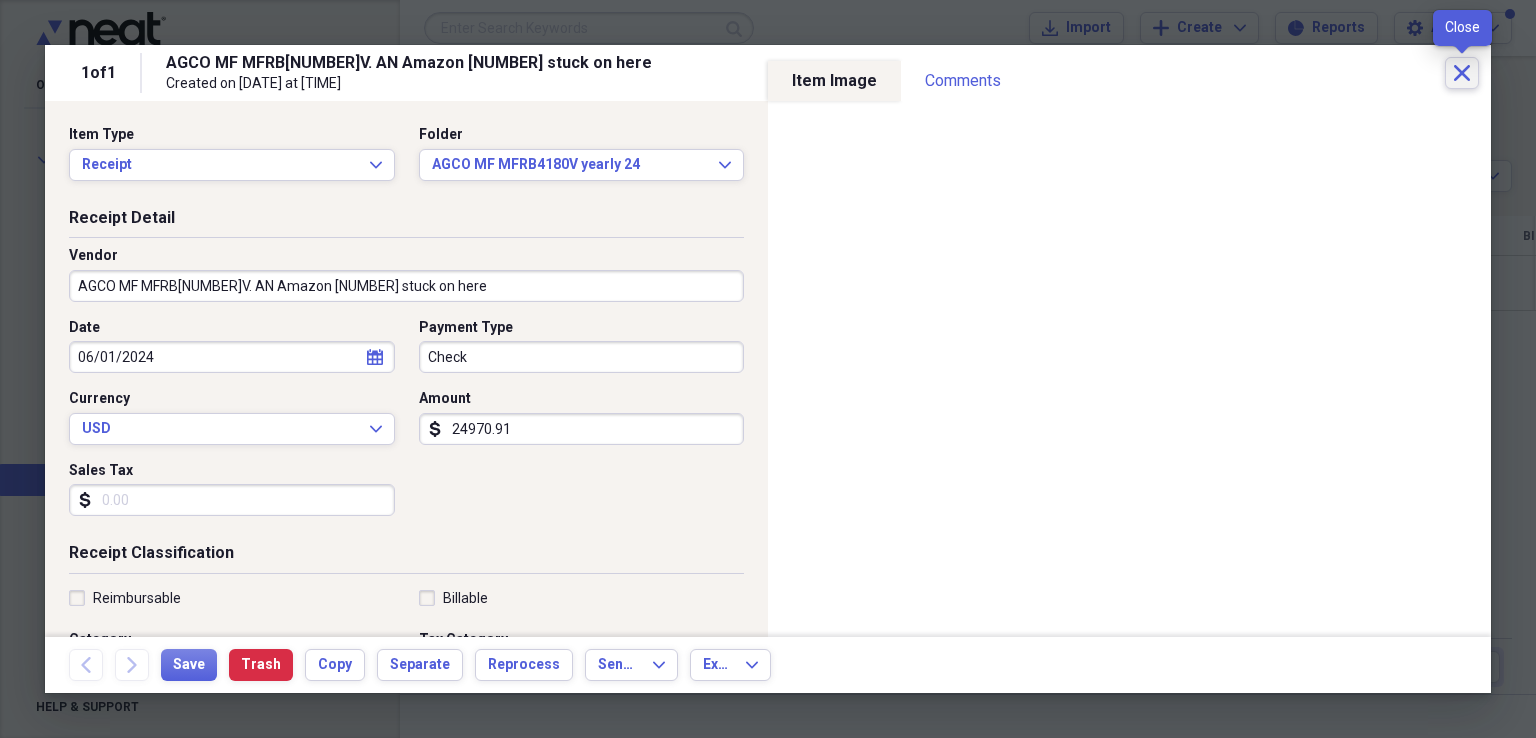 click 